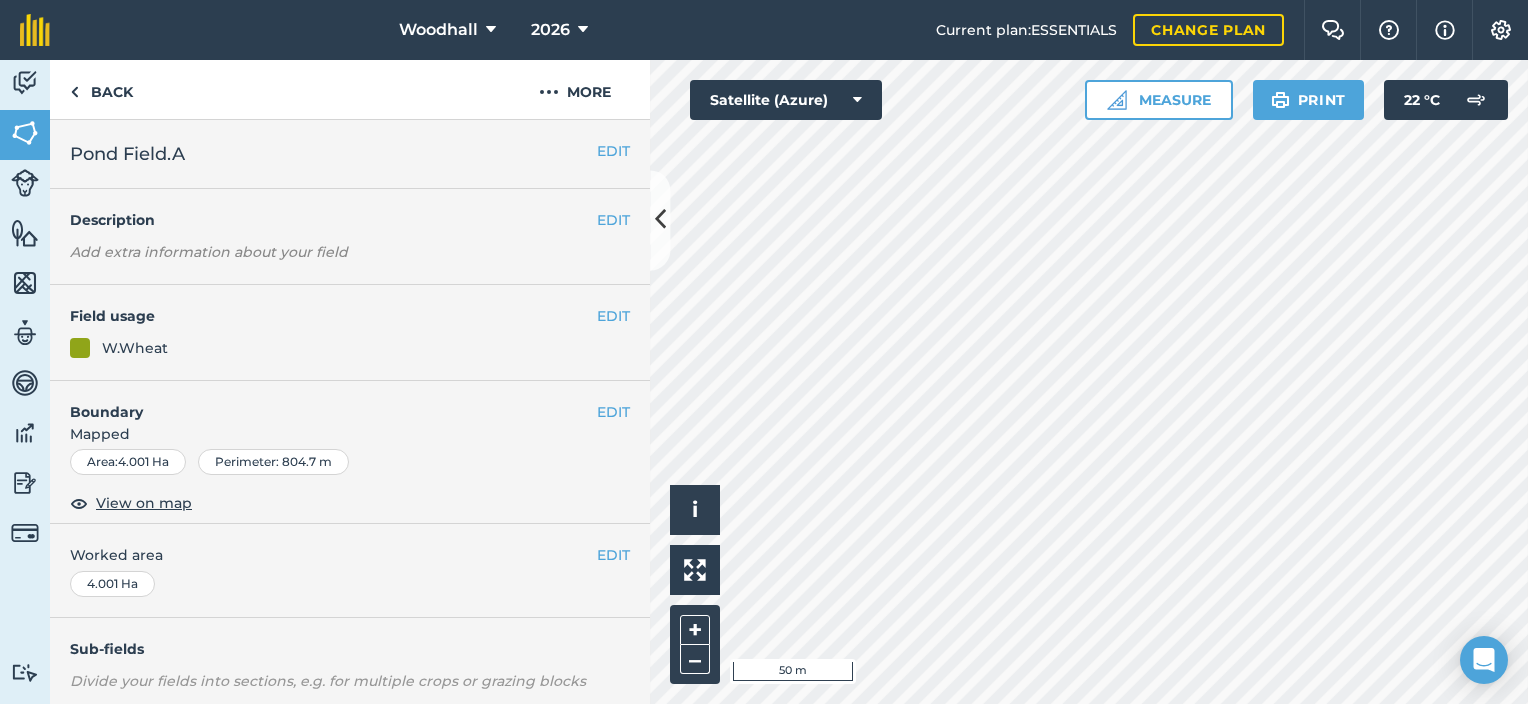 scroll, scrollTop: 0, scrollLeft: 0, axis: both 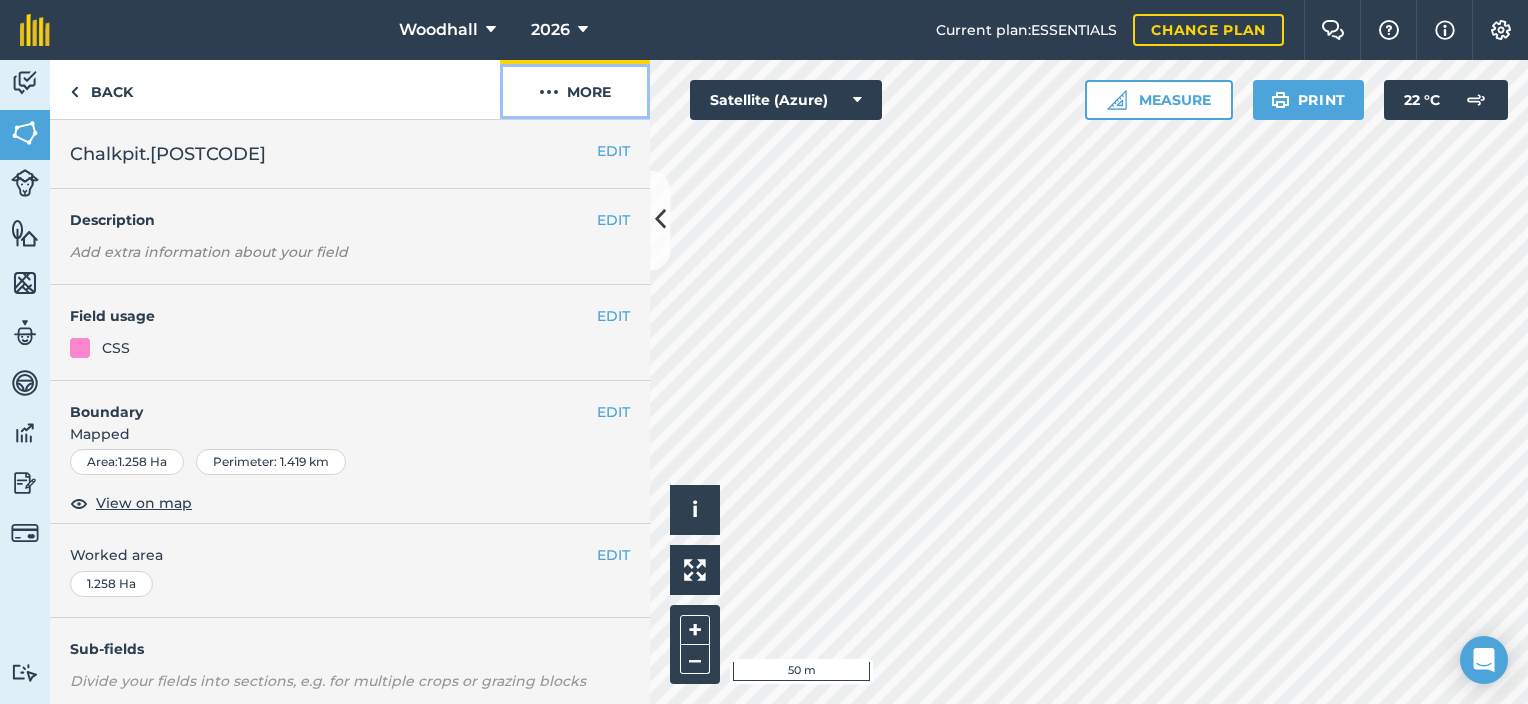 click at bounding box center [549, 92] 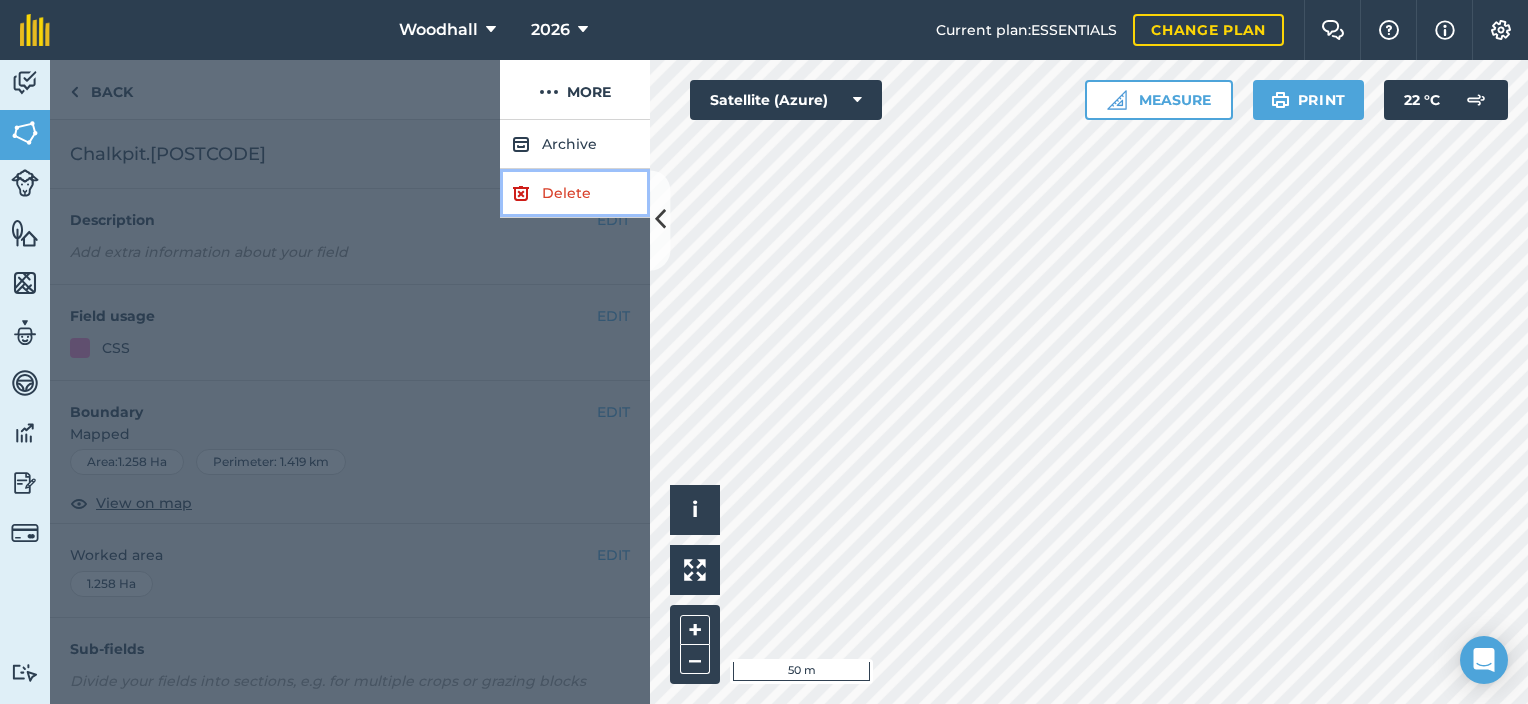 click on "Delete" at bounding box center (575, 193) 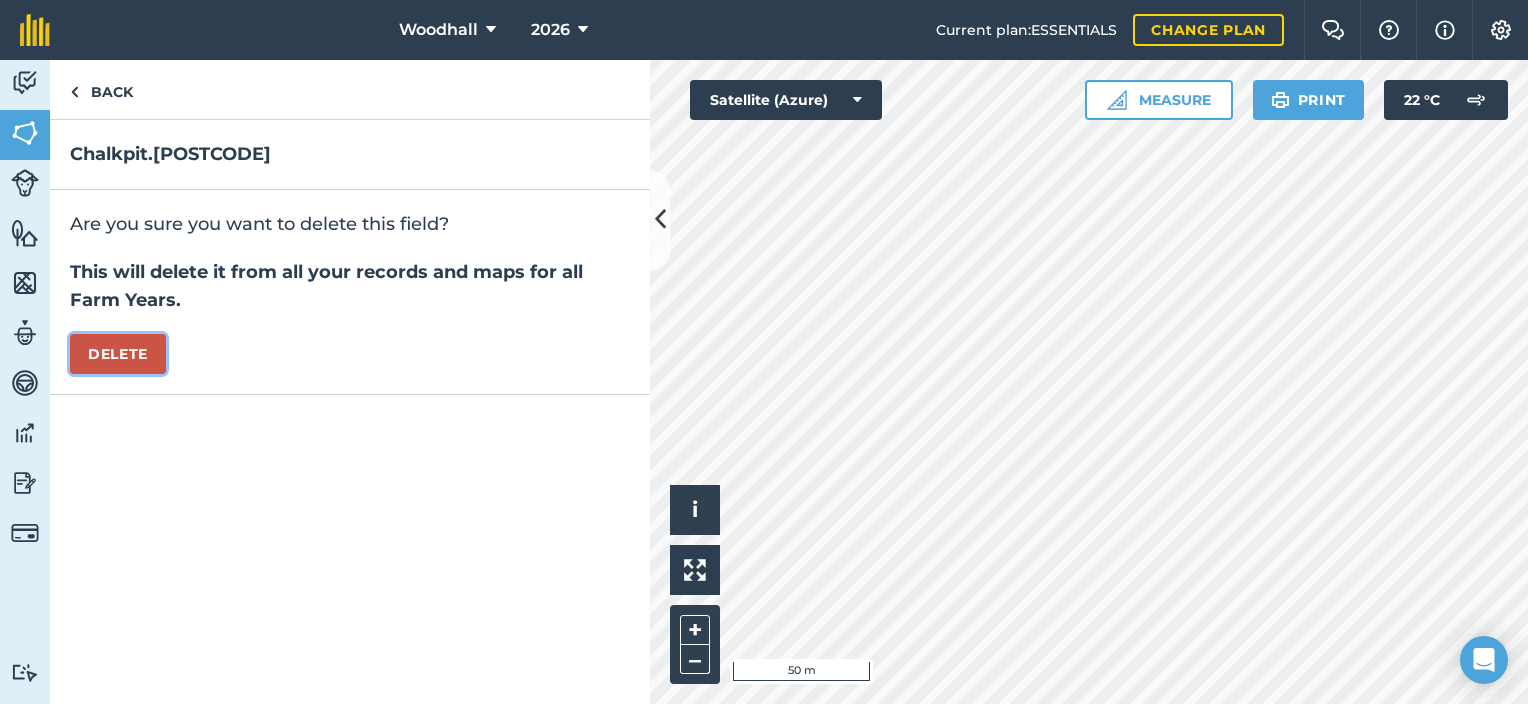 click on "Delete" at bounding box center [118, 354] 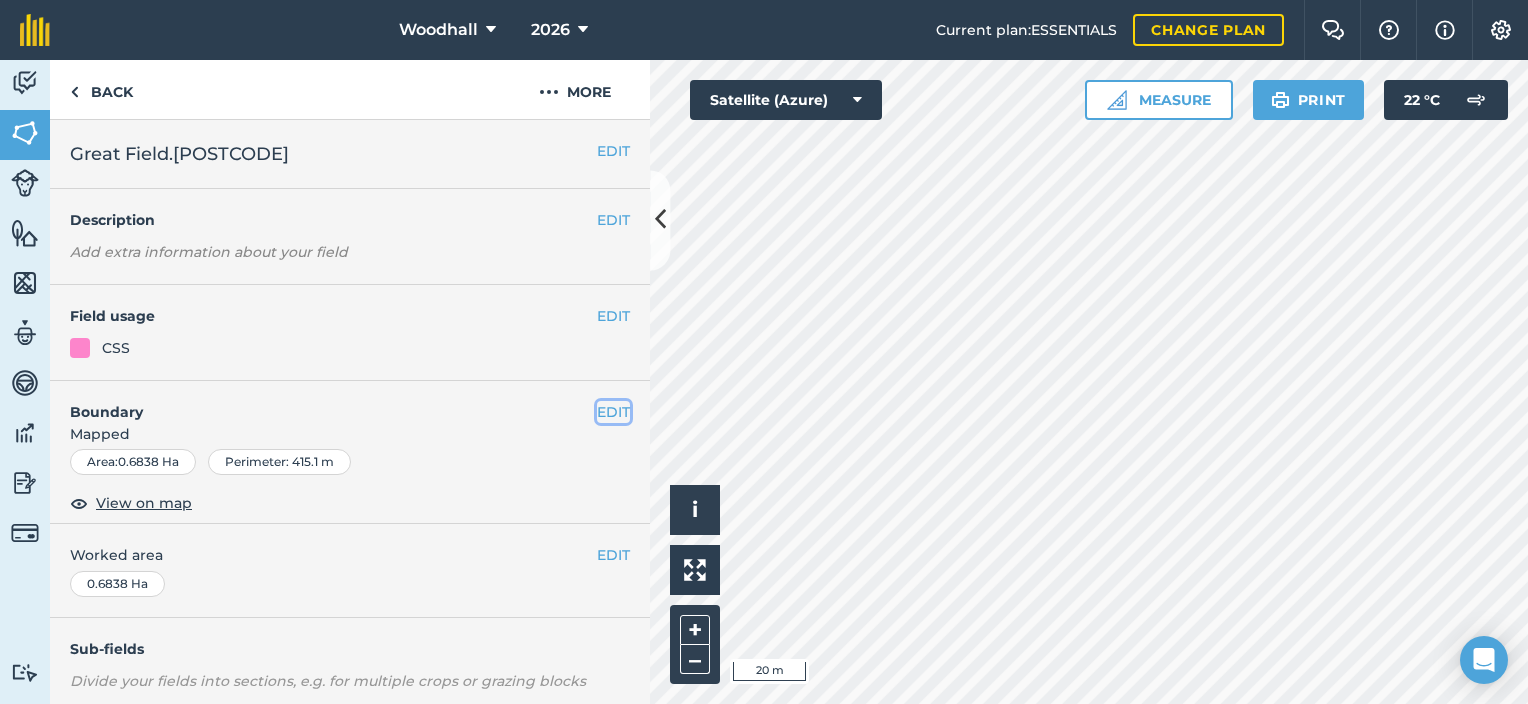 click on "EDIT" at bounding box center [613, 412] 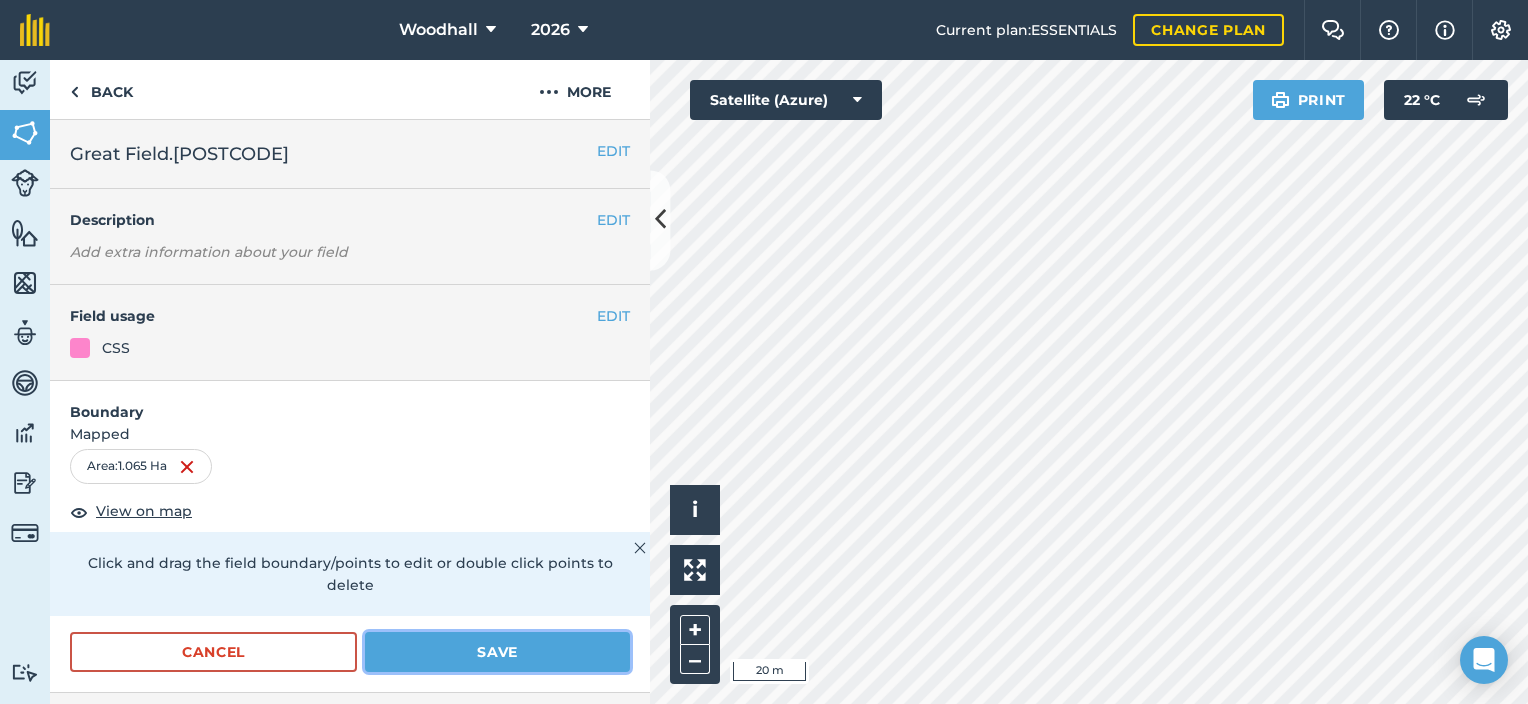click on "Save" at bounding box center (497, 652) 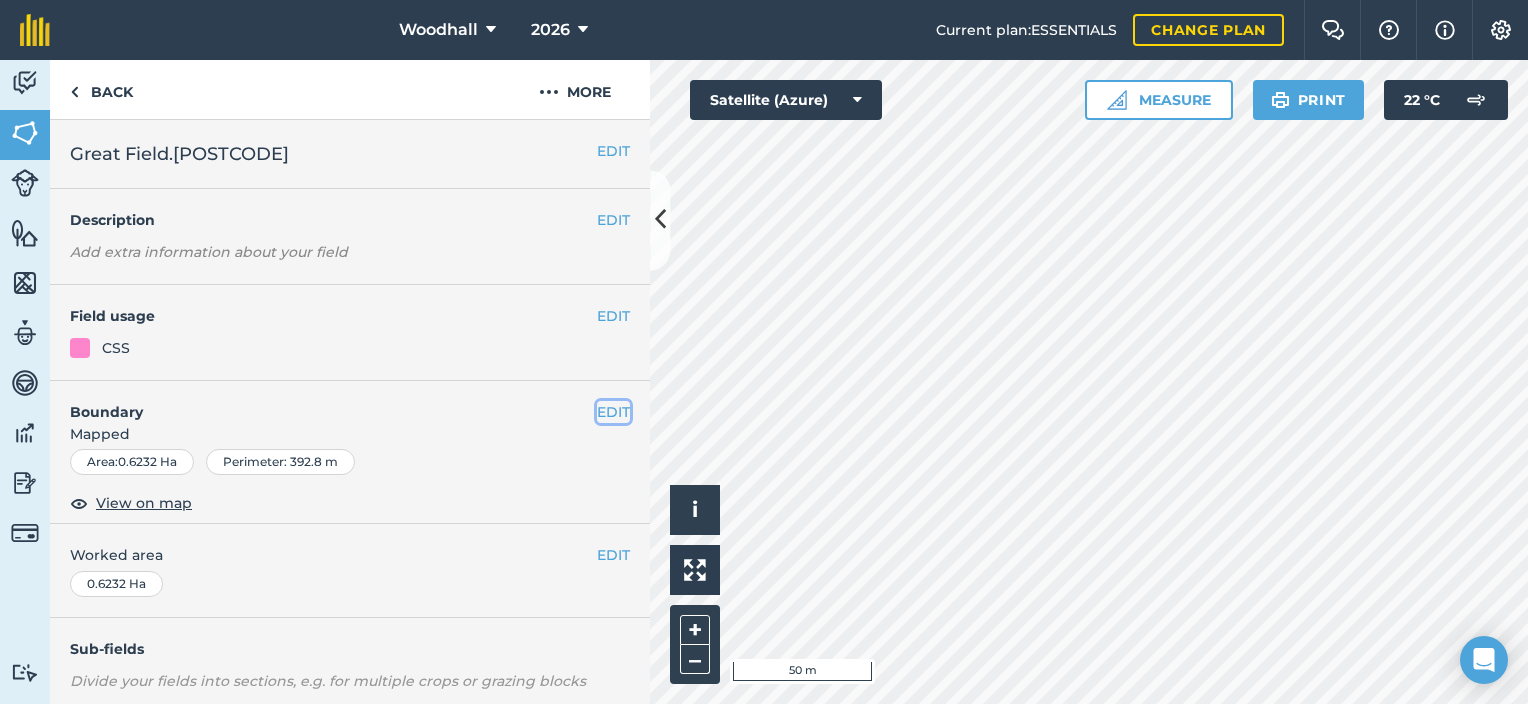 click on "EDIT" at bounding box center [613, 412] 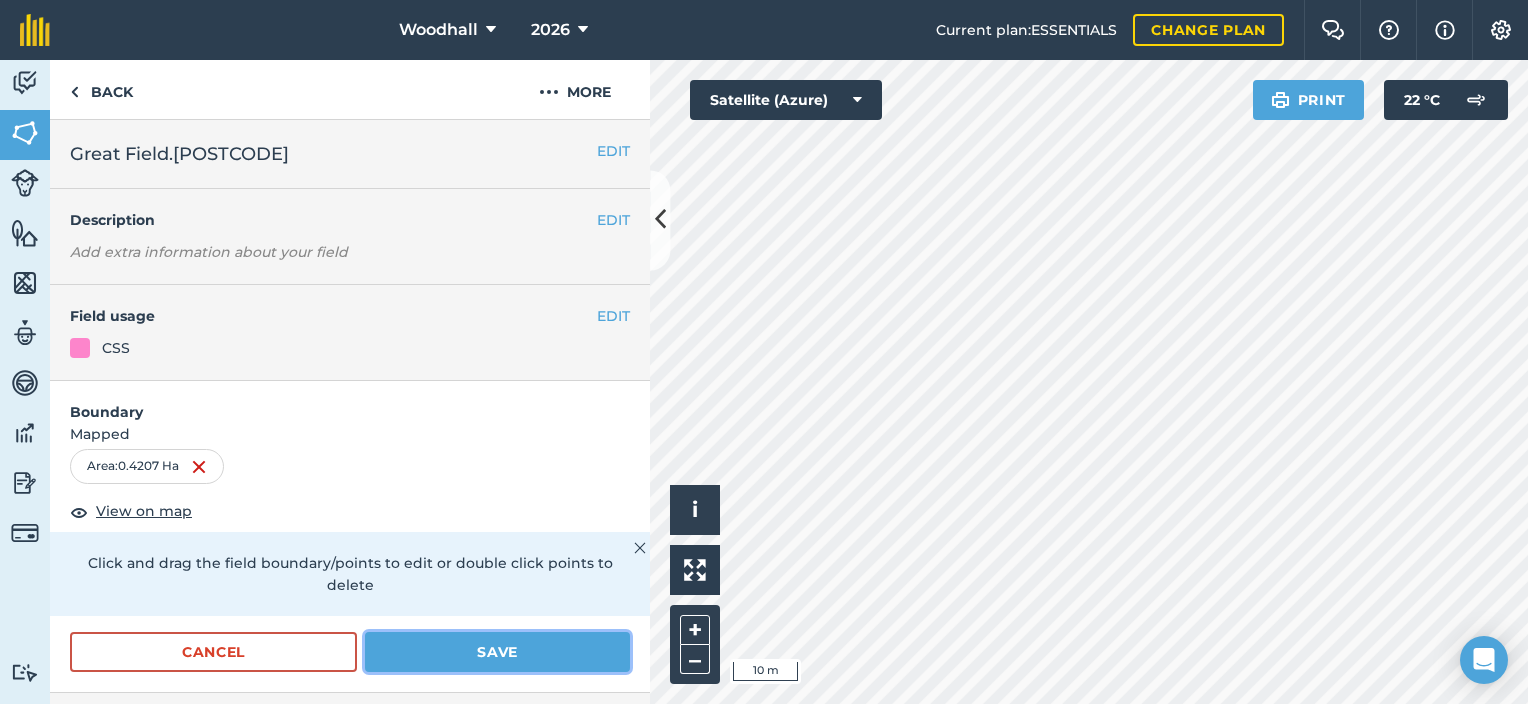click on "Save" at bounding box center (497, 652) 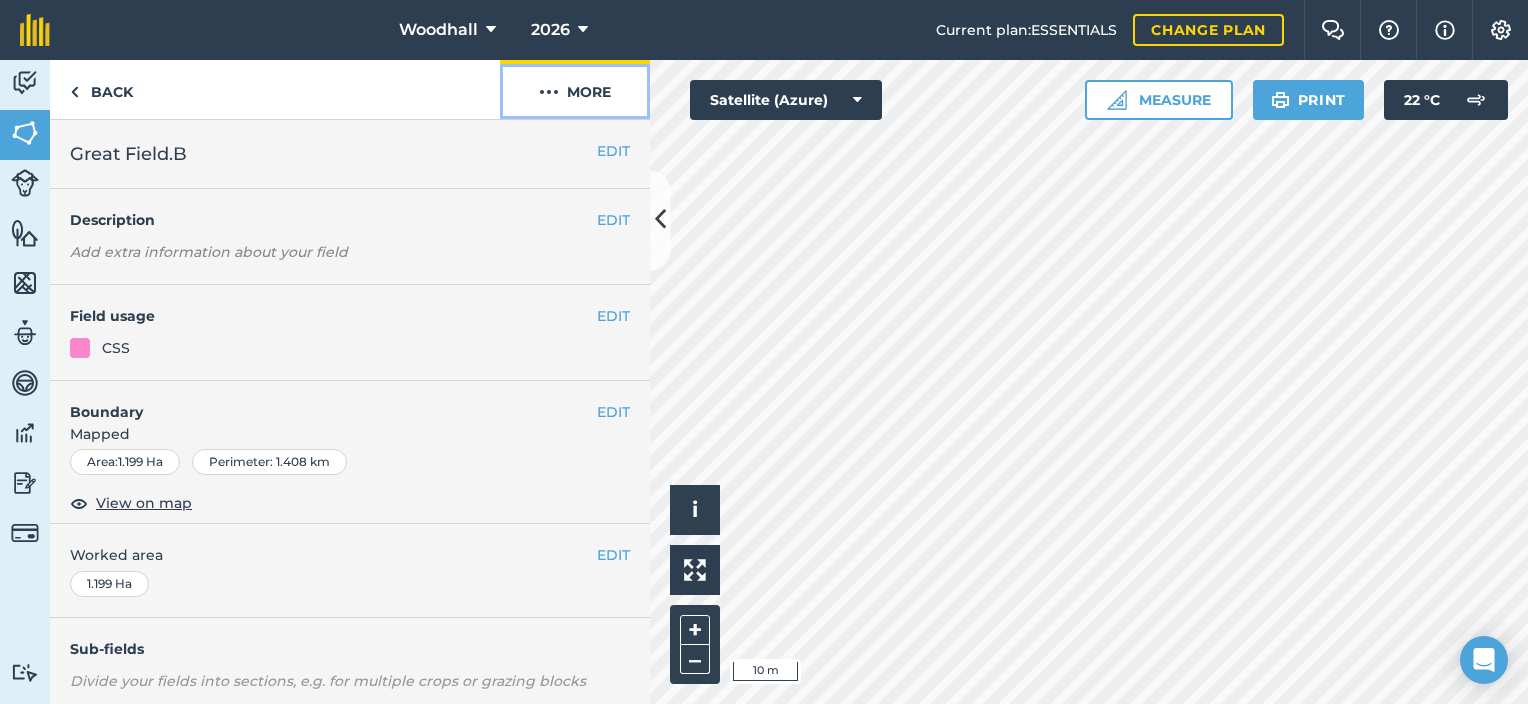 click on "More" at bounding box center [575, 89] 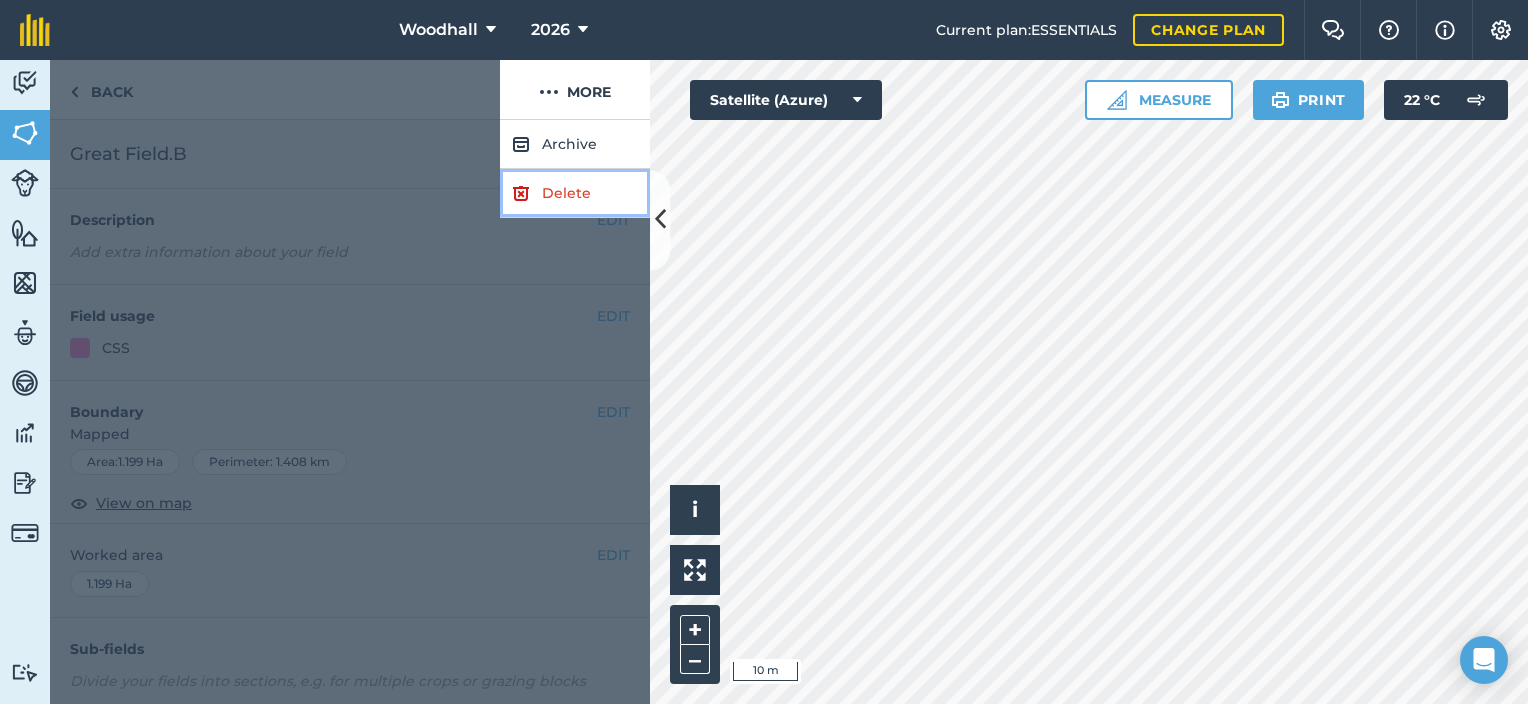 click on "Delete" at bounding box center [575, 193] 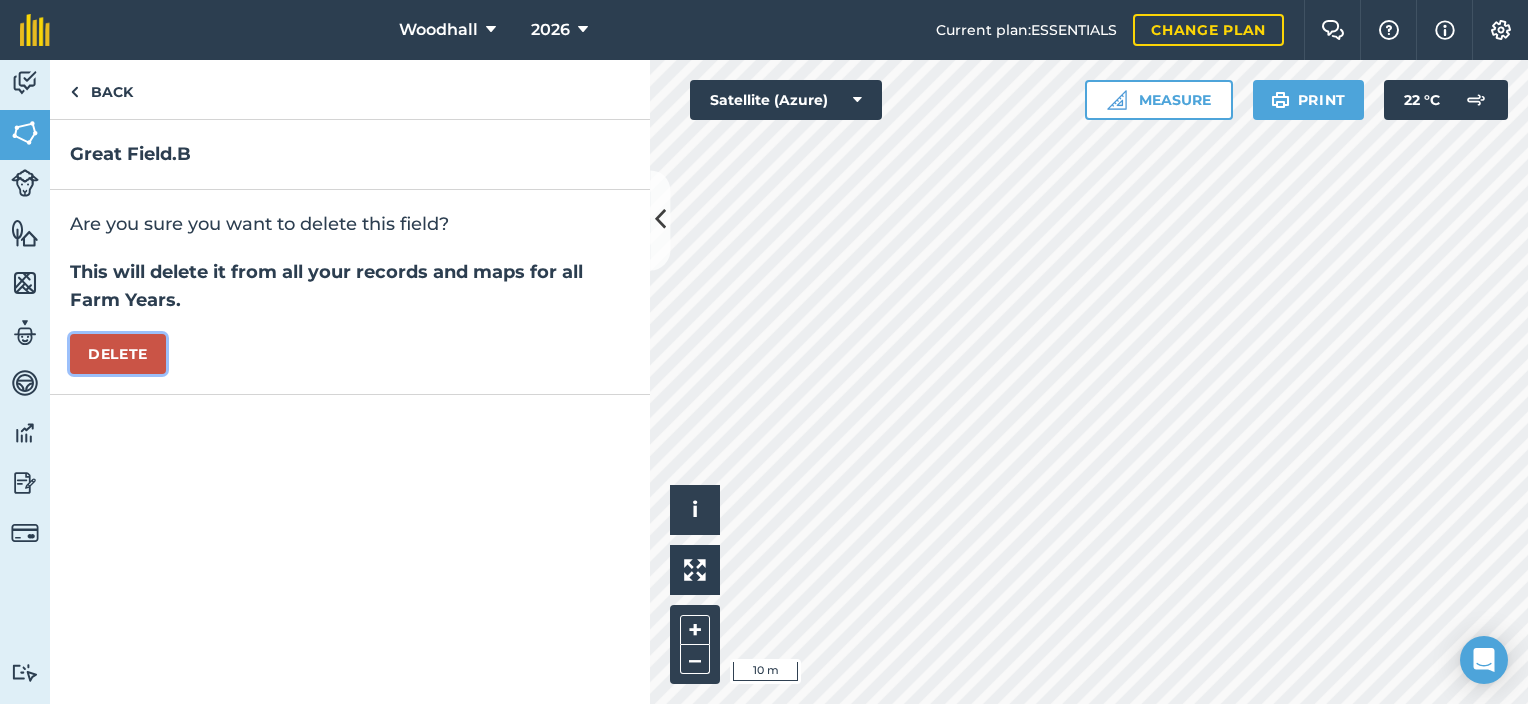 click on "Delete" at bounding box center [118, 354] 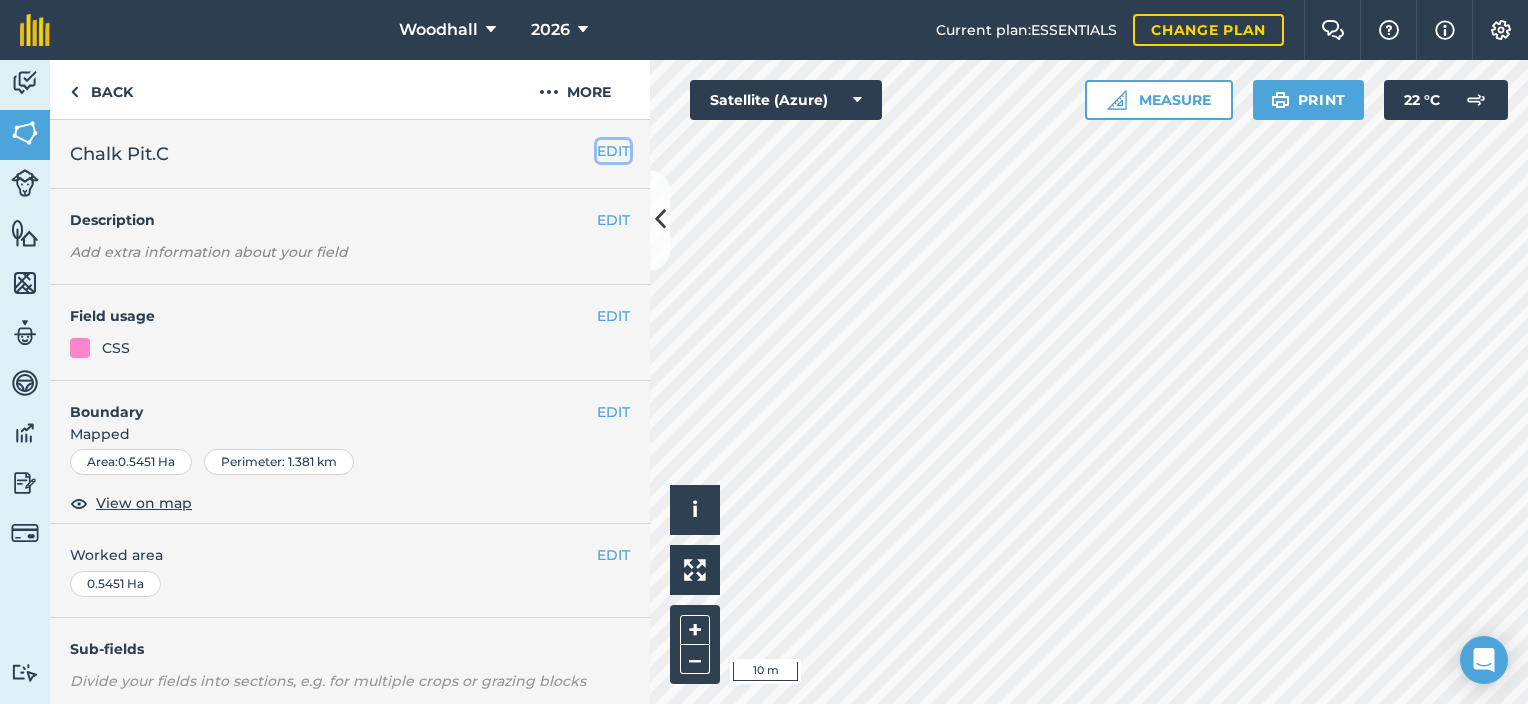 click on "EDIT" at bounding box center [613, 151] 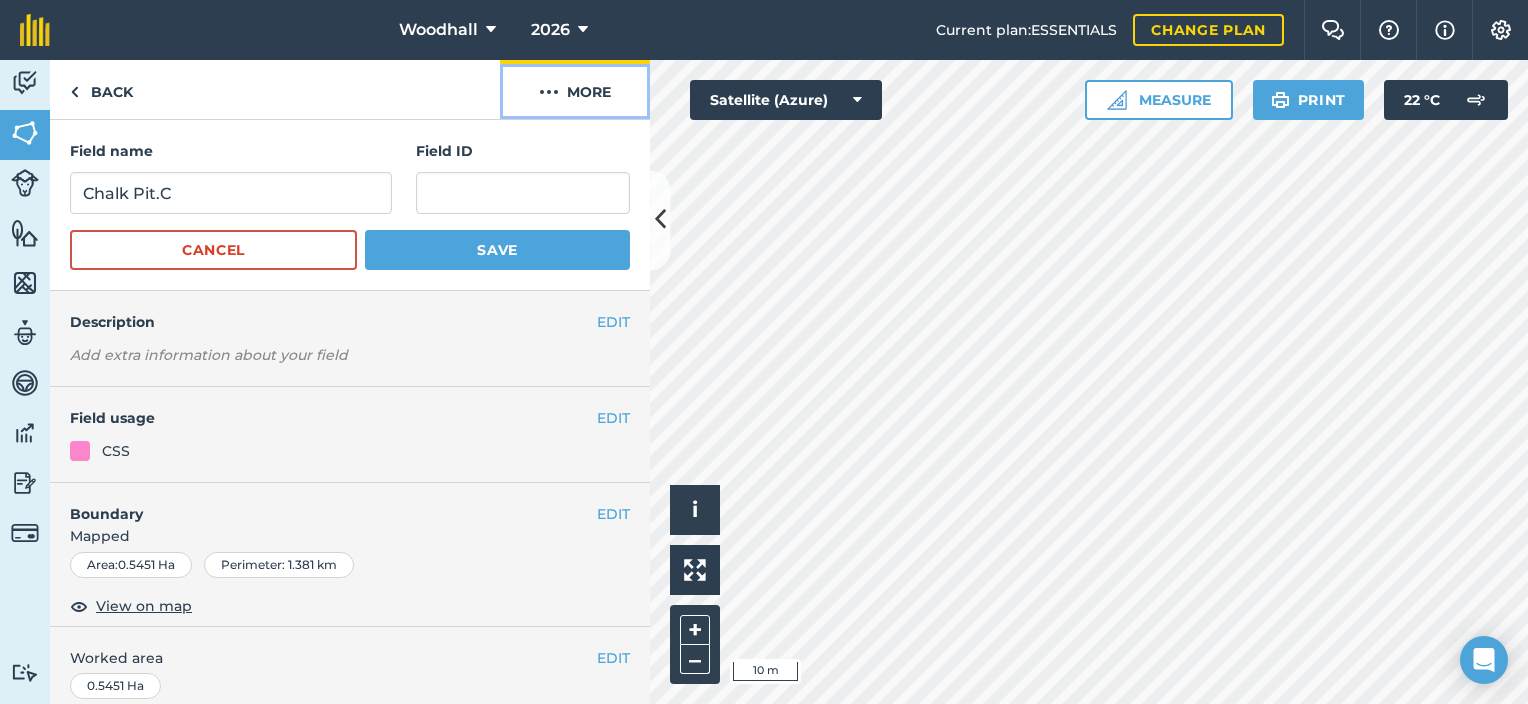 click on "More" at bounding box center [575, 89] 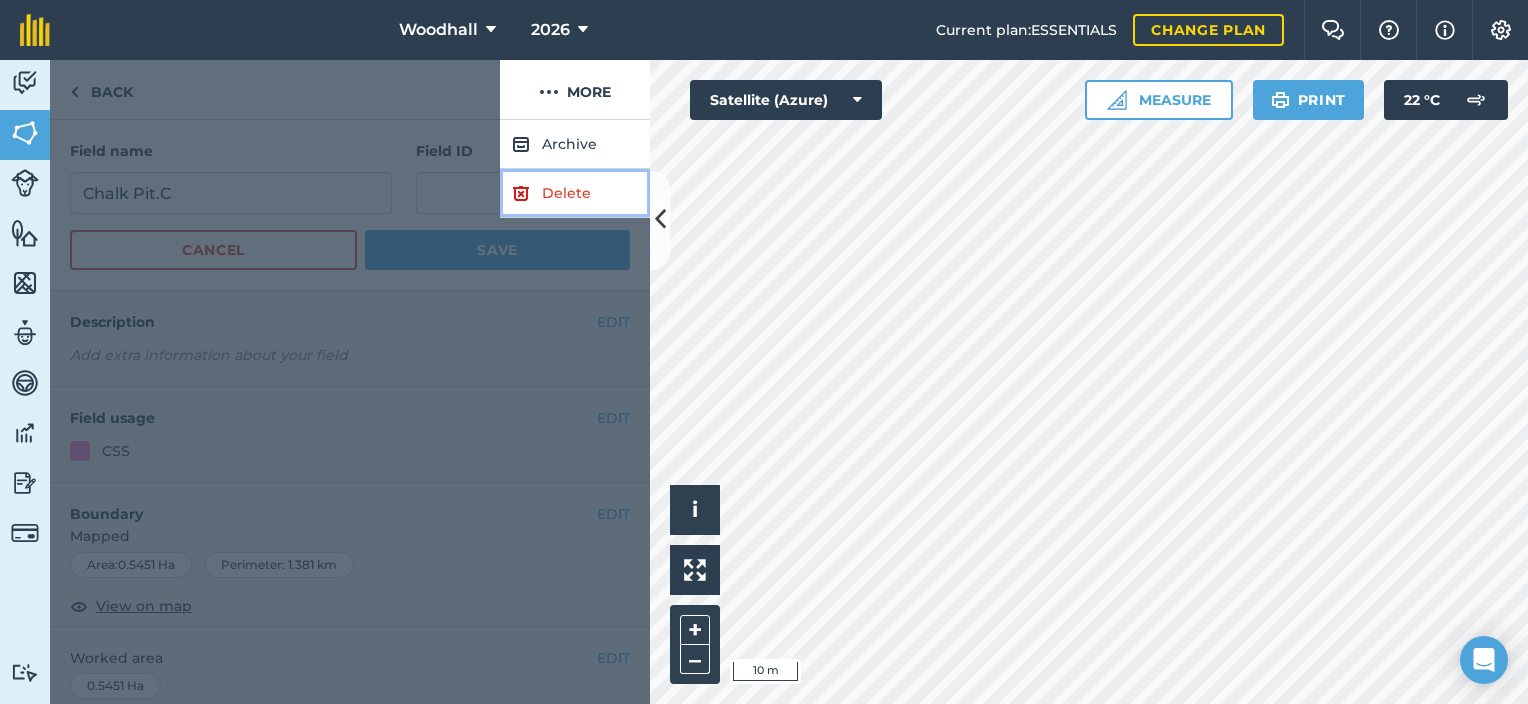 click on "Delete" at bounding box center [575, 193] 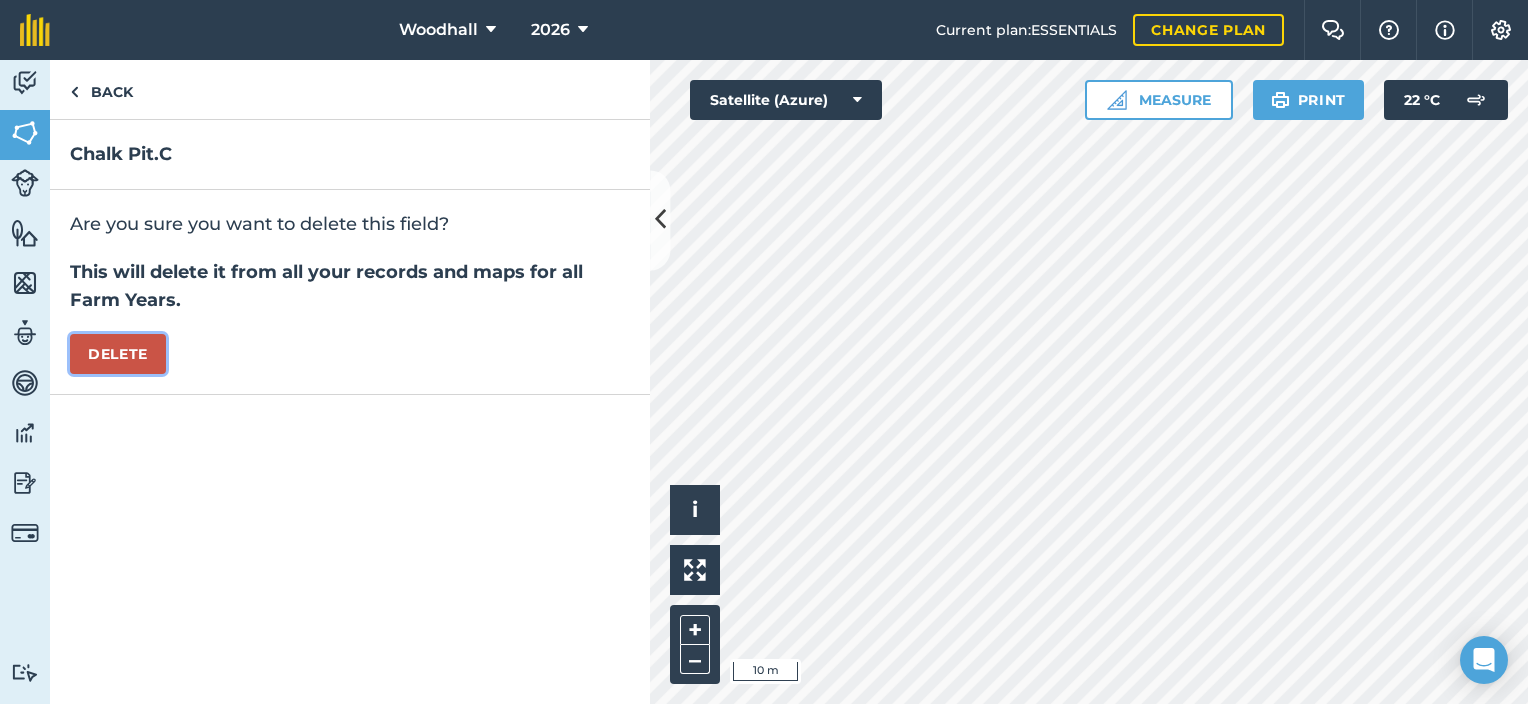 click on "Delete" at bounding box center (118, 354) 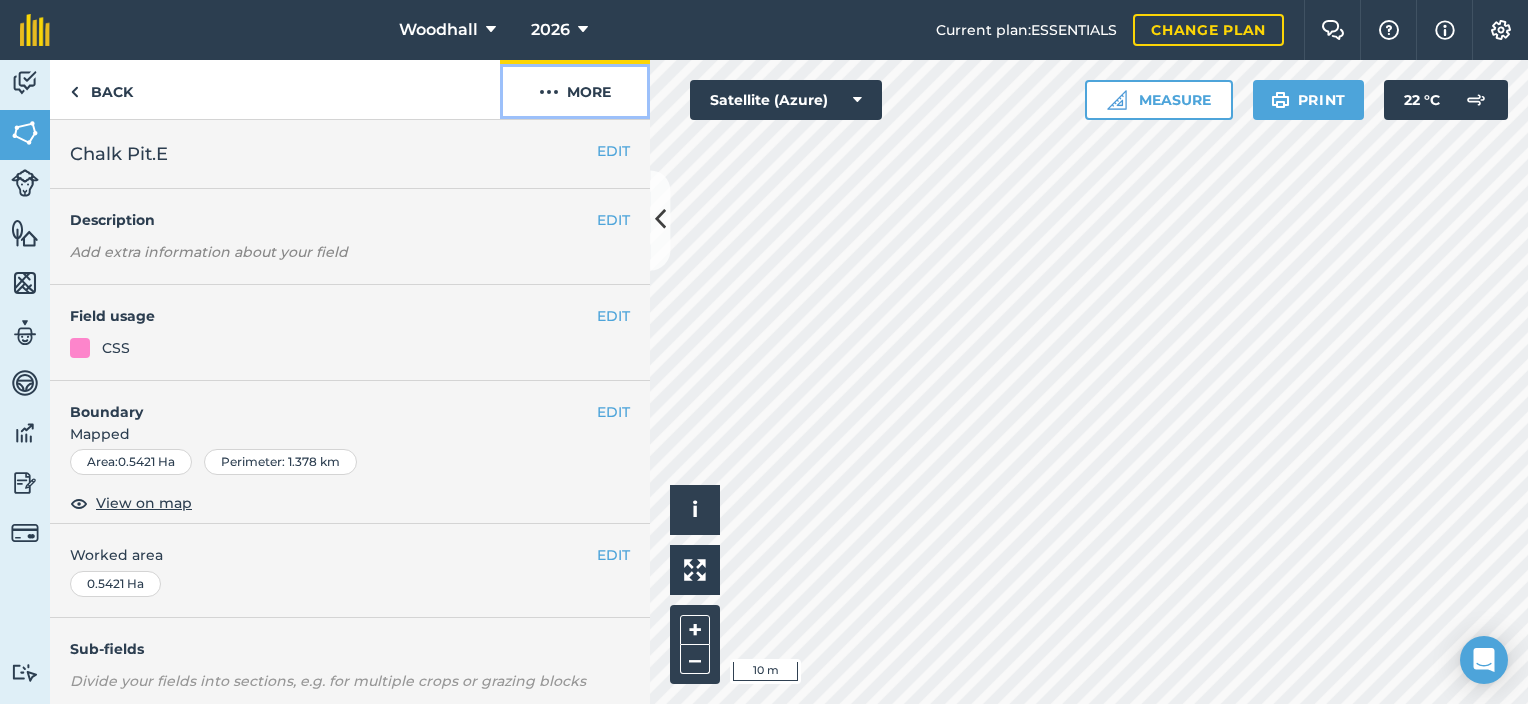 click on "More" at bounding box center [575, 89] 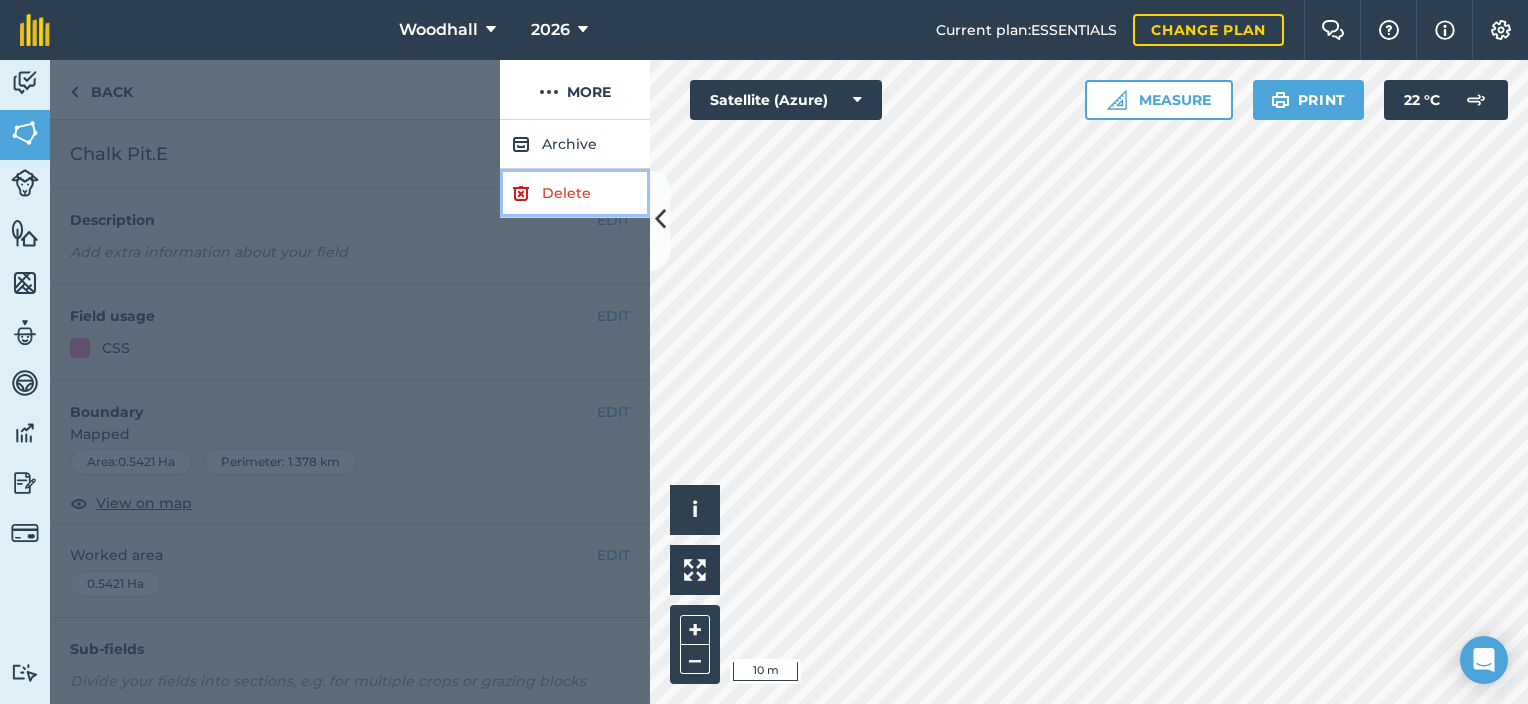 click on "Delete" at bounding box center [575, 193] 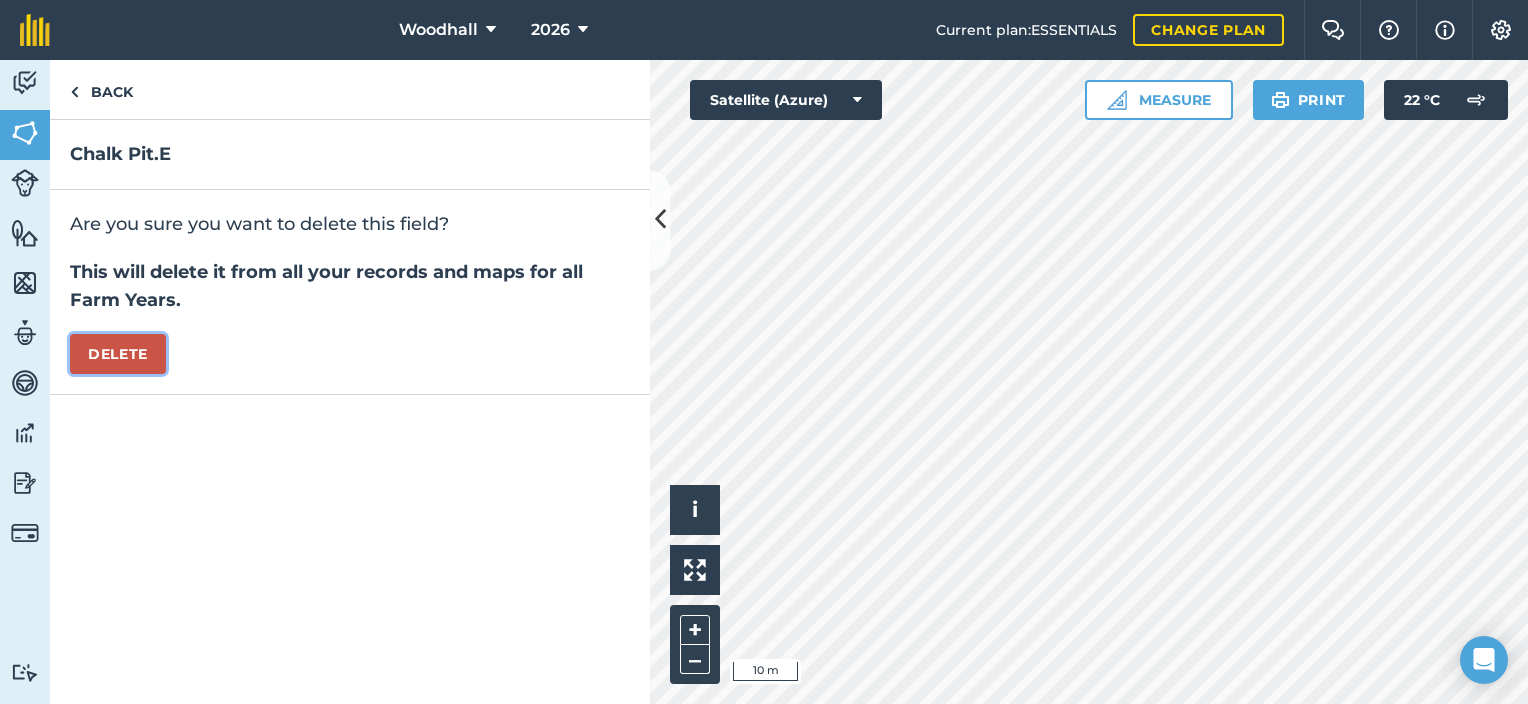 click on "Delete" at bounding box center (118, 354) 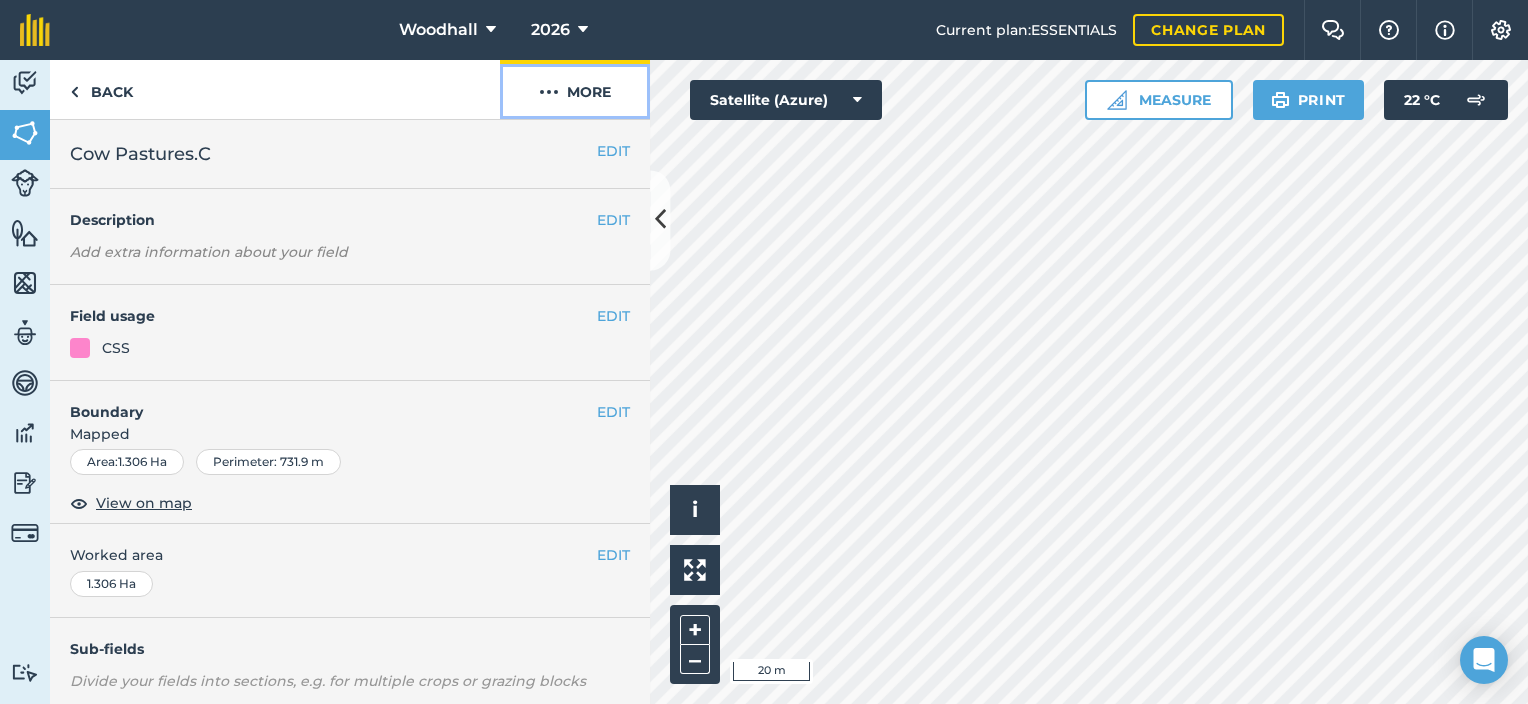 click on "More" at bounding box center (575, 89) 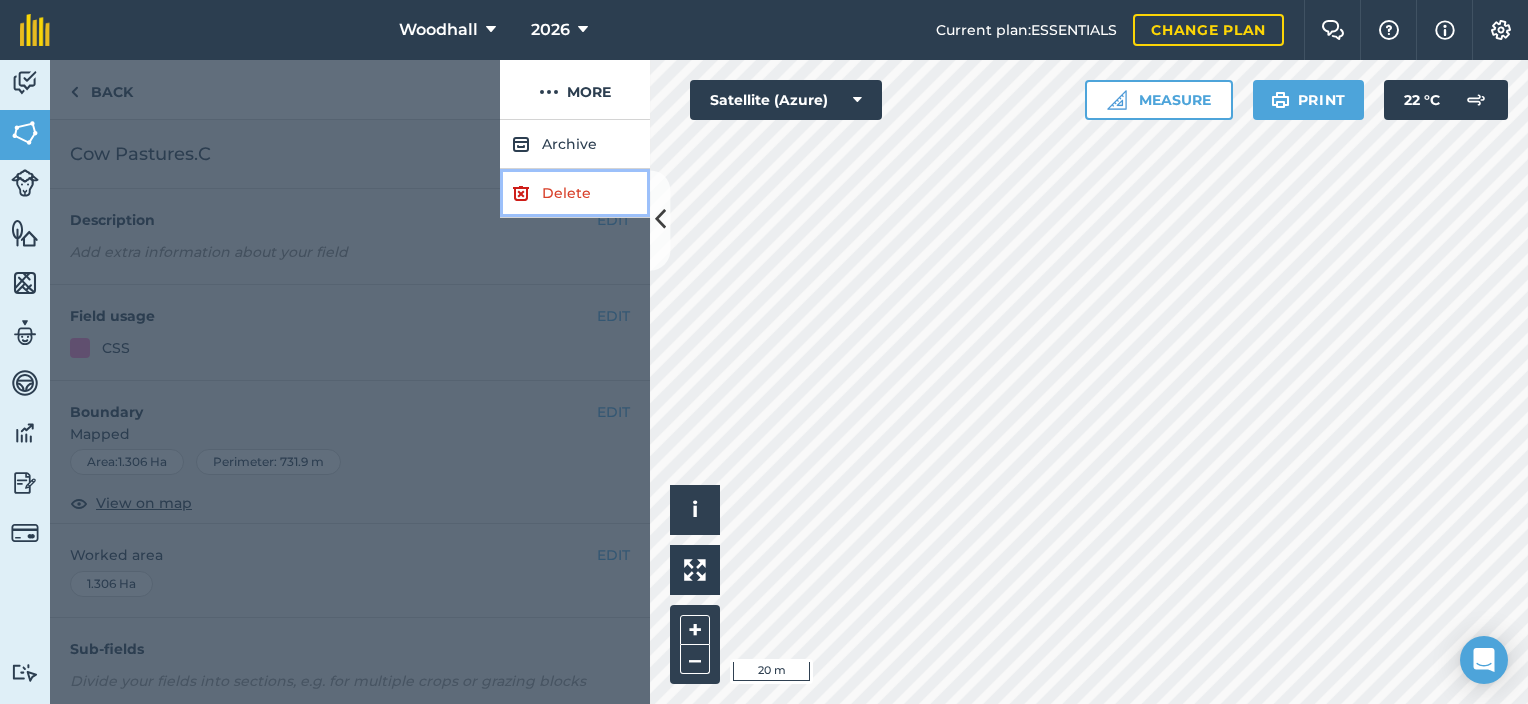 click on "Delete" at bounding box center [575, 193] 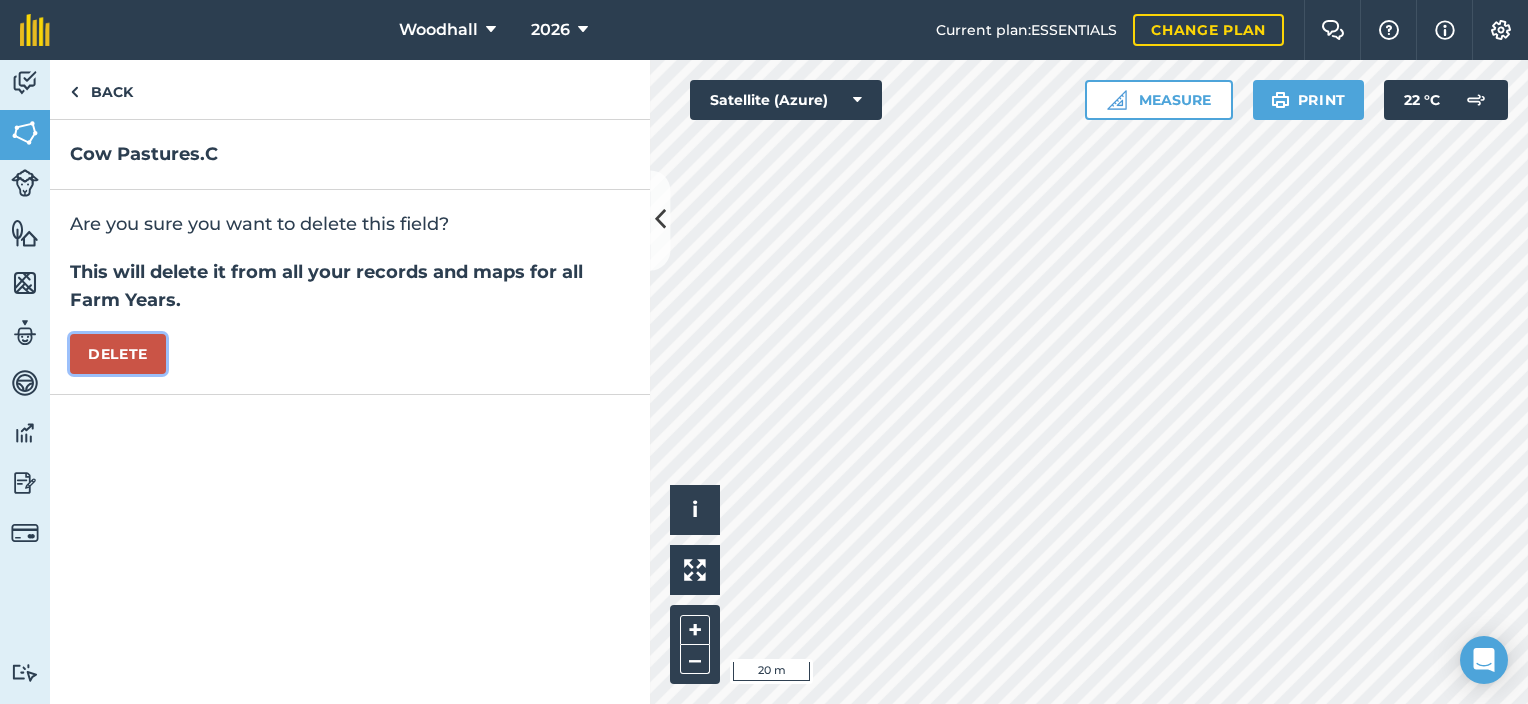 click on "Delete" at bounding box center [118, 354] 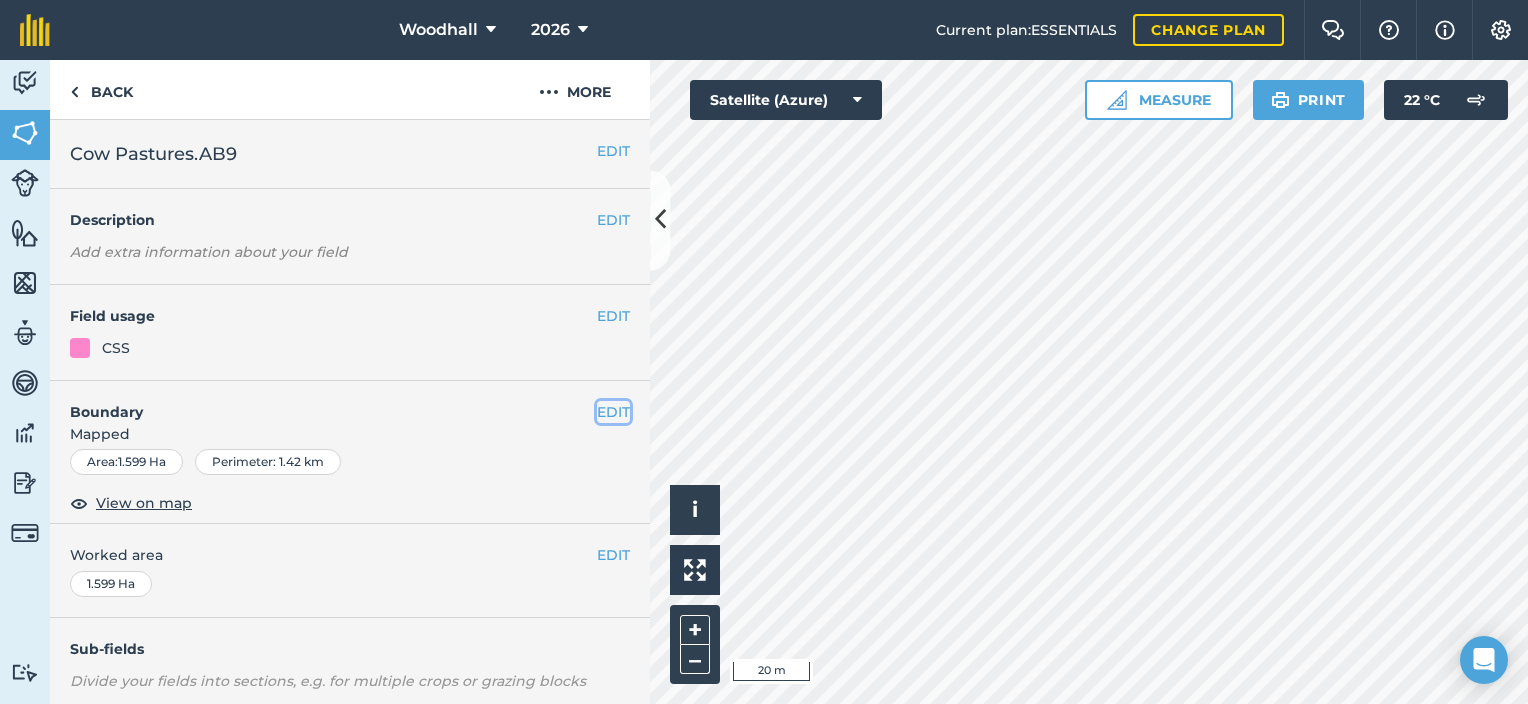 click on "EDIT" at bounding box center (613, 412) 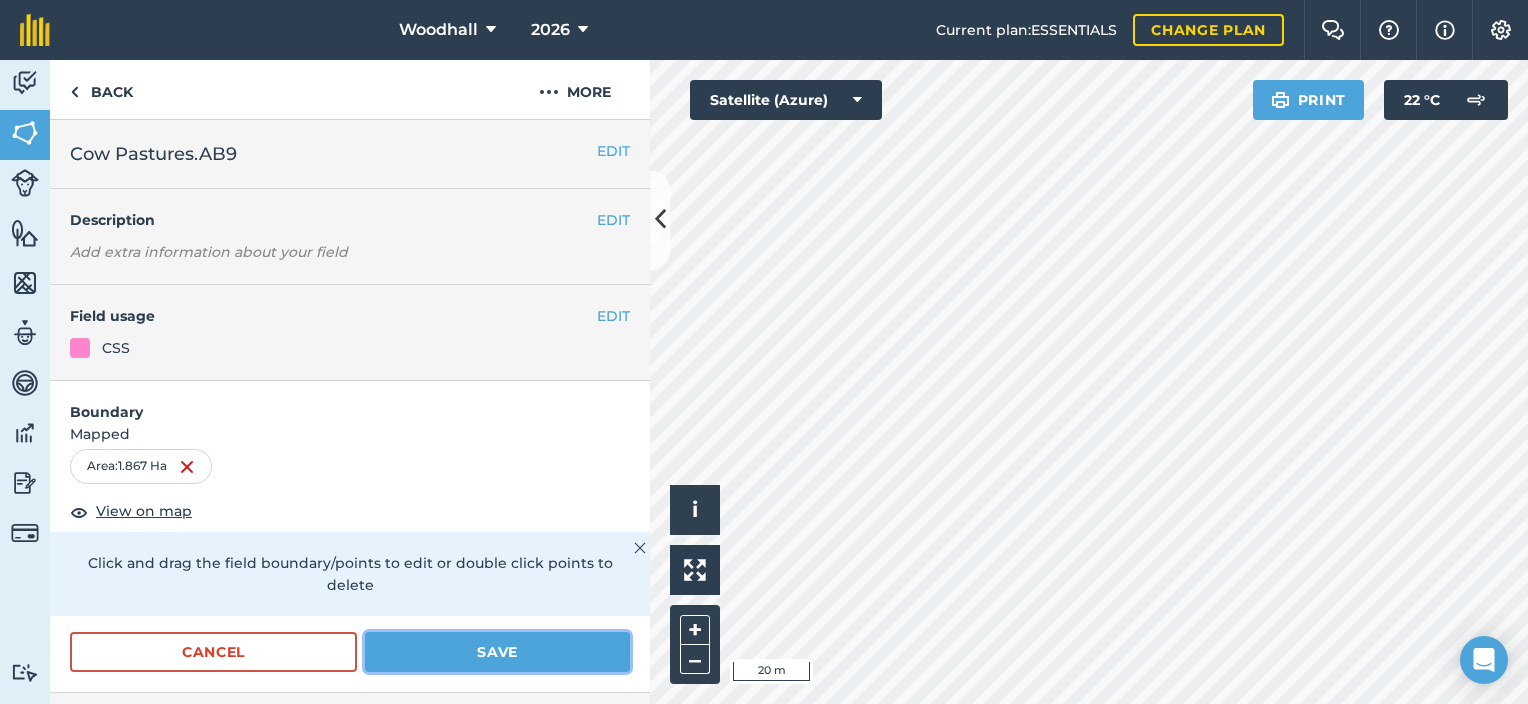 click on "Save" at bounding box center (497, 652) 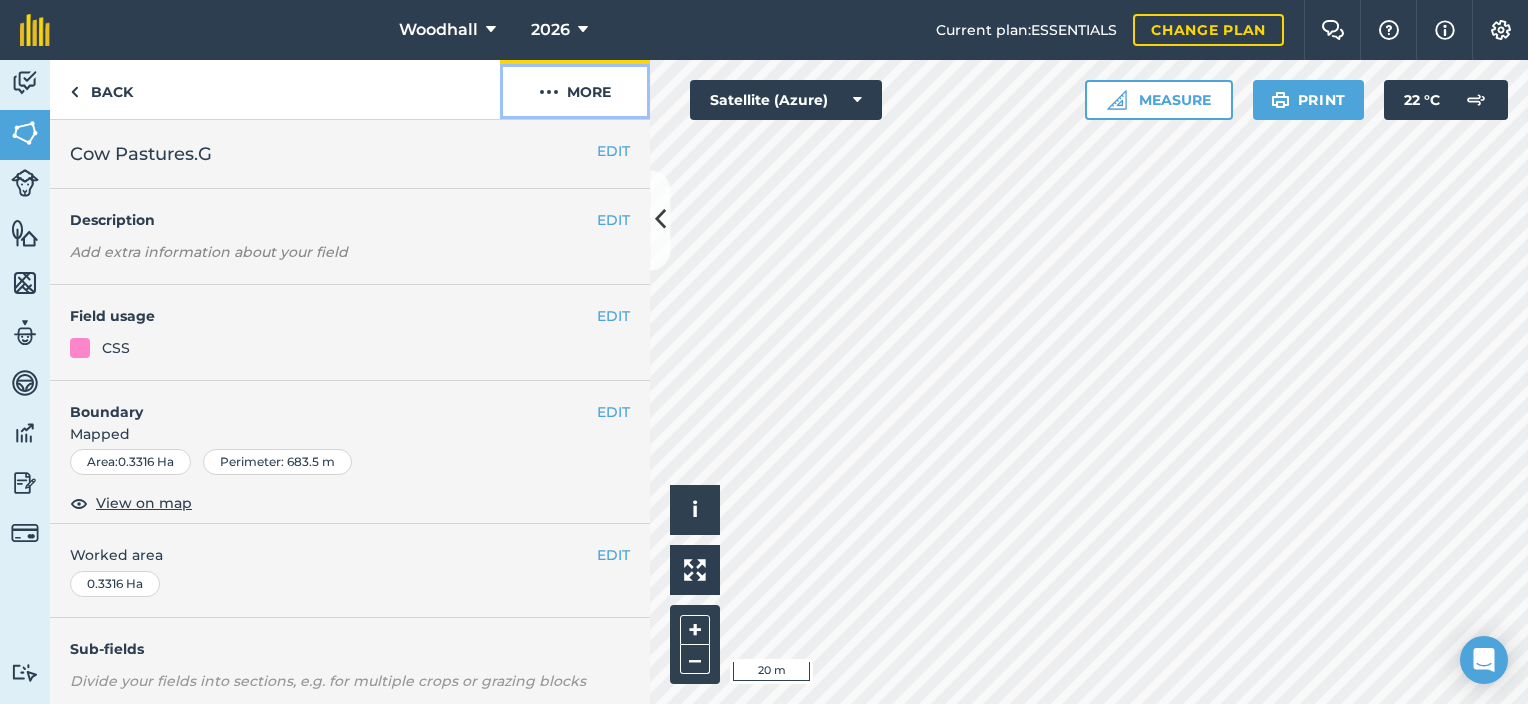 click on "More" at bounding box center (575, 89) 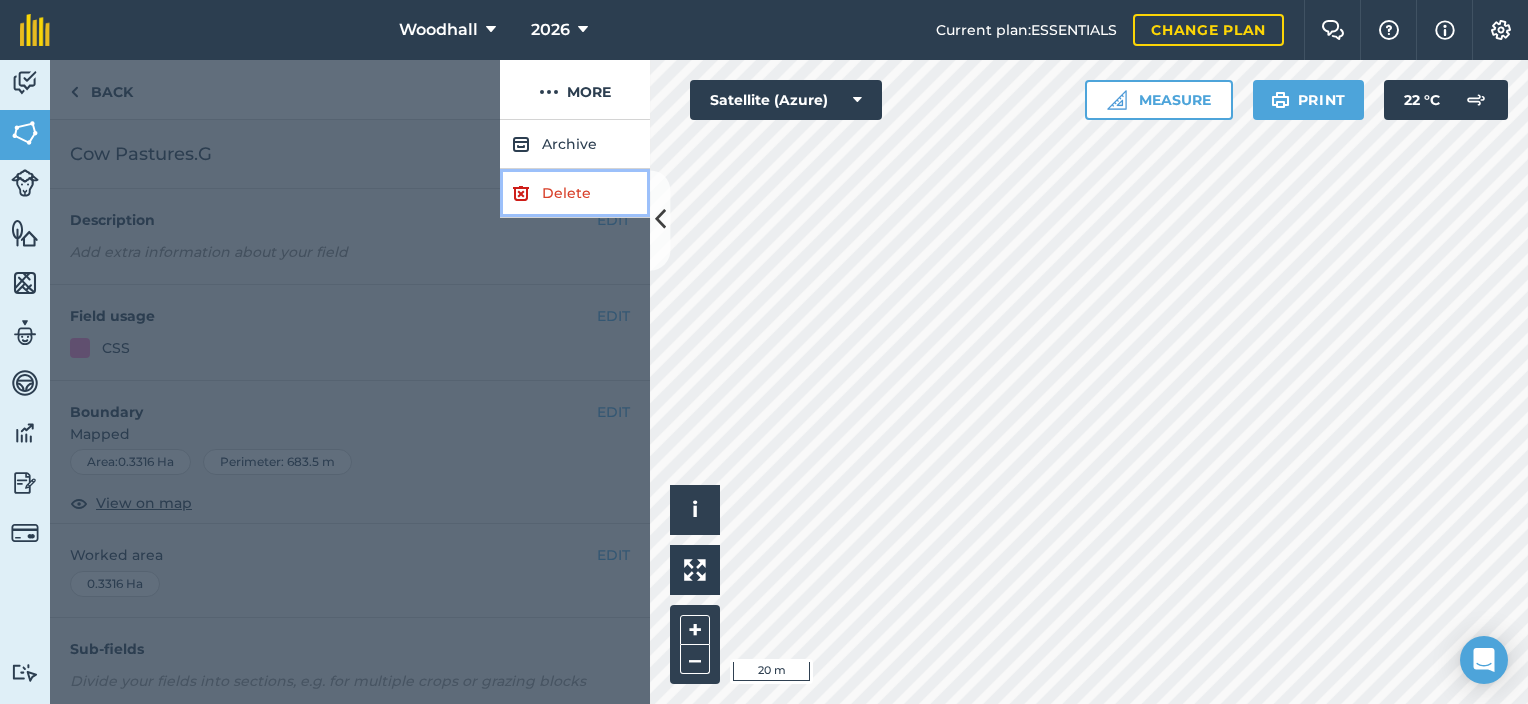 click on "Delete" at bounding box center [575, 193] 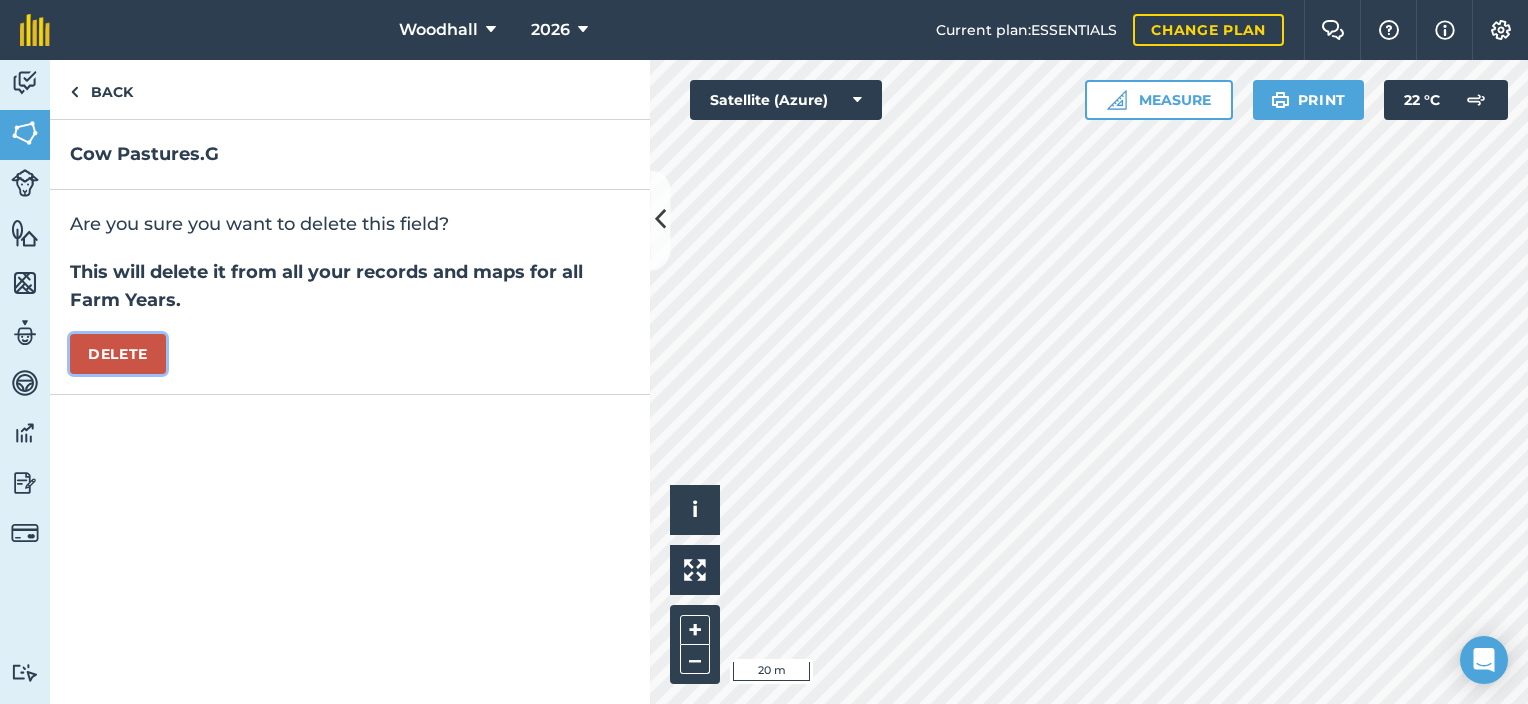 click on "Delete" at bounding box center [118, 354] 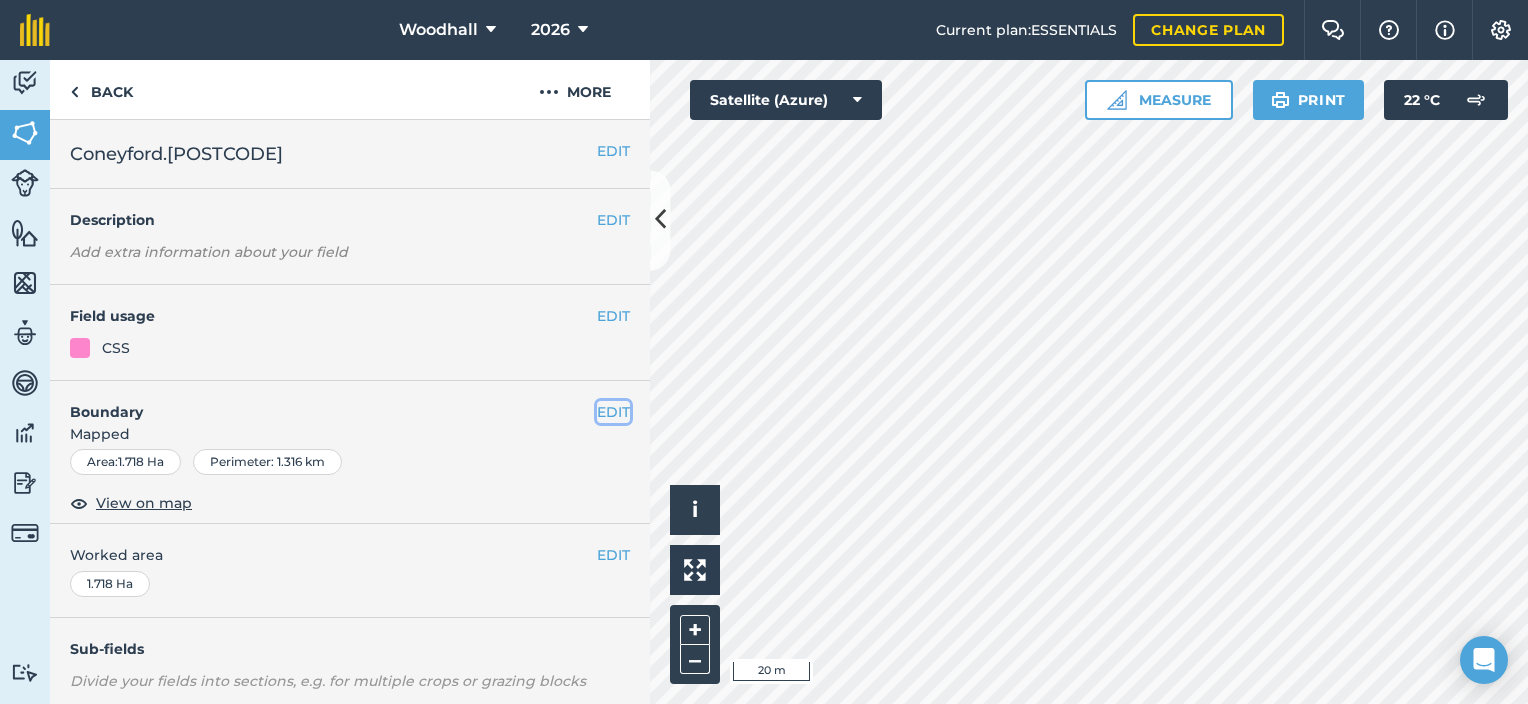 click on "EDIT" at bounding box center [613, 412] 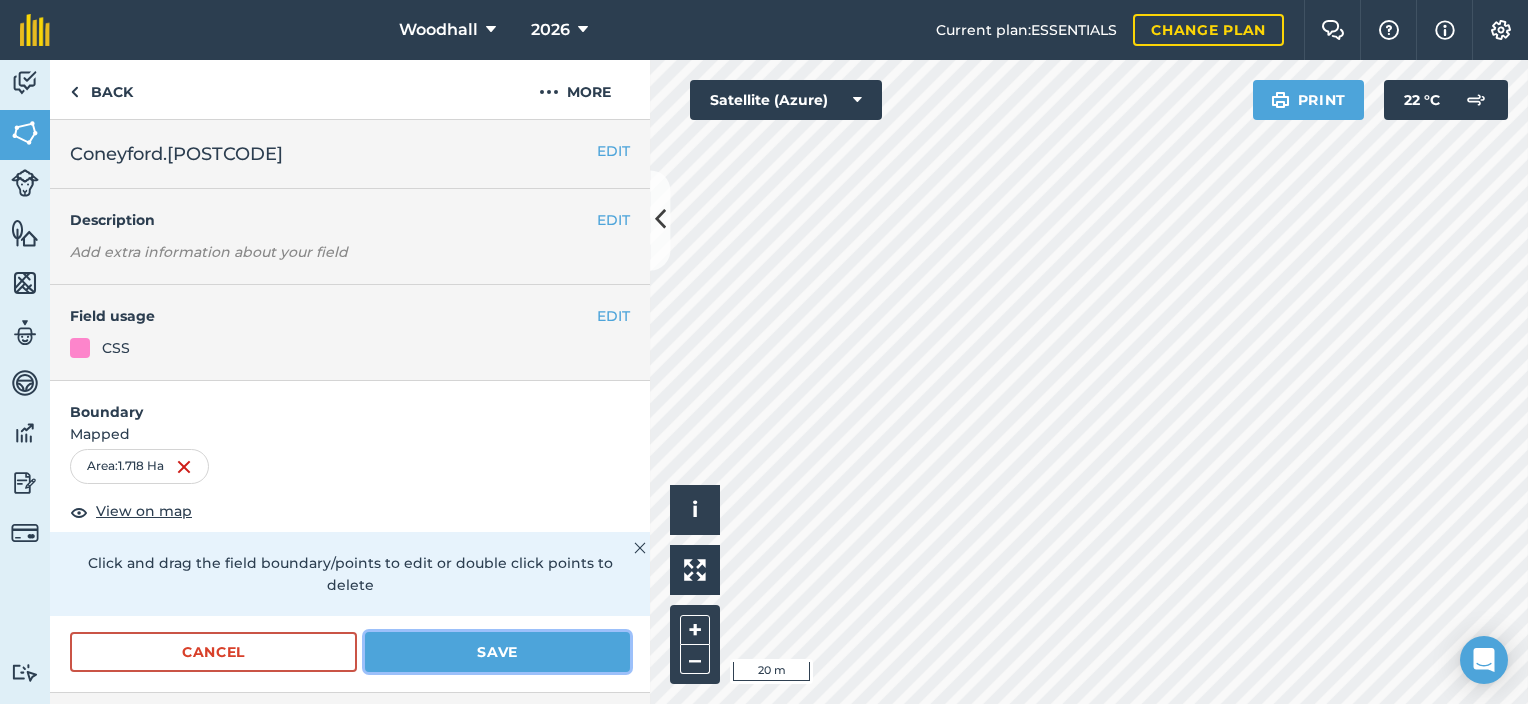 click on "Save" at bounding box center [497, 652] 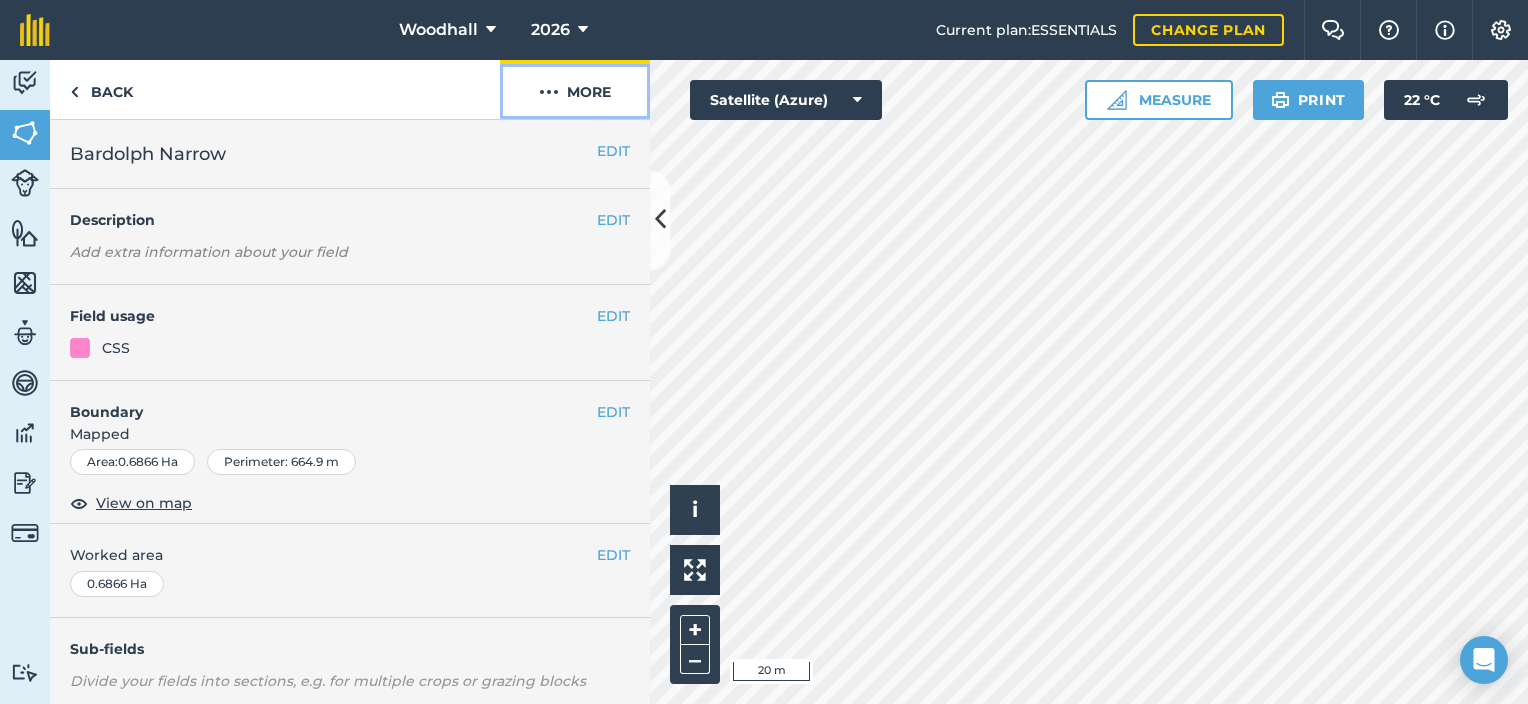 click on "More" at bounding box center (575, 89) 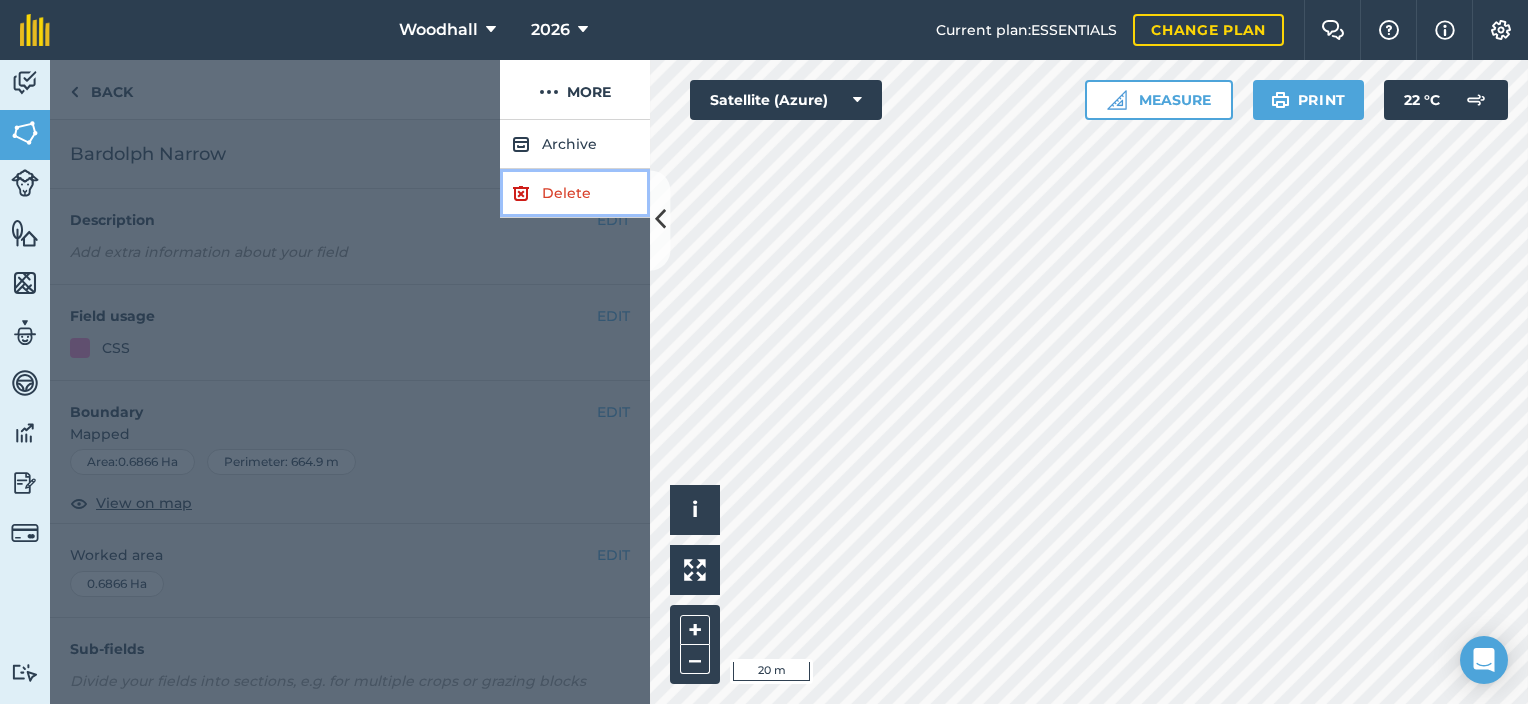 click on "Delete" at bounding box center (575, 193) 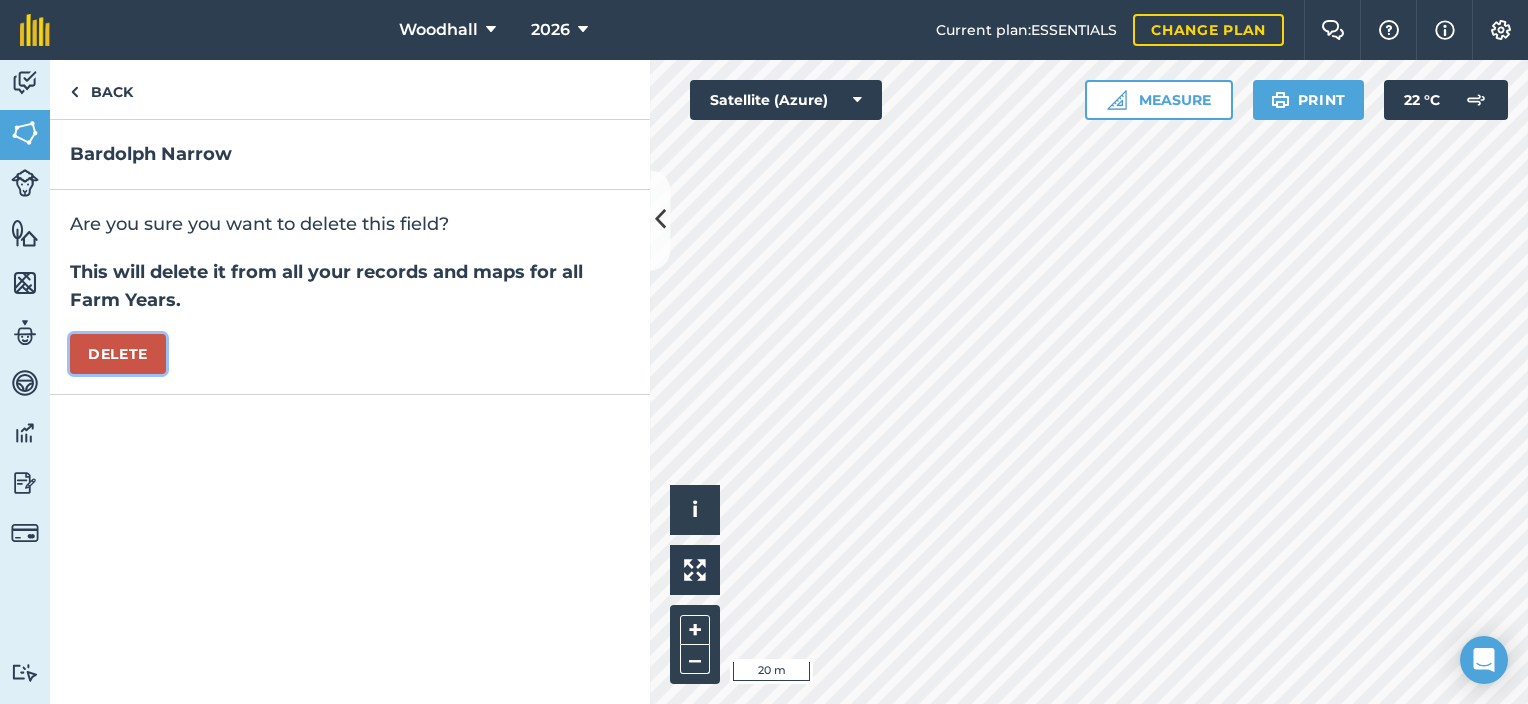 click on "Delete" at bounding box center [118, 354] 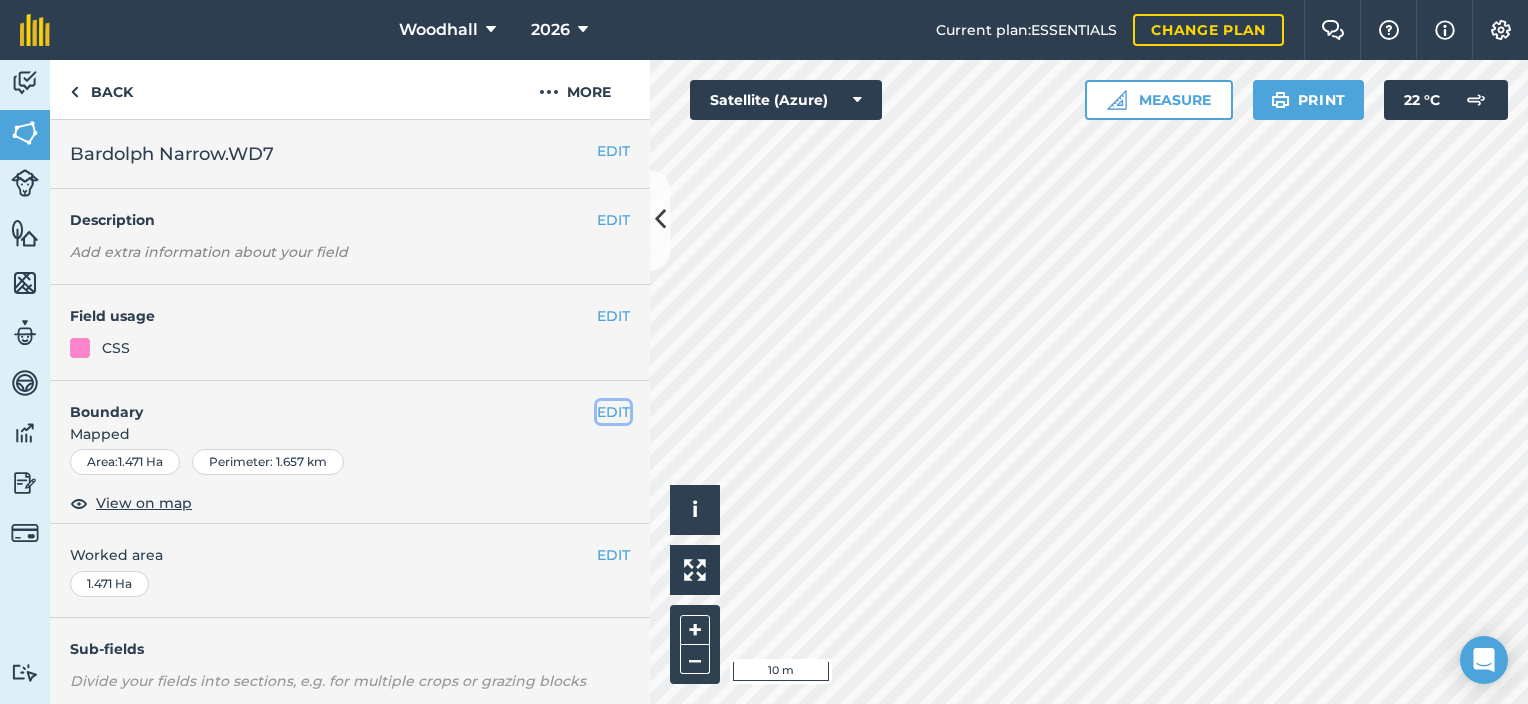 click on "EDIT" at bounding box center (613, 412) 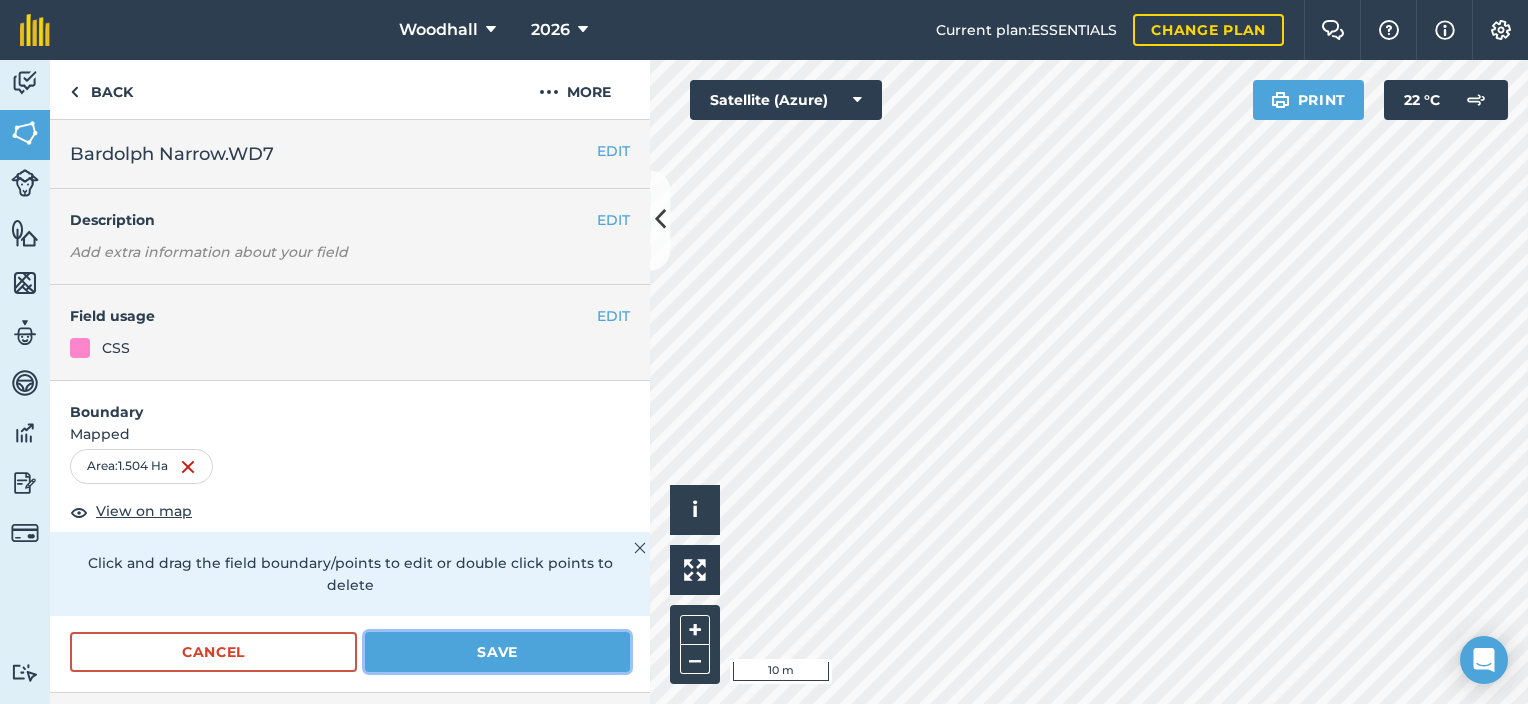 click on "Save" at bounding box center [497, 652] 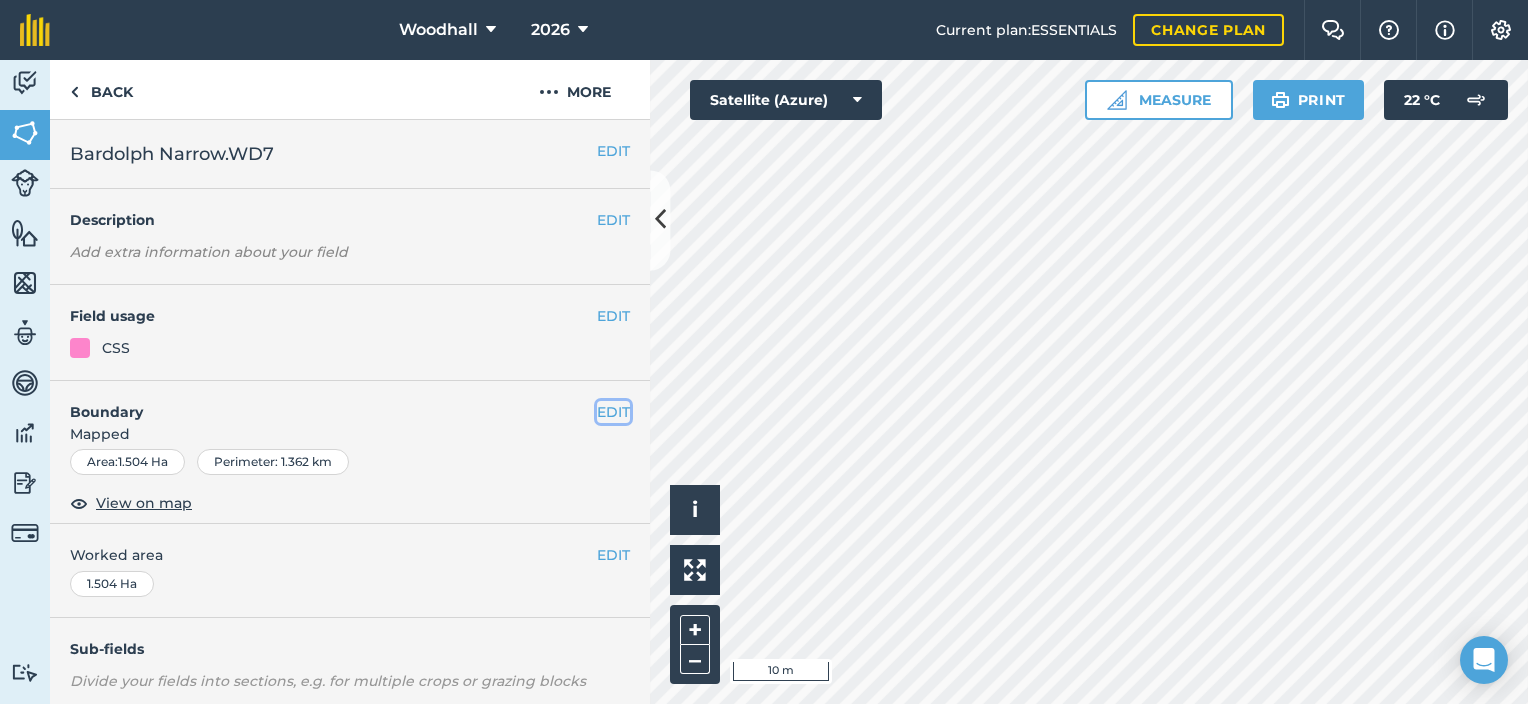 click on "EDIT" at bounding box center (613, 412) 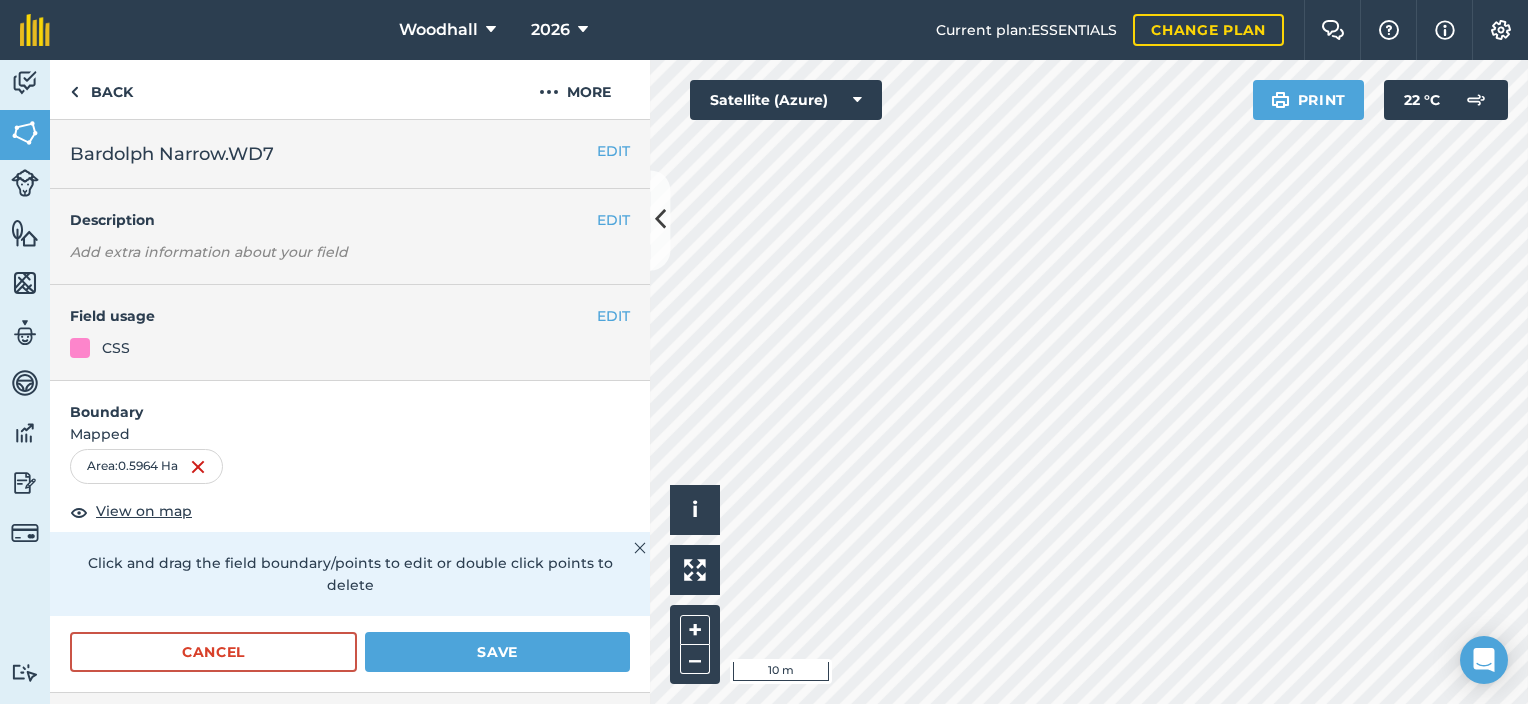 click on "Woodhall 2026 Current plan : ESSENTIALS Change plan Farm Chat Help Info Settings Woodhall - 2026 Reproduced with the permission of Microsoft Printed on 04/08/2025 Field usages No usage set 2nd Wheat BEANS CS Grass CSS Grass NUM3 OATS OSR S.Barley W.Barley W.Wheat Woodland Feature types Gas Bangers Trees Water Activity Fields Livestock Features Maps Team Vehicles Data Reporting Billing Tutorials Tutorials Back More EDIT Bardolph Narrow.WD7 EDIT Description Add extra information about your field EDIT Field usage CSS Boundary Mapped Area : 0.5964 Ha View on map Click and drag the field boundary/points to edit or double click points to delete Cancel Save EDIT Worked area 1.504 Ha Sub-fields Divide your fields into sections, e.g. for multiple crops or grazing blocks Add sub-fields Add field job Add note Field Health To-Do Field History Reports There are no outstanding tasks for this field. Hello i © 2025 TomTom, Microsoft 10 m + – Satellite (Azure) Print 22 ° C" at bounding box center [764, 352] 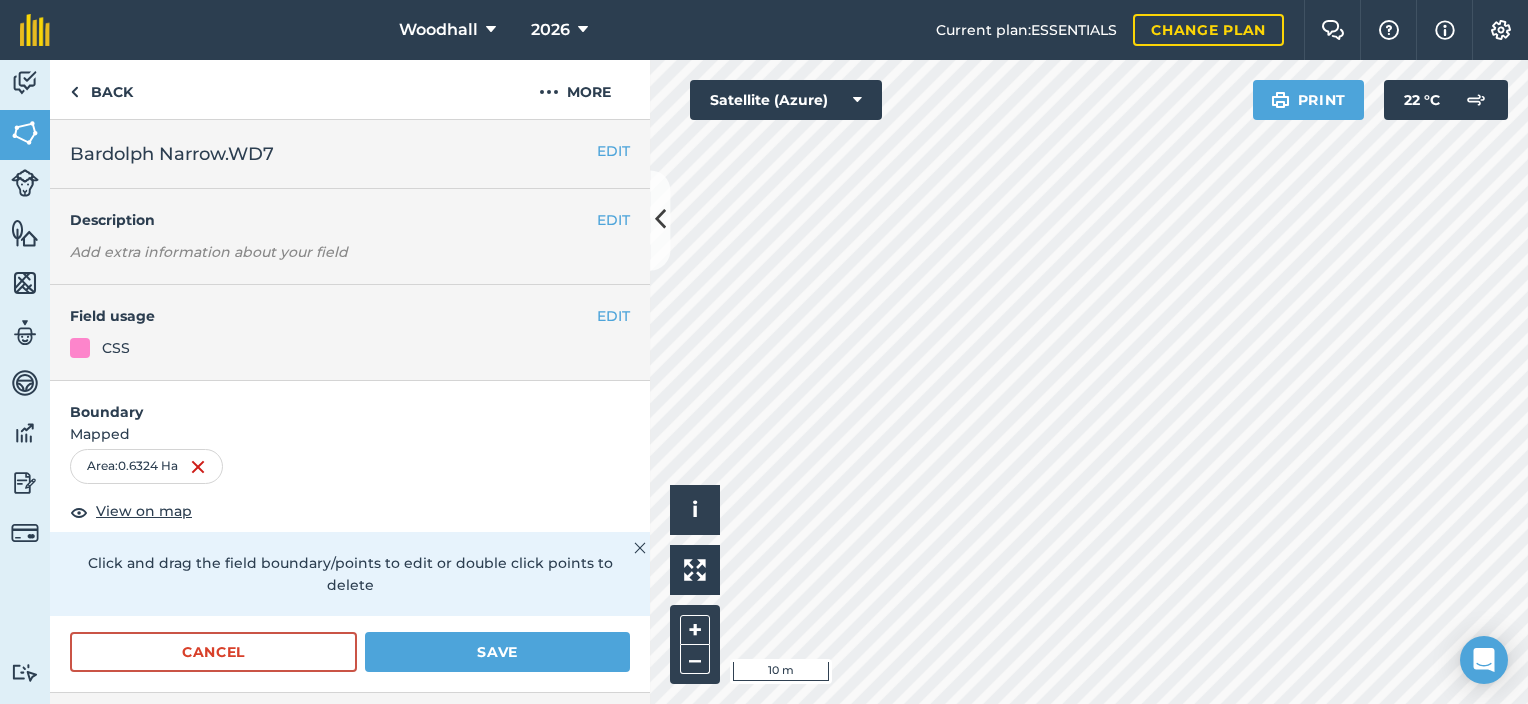 click on "Woodhall 2026 Current plan : ESSENTIALS Change plan Farm Chat Help Info Settings Woodhall - 2026 Reproduced with the permission of Microsoft Printed on 04/08/2025 Field usages No usage set 2nd Wheat BEANS CS Grass CSS Grass NUM3 OATS OSR S.Barley W.Barley W.Wheat Woodland Feature types Gas Bangers Trees Water Activity Fields Livestock Features Maps Team Vehicles Data Reporting Billing Tutorials Tutorials Back More EDIT Bardolph Narrow.WD7 EDIT Description Add extra information about your field EDIT Field usage CSS Boundary Mapped Area : 0.6324 Ha View on map Click and drag the field boundary/points to edit or double click points to delete Cancel Save EDIT Worked area 1.504 Ha Sub-fields Divide your fields into sections, e.g. for multiple crops or grazing blocks Add sub-fields Add field job Add note Field Health To-Do Field History Reports There are no outstanding tasks for this field. Hello i © 2025 TomTom, Microsoft 10 m + – Satellite (Azure) Print 22 ° C" at bounding box center [764, 352] 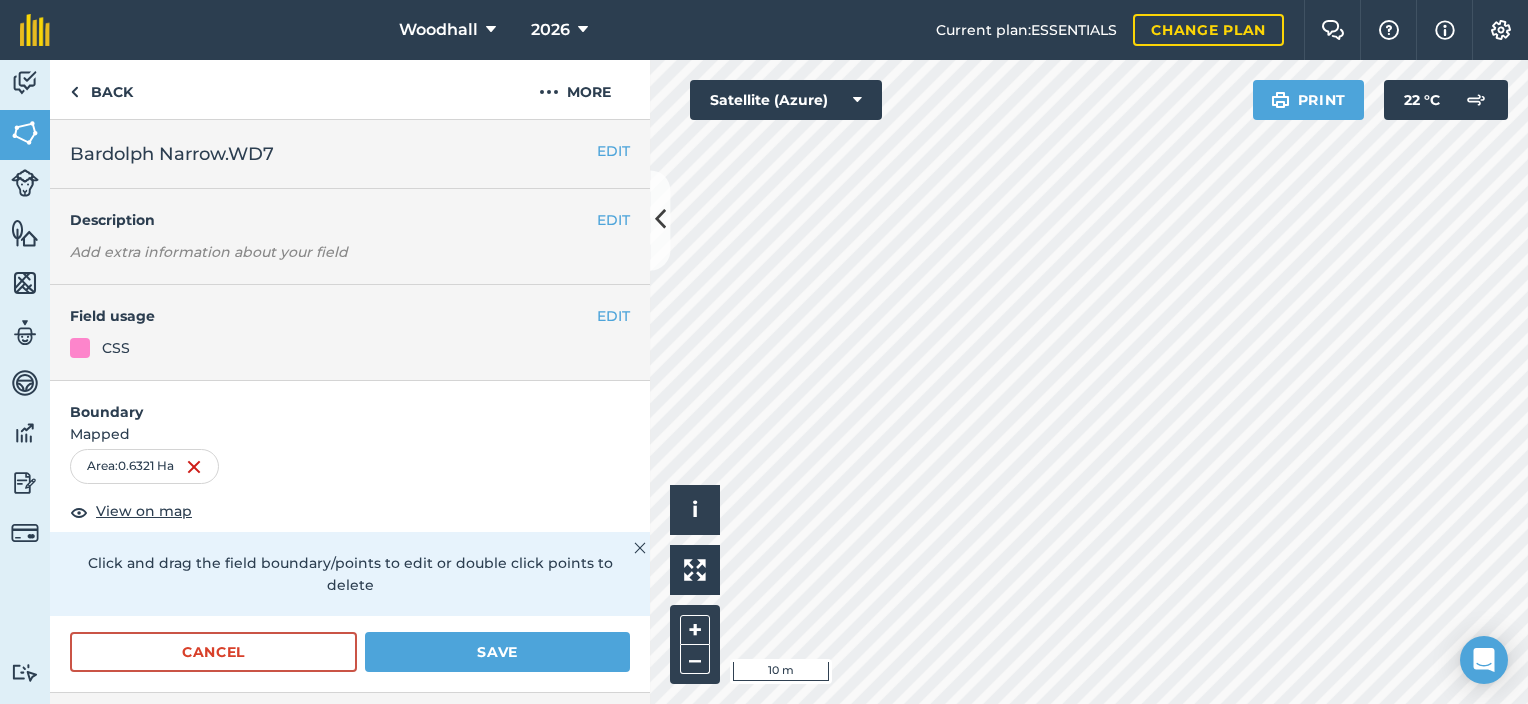 click on "Cancel Save" at bounding box center (350, 662) 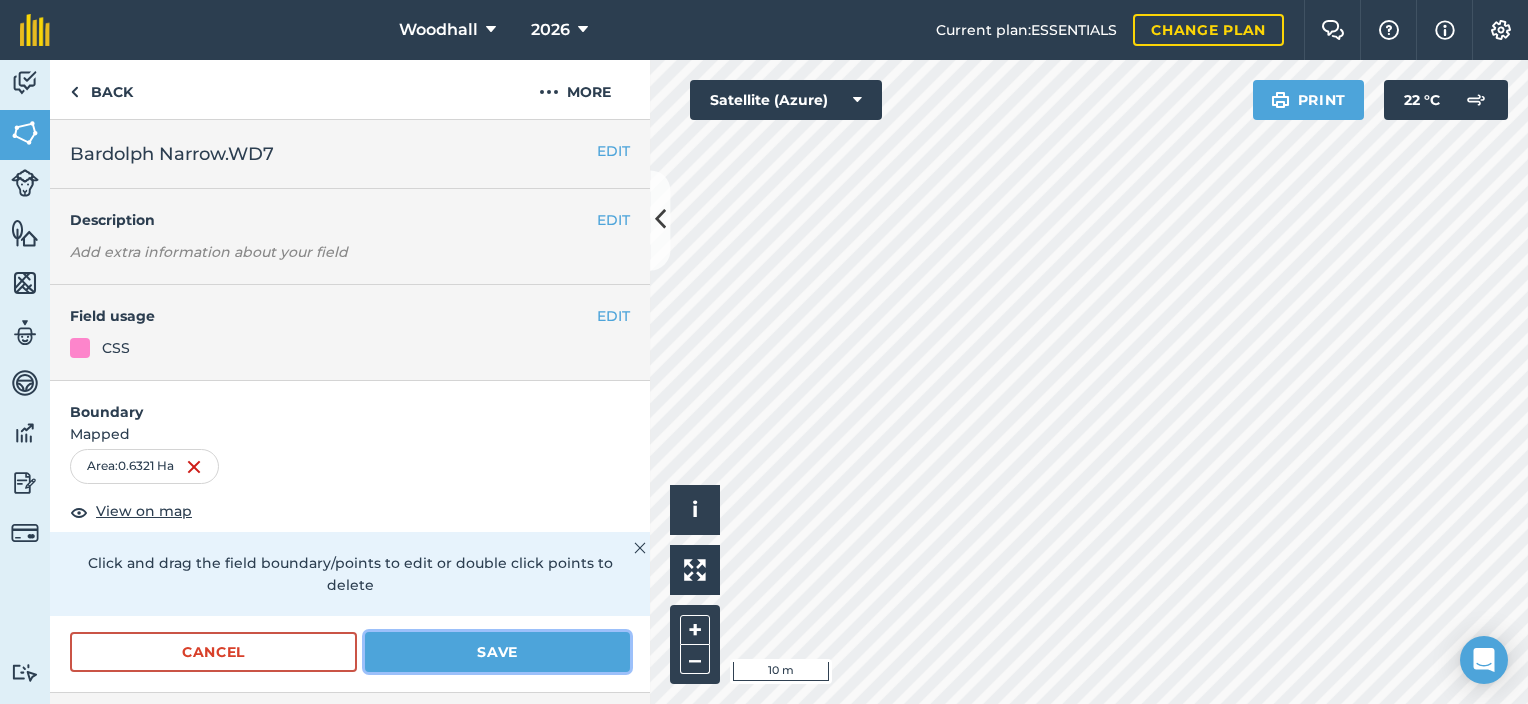click on "Save" at bounding box center (497, 652) 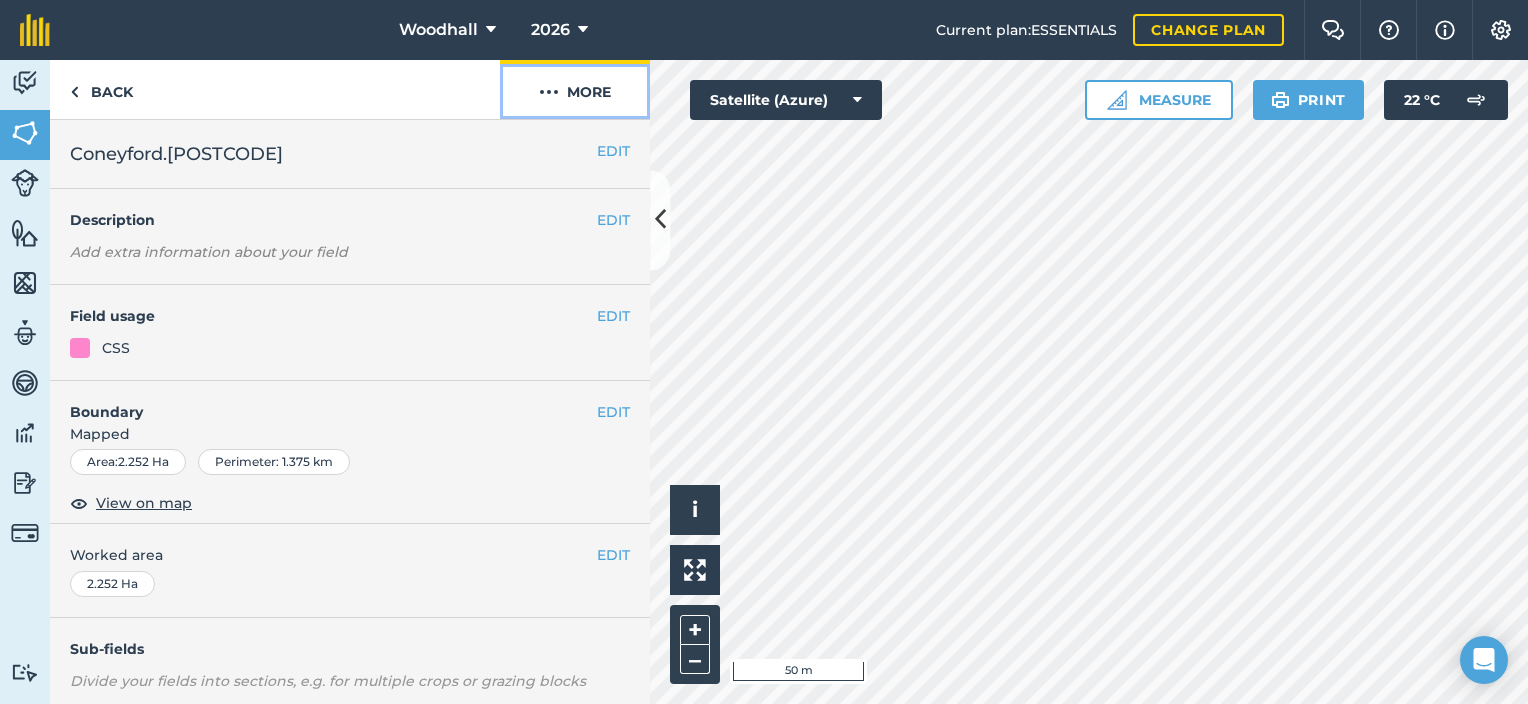 click at bounding box center [549, 92] 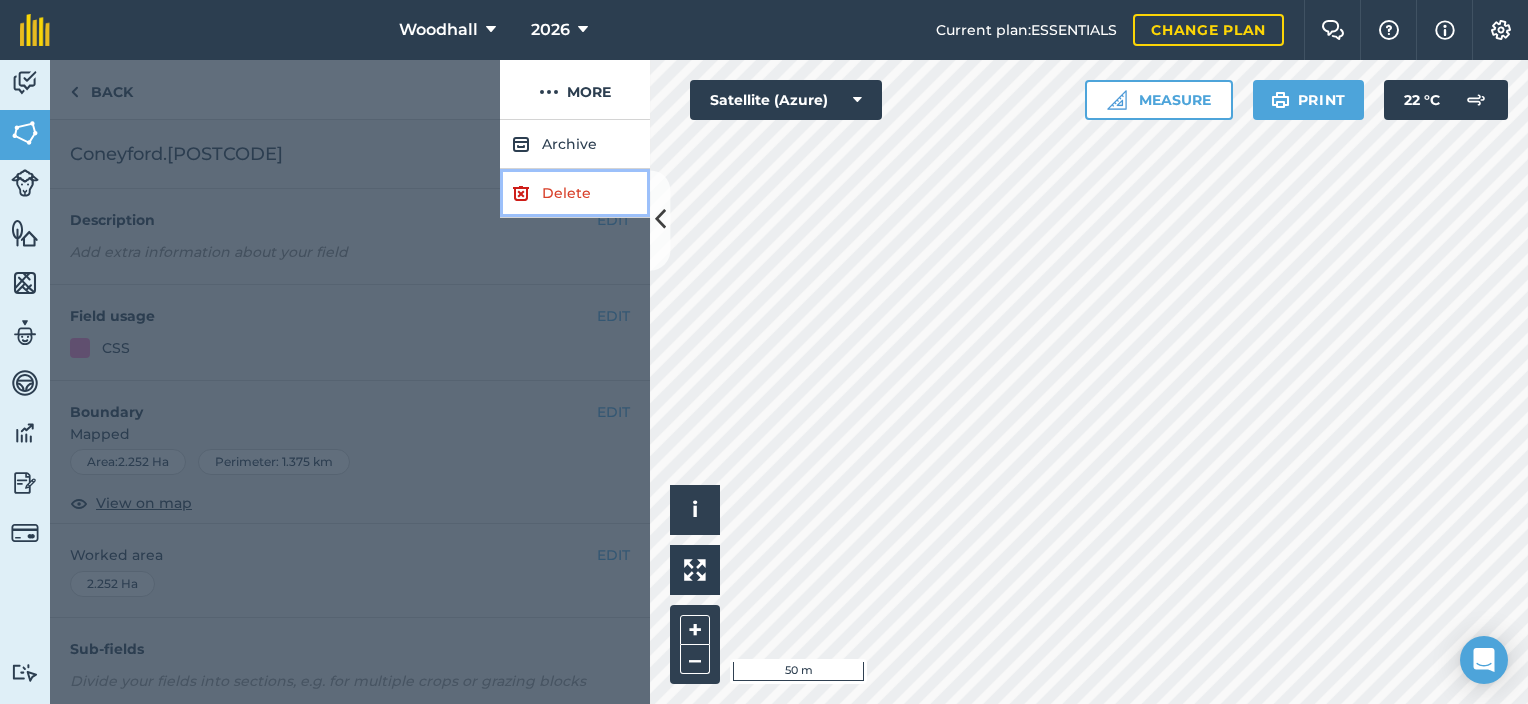 click on "Delete" at bounding box center [575, 193] 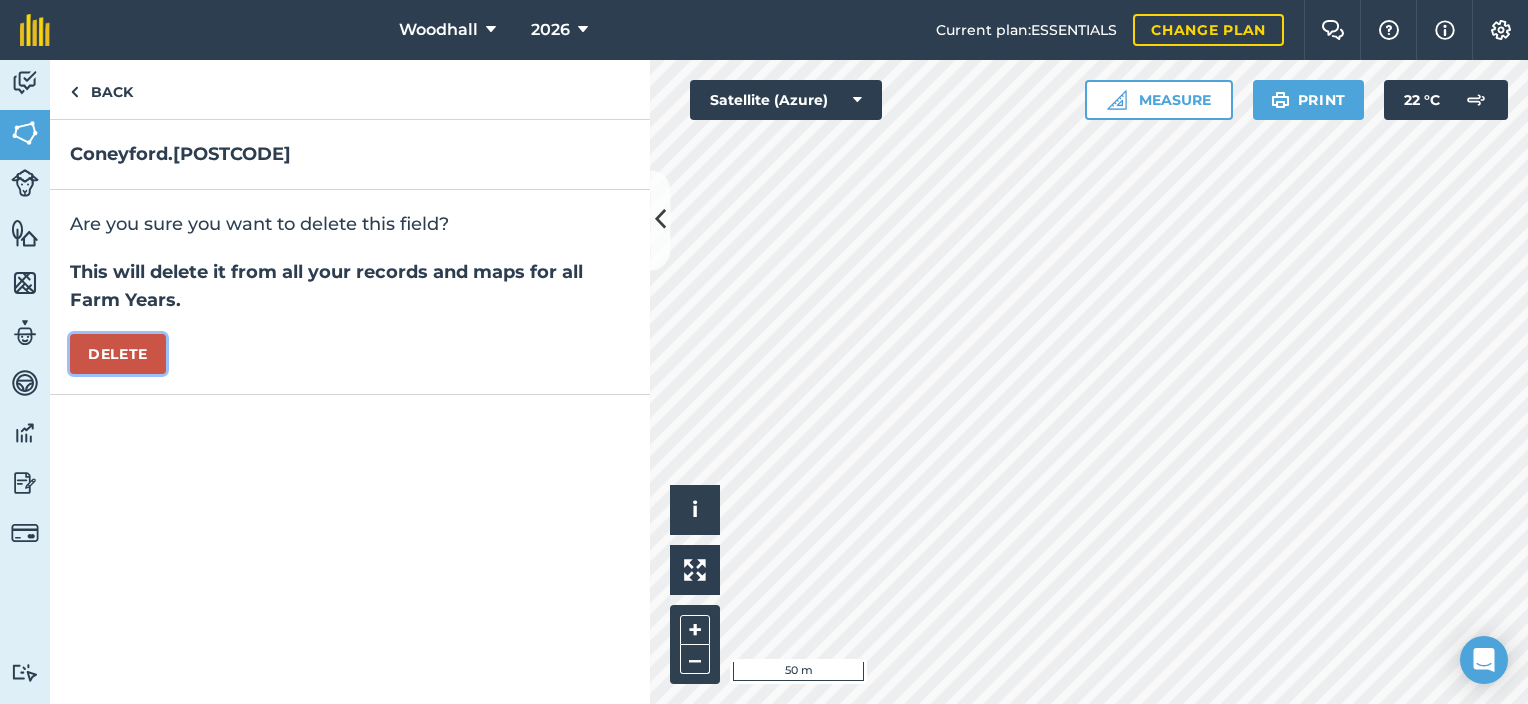 click on "Delete" at bounding box center [118, 354] 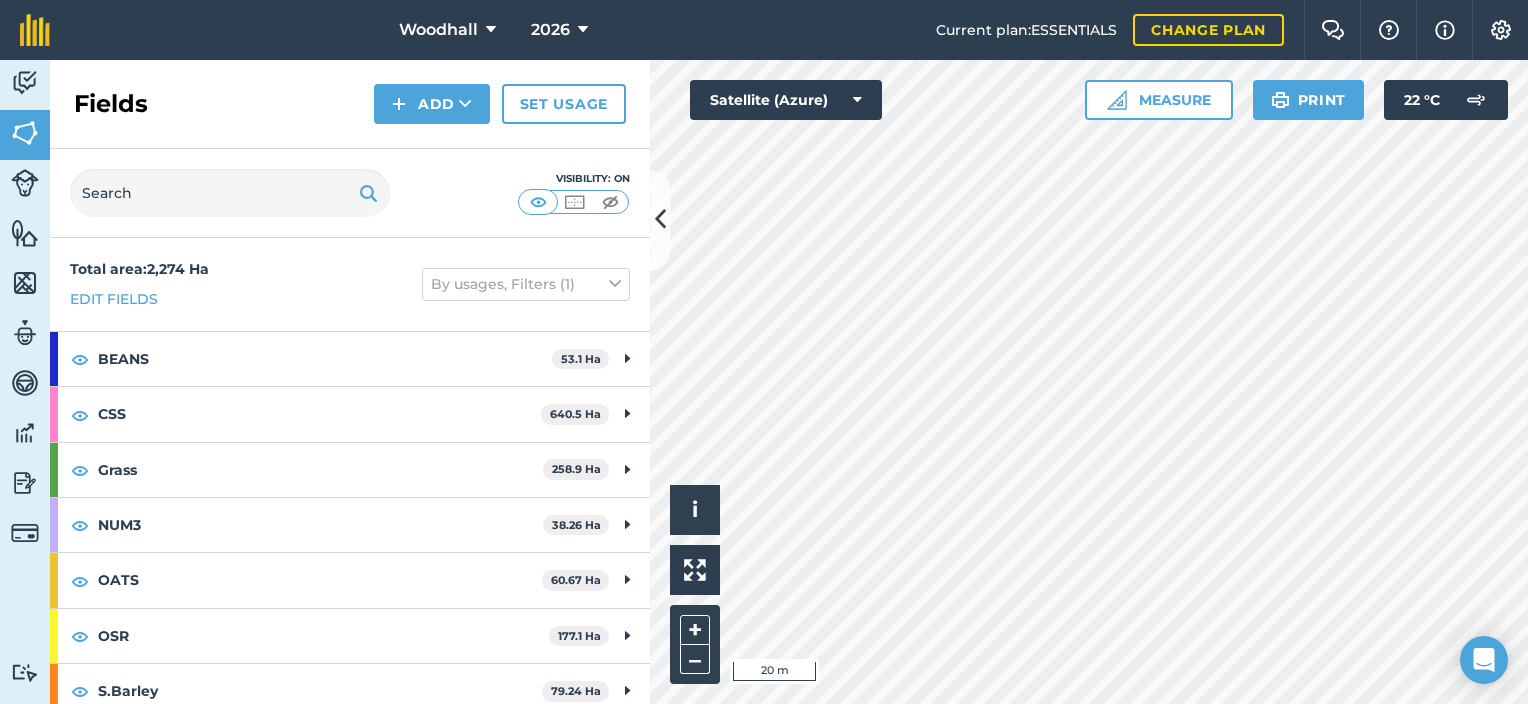 click on "Woodhall 2026 Current plan : ESSENTIALS Change plan Farm Chat Help Info Settings Woodhall - 2026 Reproduced with the permission of Microsoft Printed on 04/08/2025 Field usages No usage set 2nd Wheat BEANS CS Grass CSS Grass NUM3 OATS OSR S.Barley W.Barley W.Wheat Woodland Feature types Gas Bangers Trees Water Activity Fields Livestock Features Maps Team Vehicles Data Reporting Billing Tutorials Tutorials Fields Add Set usage Visibility: On Total area : 2,274 Ha Edit fields By usages, Filters (1) BEANS 53.1 Ha 2nd\3rd field 18.78 Ha Airfield LHS 4.868 Ha Airfield RHS 14.74 Ha First field a 2.028 Ha First field b 3.277 Ha Warren Field 1.A 9.406 Ha CSS 640.5 Ha 13 Acres.A 4.74 Ha 13 Acres.AB8 4.75 Ha Alexanders.C 0.2411 Ha Alexanders.SW1 0.5445 Ha Arm Field.B 0.1284 Ha Arm Field.C 0.387 Ha Bardolph Narrow.WD7 0.6321 Ha Barn Pond.A 7.384 Ha Barn Pond.AB8 7.38 Ha Barn Pond.C 1.409 Ha Barn Pond.WD7 1.406 Ha Big Field.AB3 0.2644 Ha Big Field.B" at bounding box center [764, 352] 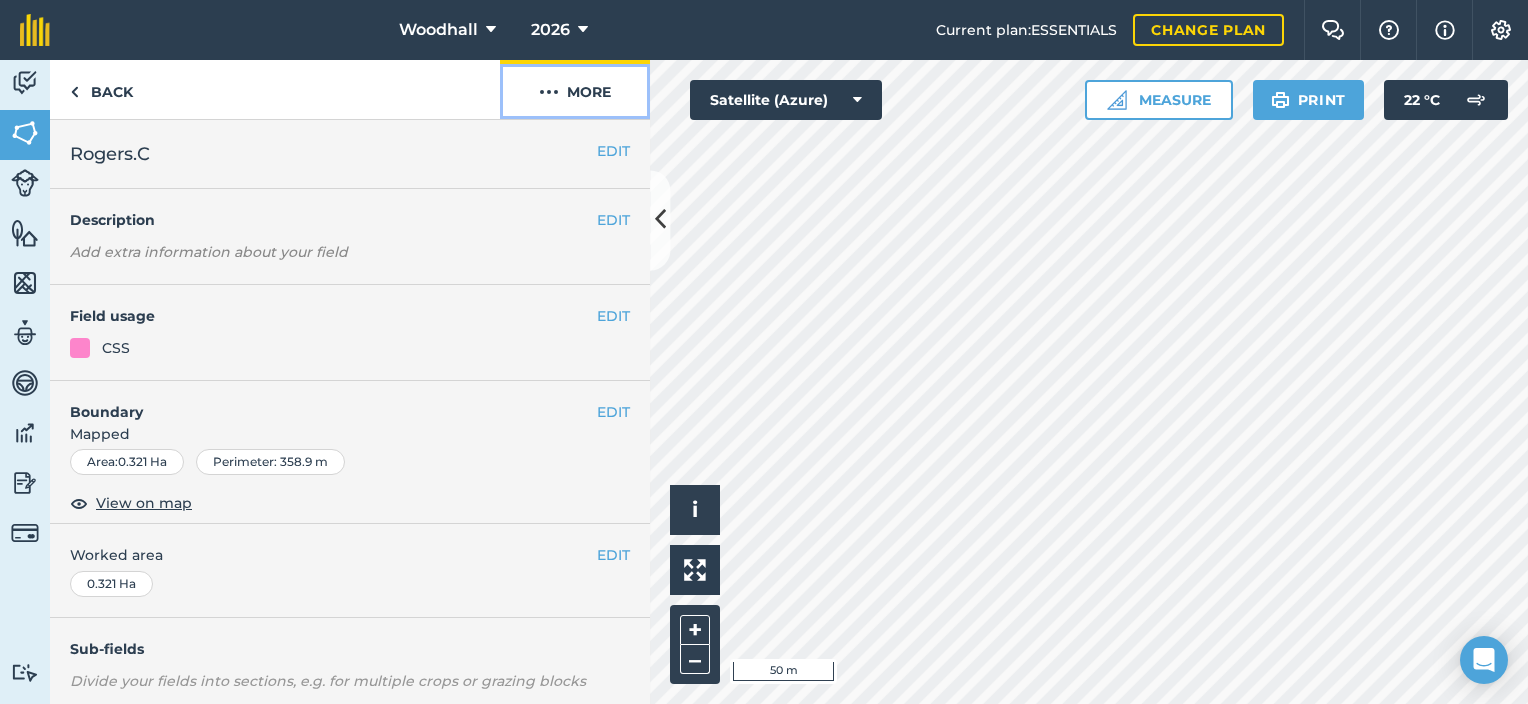 click on "More" at bounding box center [575, 89] 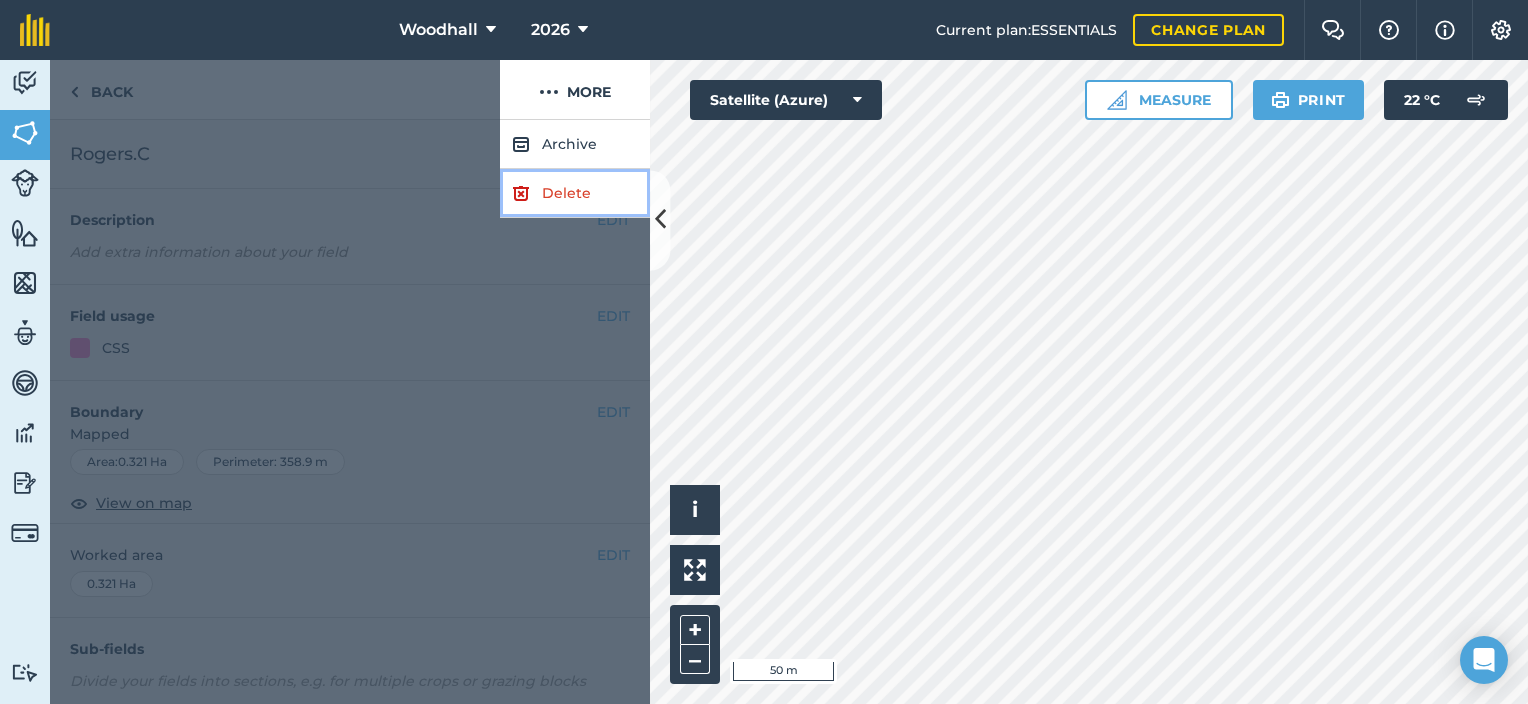 click on "Delete" at bounding box center [575, 193] 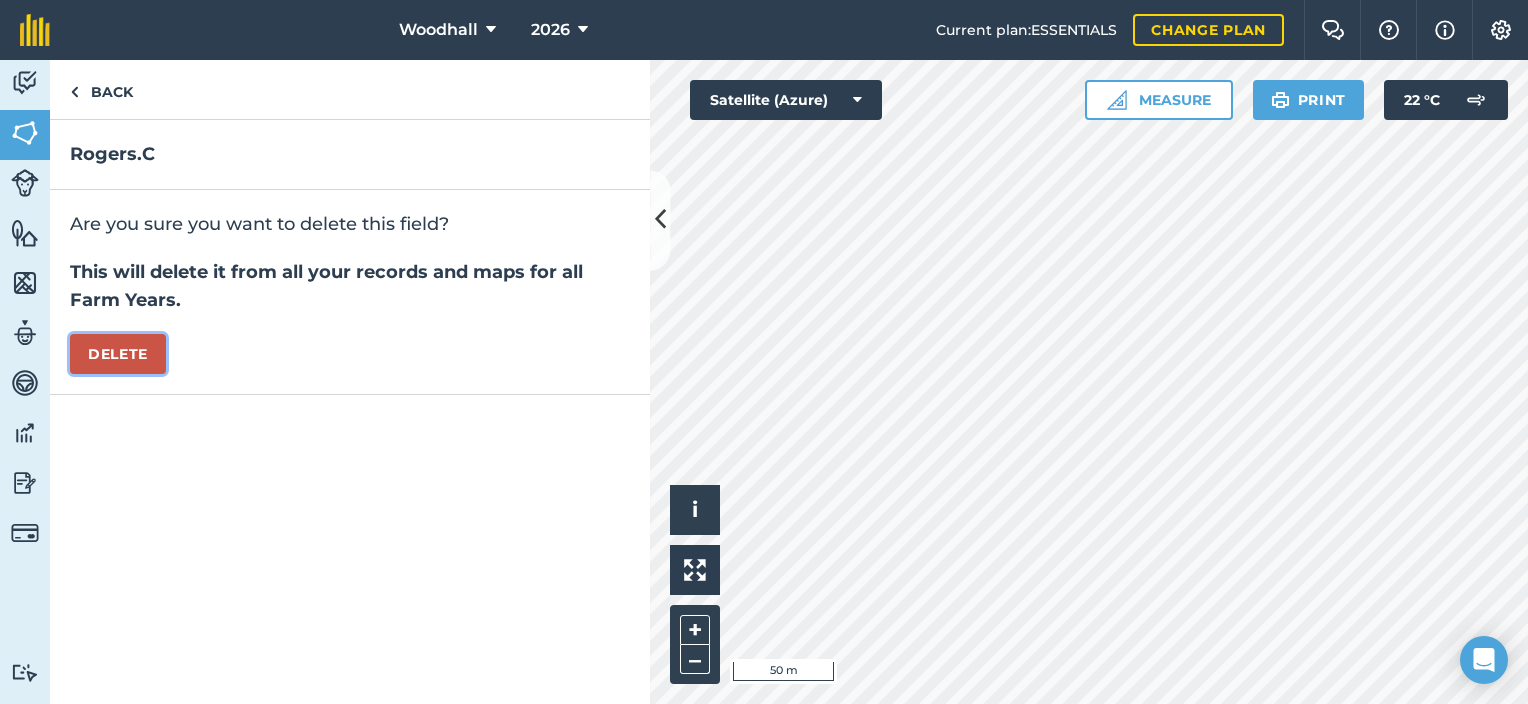click on "Delete" at bounding box center (118, 354) 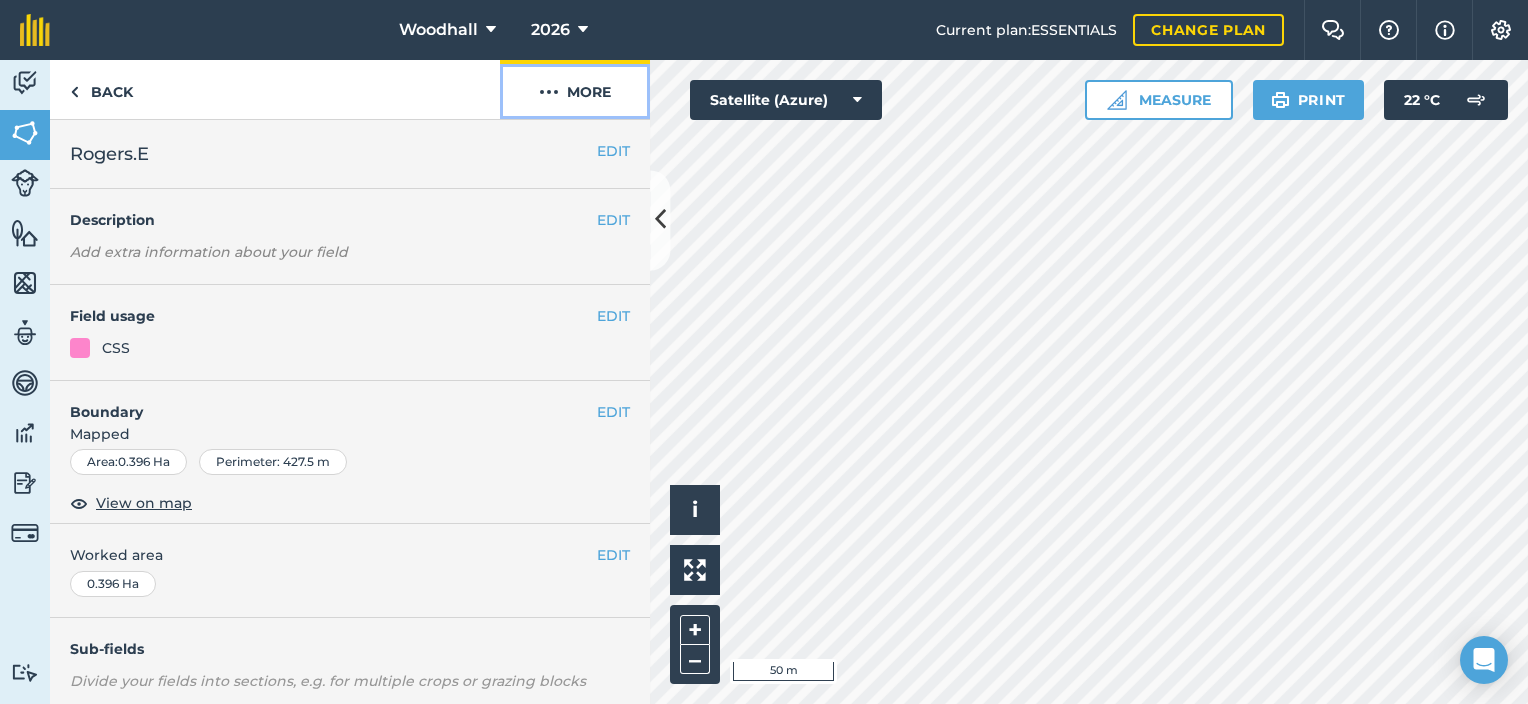 click on "More" at bounding box center [575, 89] 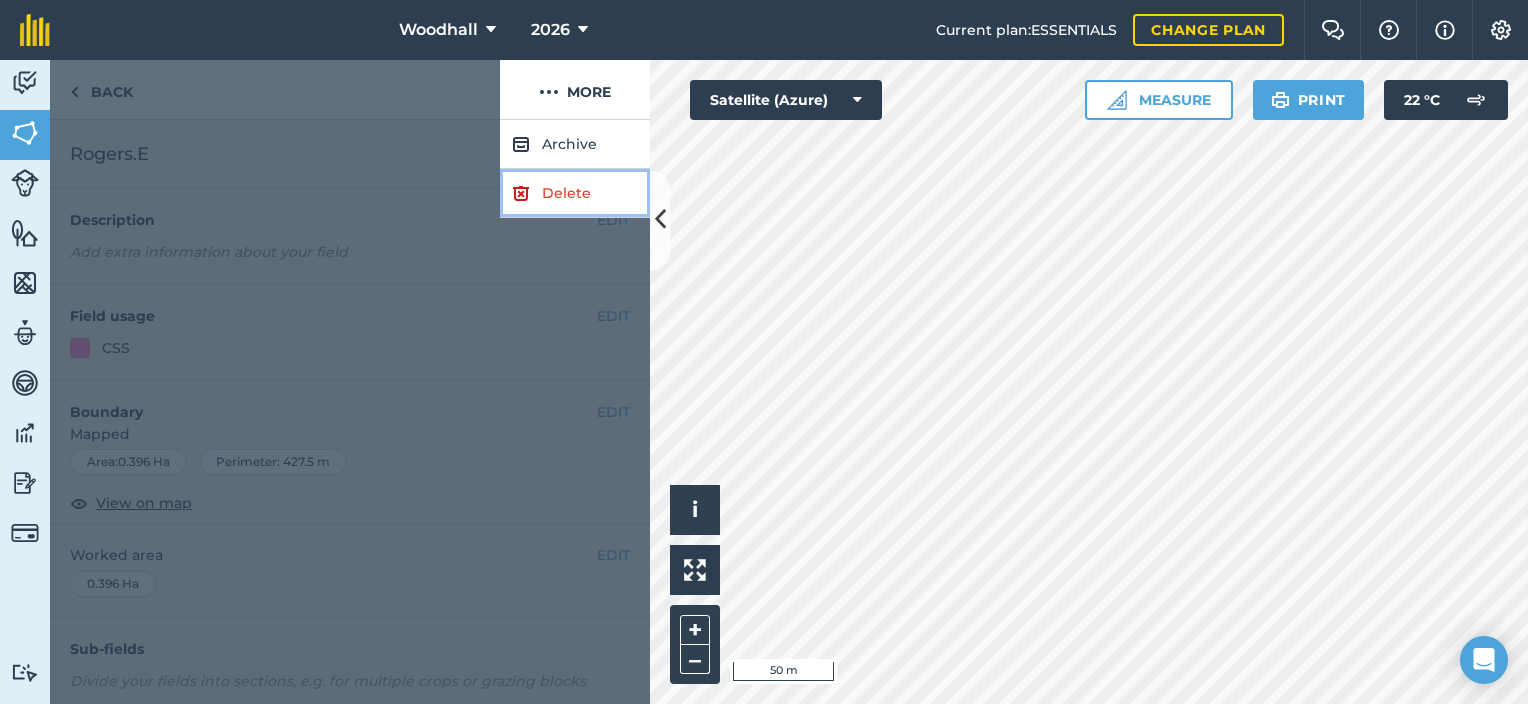 click on "Delete" at bounding box center [575, 193] 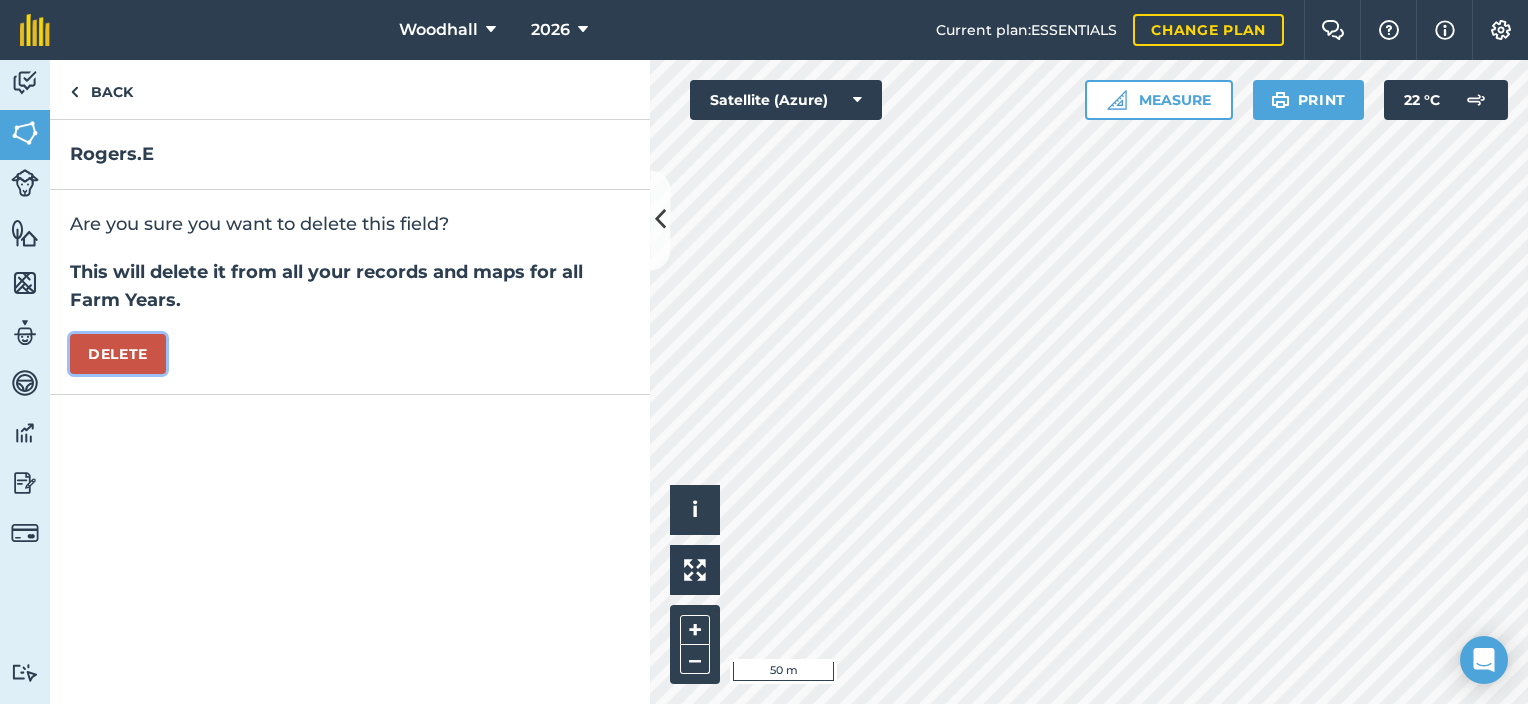 click on "Delete" at bounding box center (118, 354) 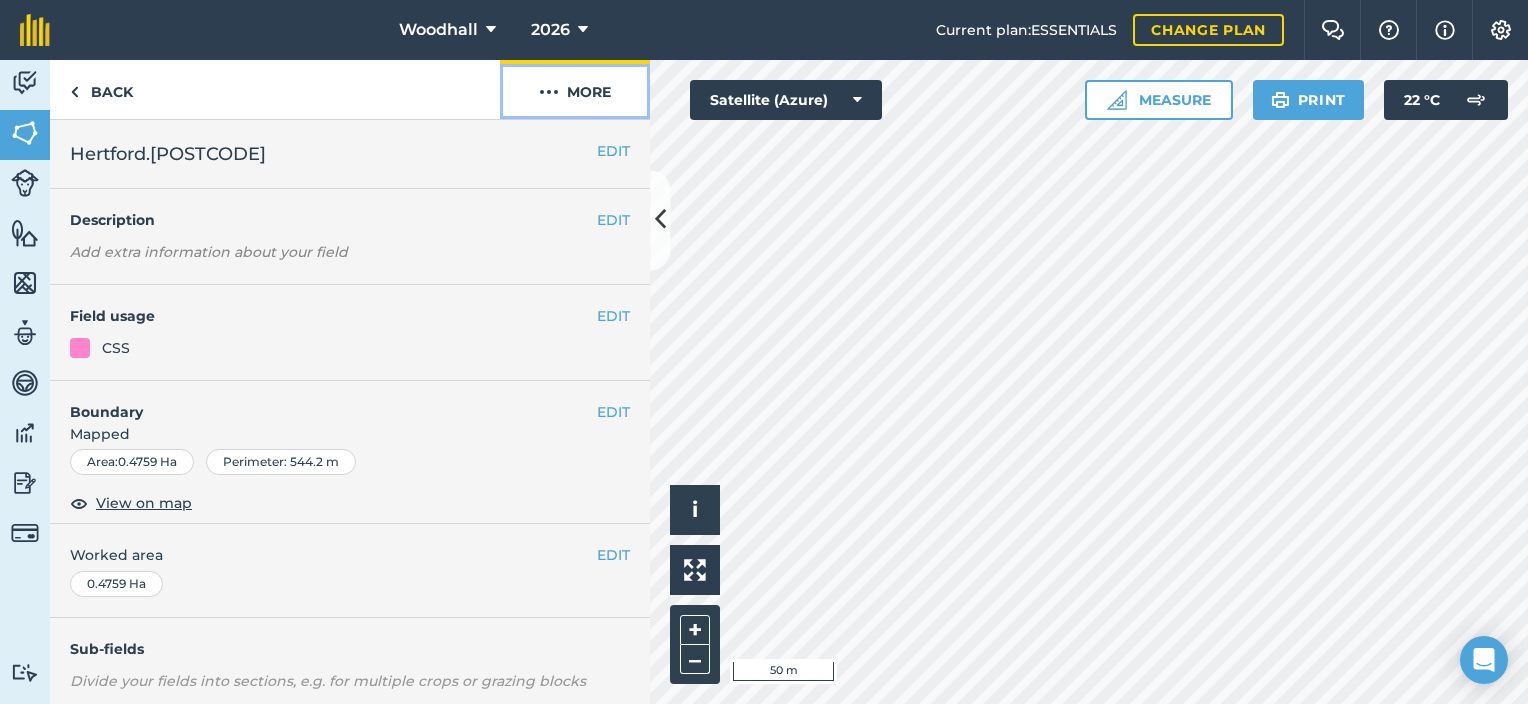 click at bounding box center (549, 92) 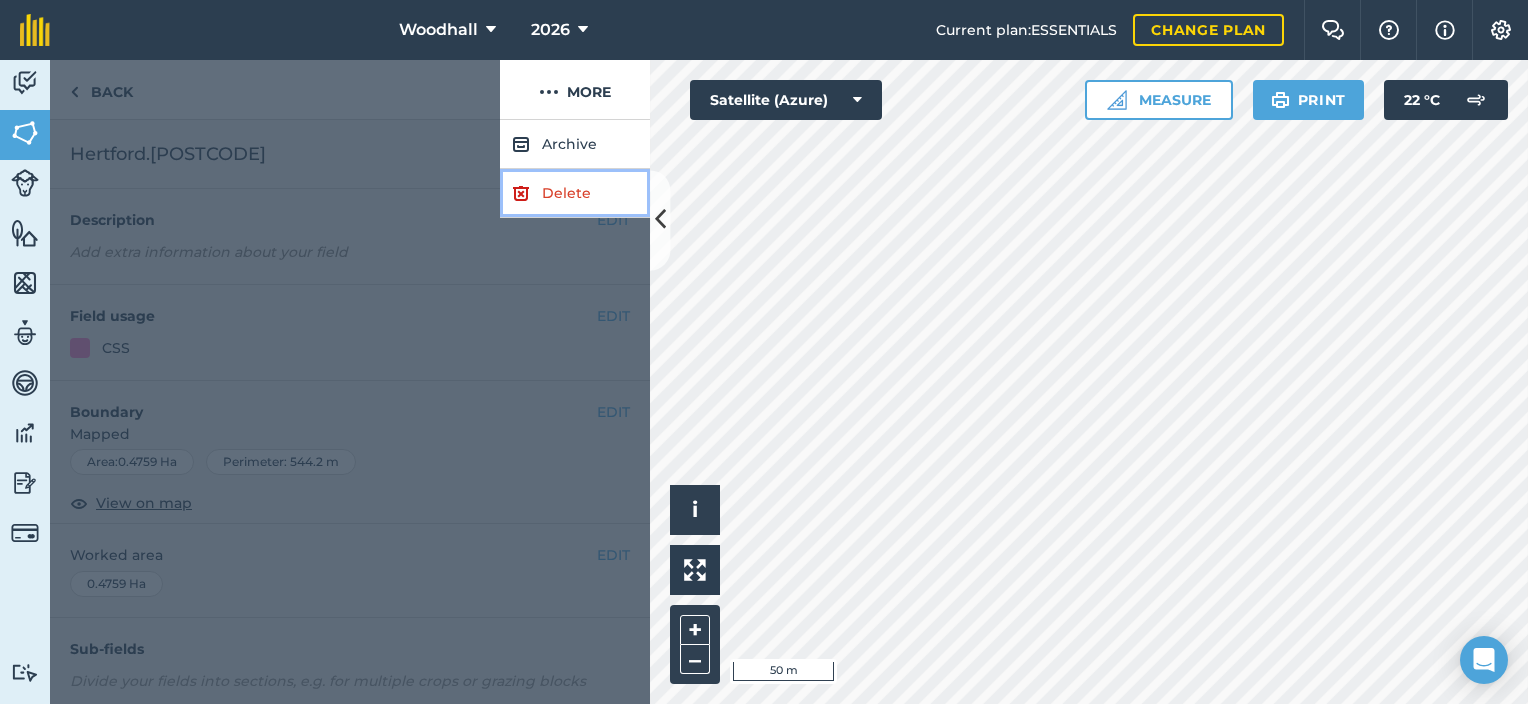 click on "Delete" at bounding box center (575, 193) 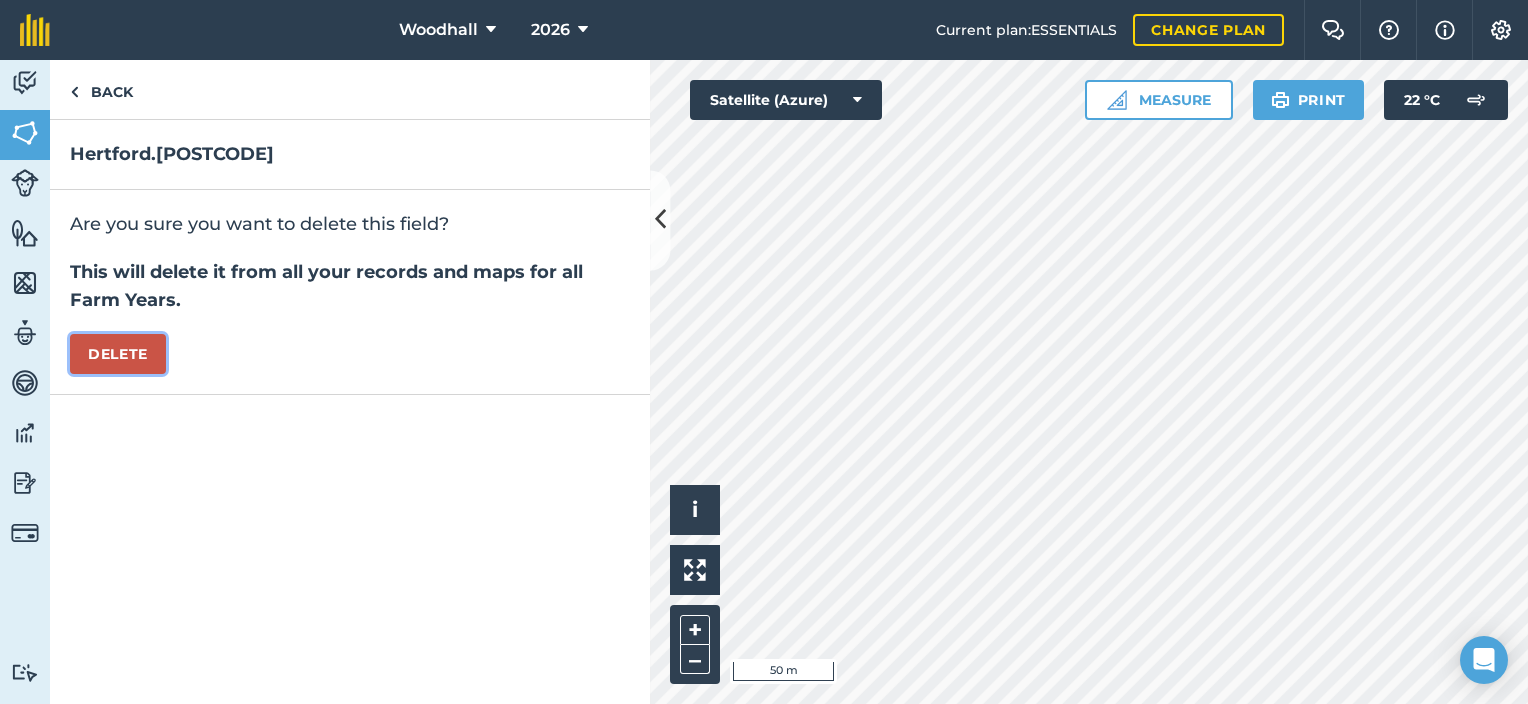click on "Delete" at bounding box center (118, 354) 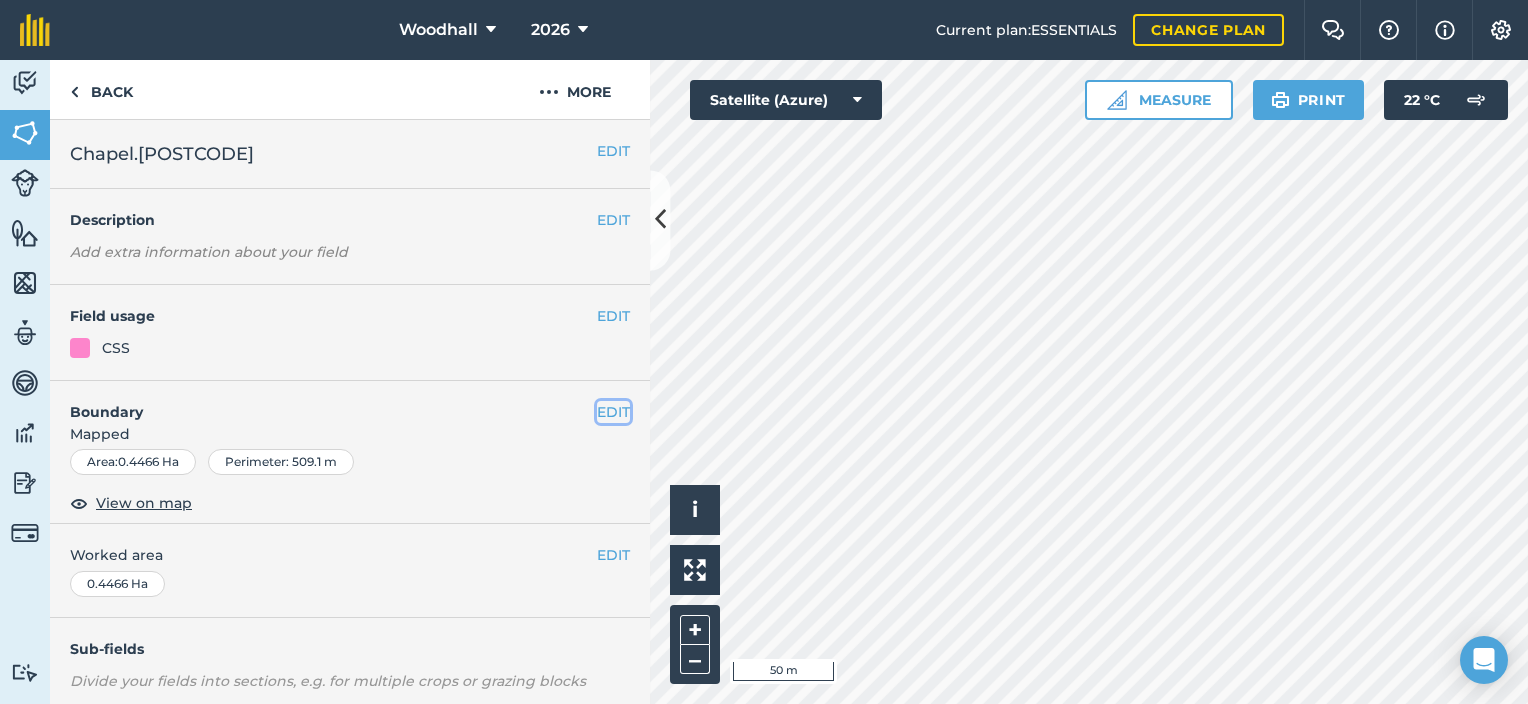 click on "EDIT" at bounding box center (613, 412) 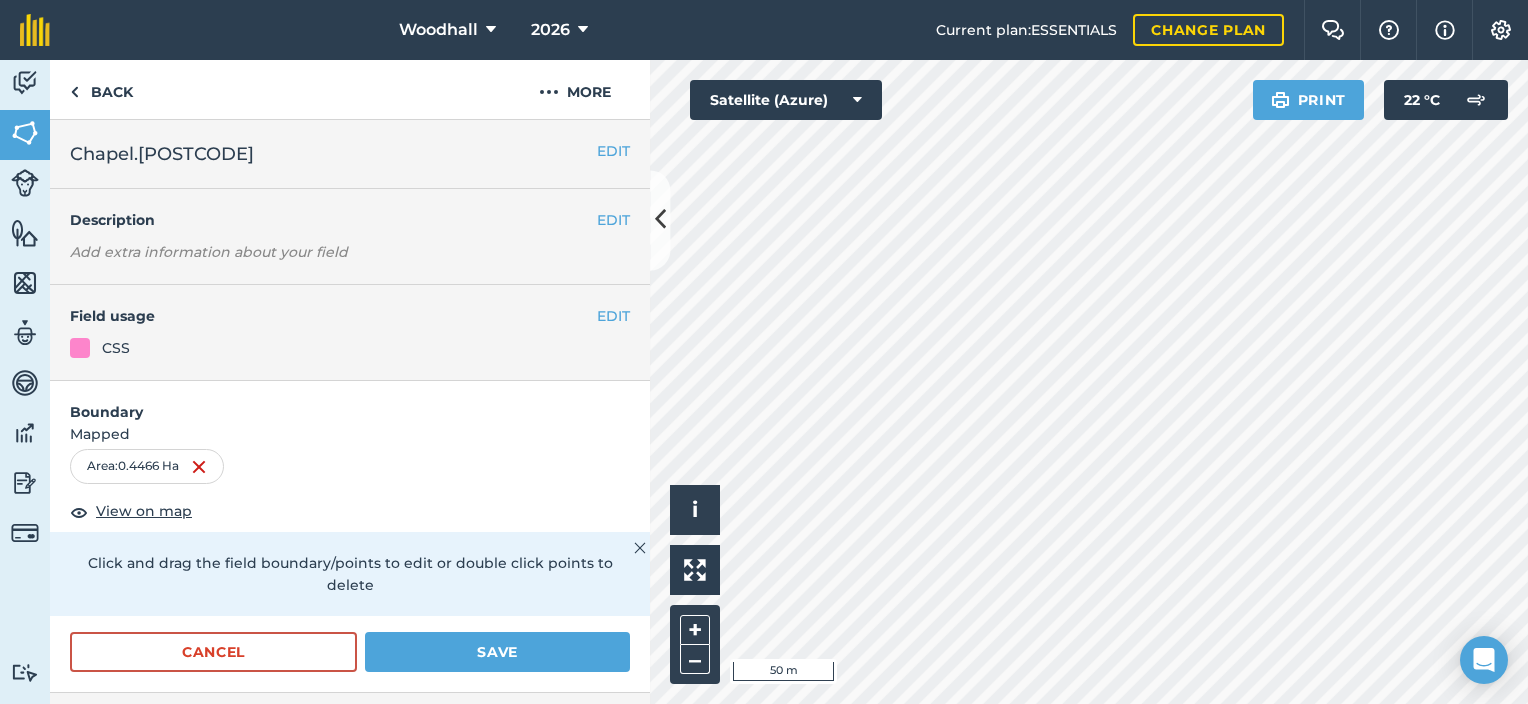 click on "Boundary" at bounding box center [350, 402] 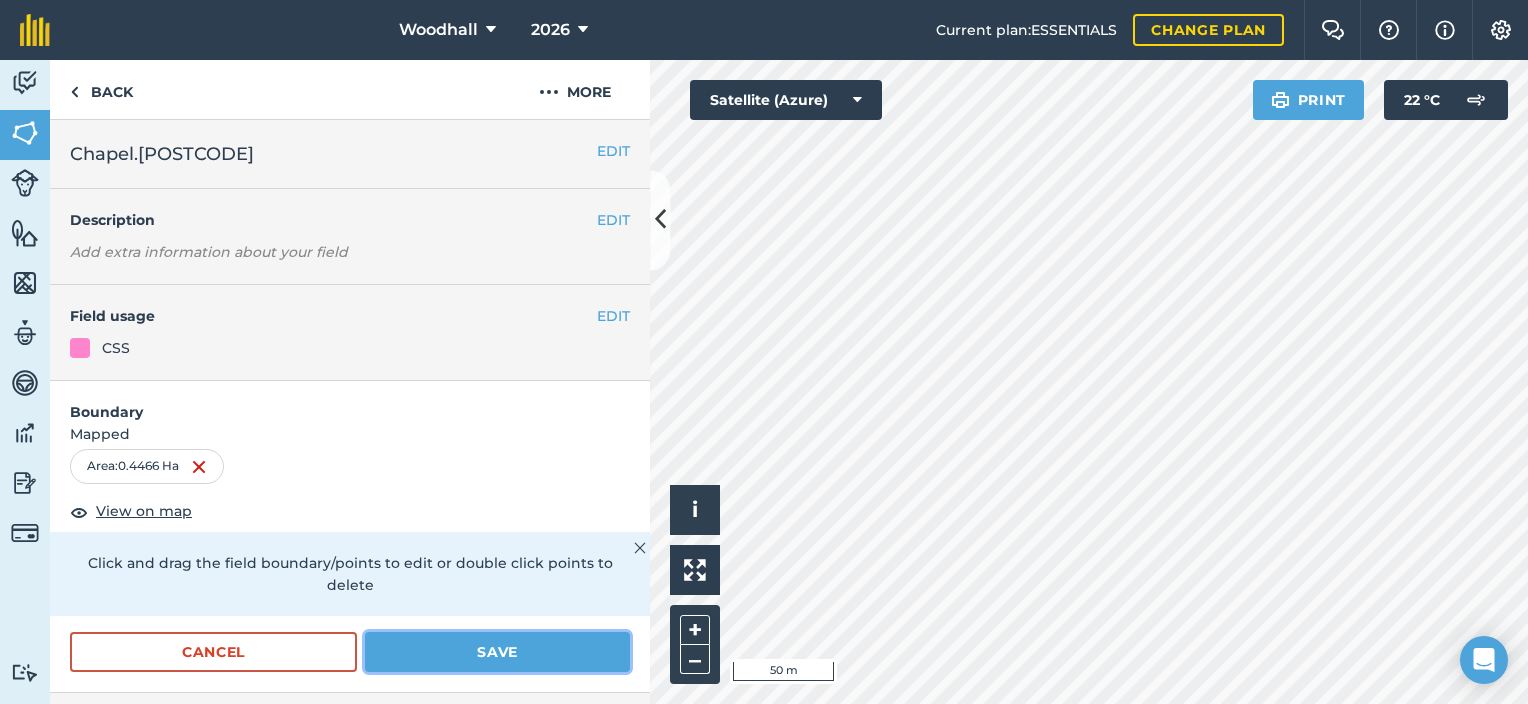 click on "Save" at bounding box center [497, 652] 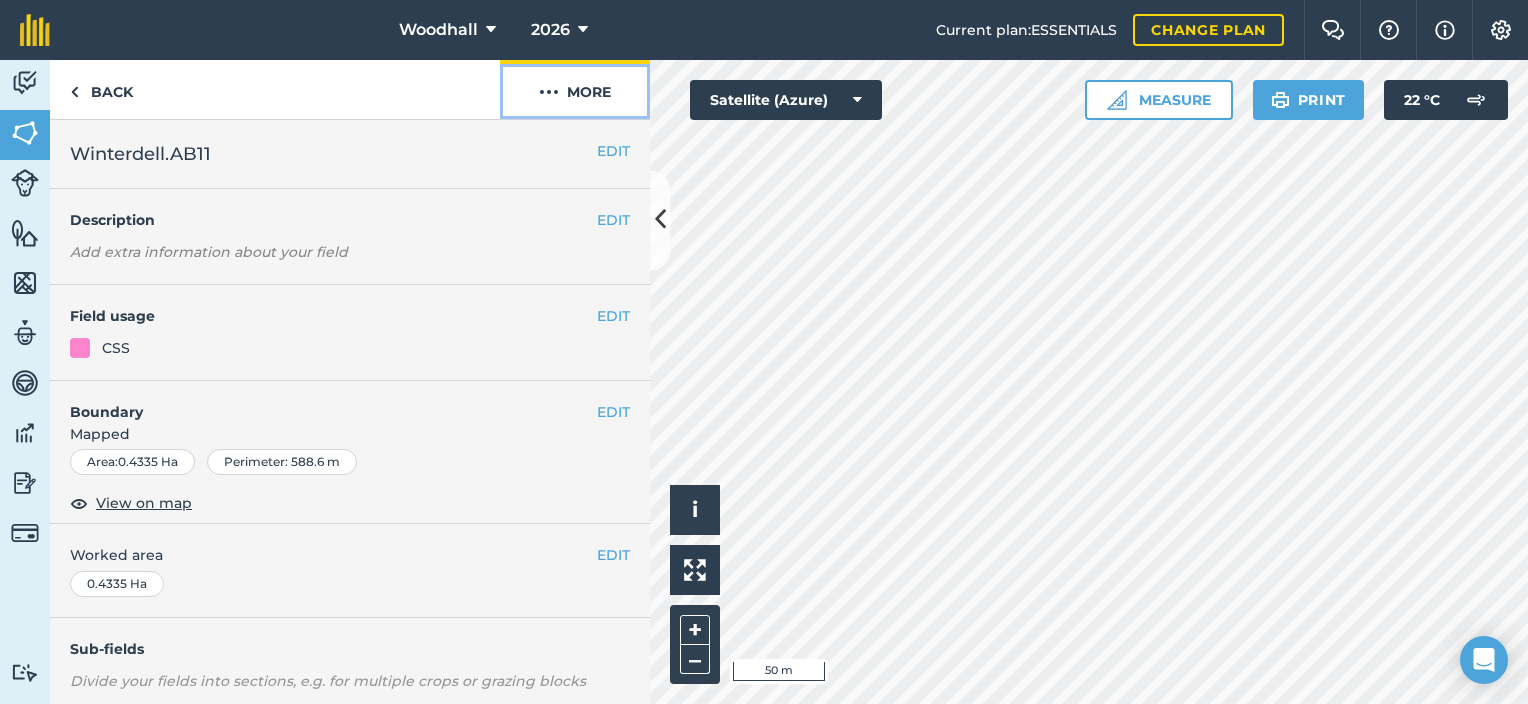 click on "More" at bounding box center (575, 89) 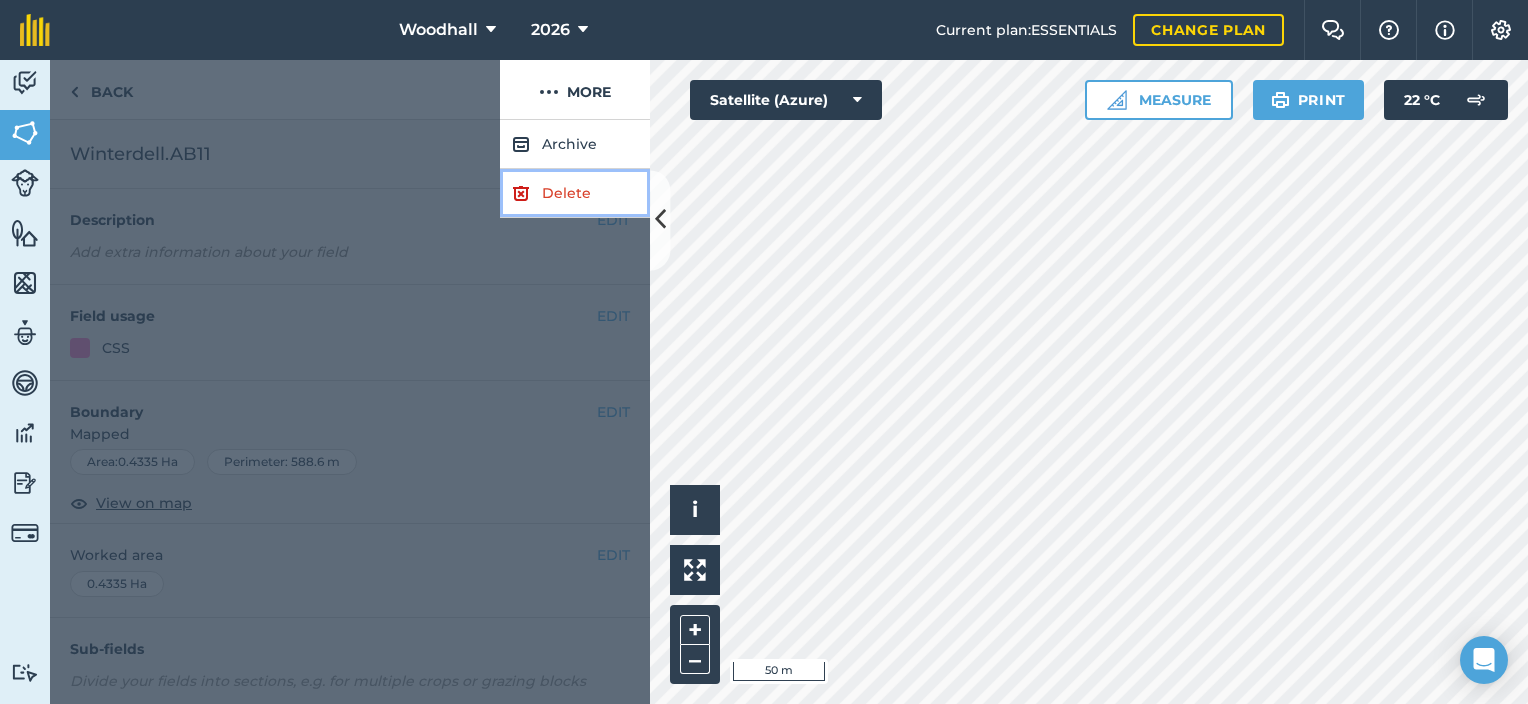 click on "Delete" at bounding box center [575, 193] 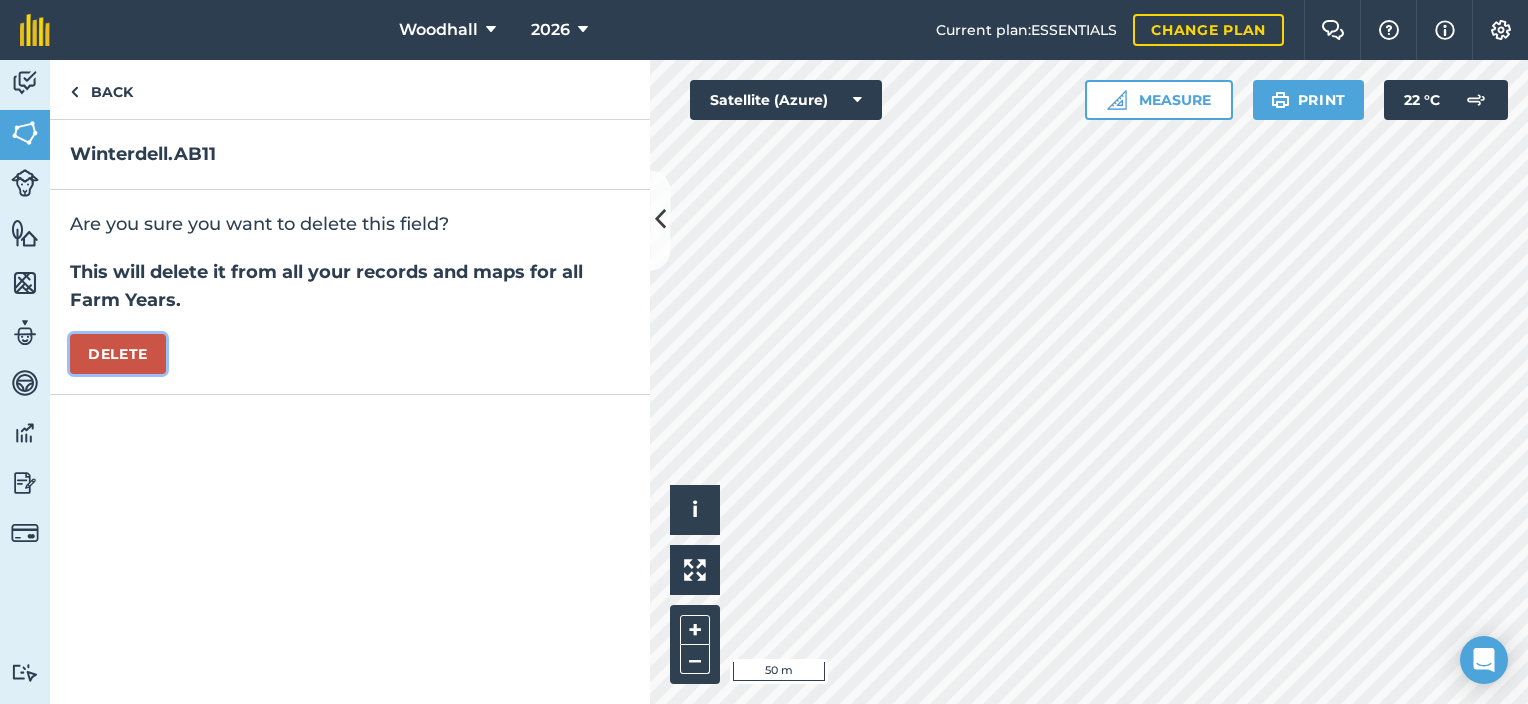 click on "Delete" at bounding box center (118, 354) 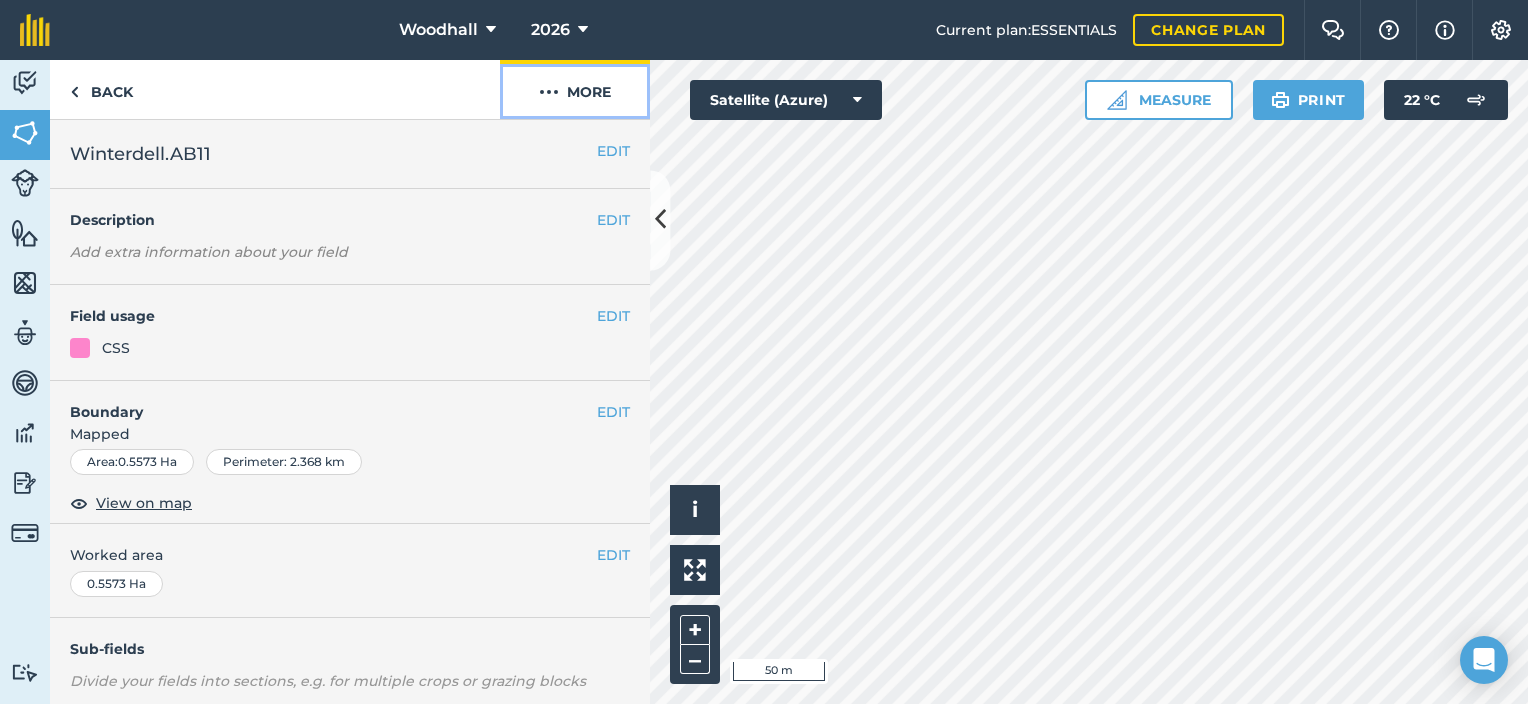 click at bounding box center [549, 92] 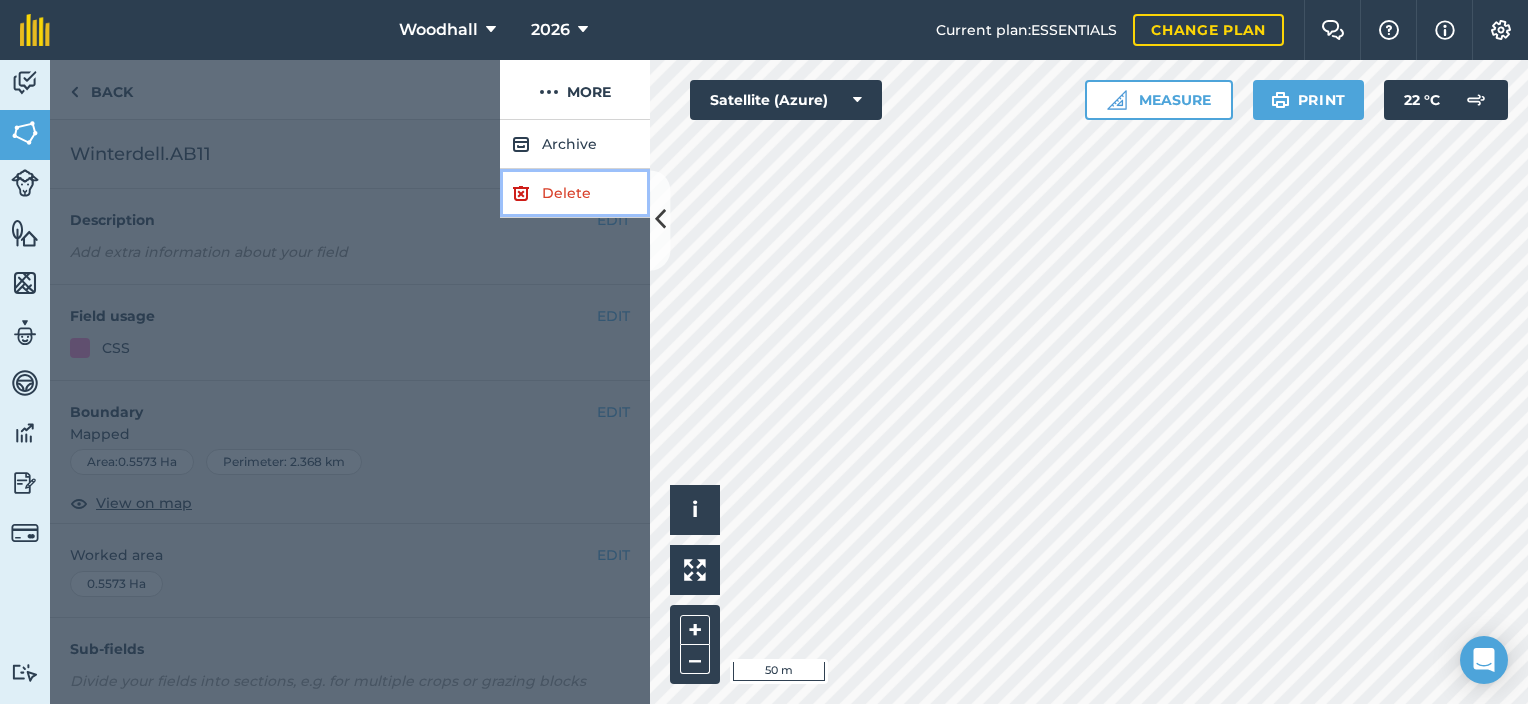 click on "Delete" at bounding box center (575, 193) 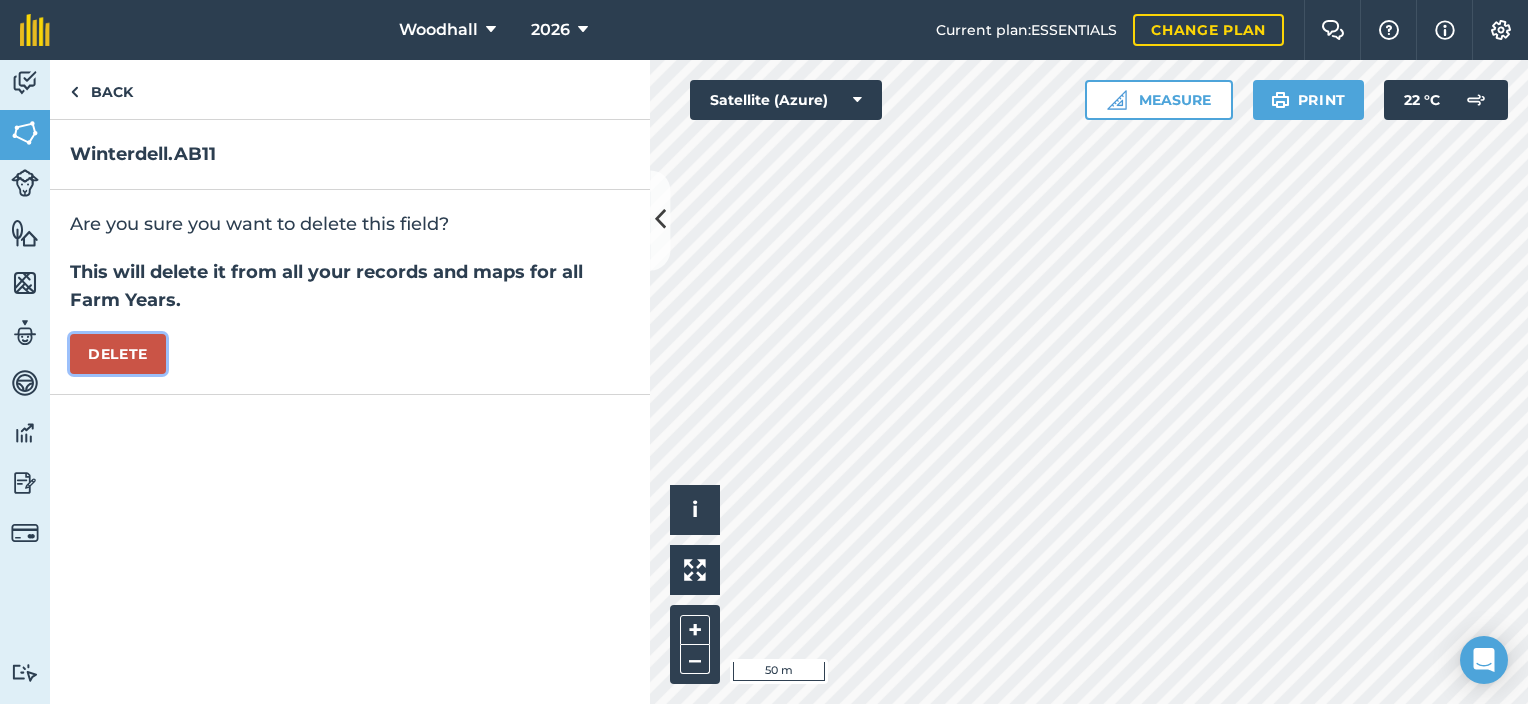 click on "Delete" at bounding box center [118, 354] 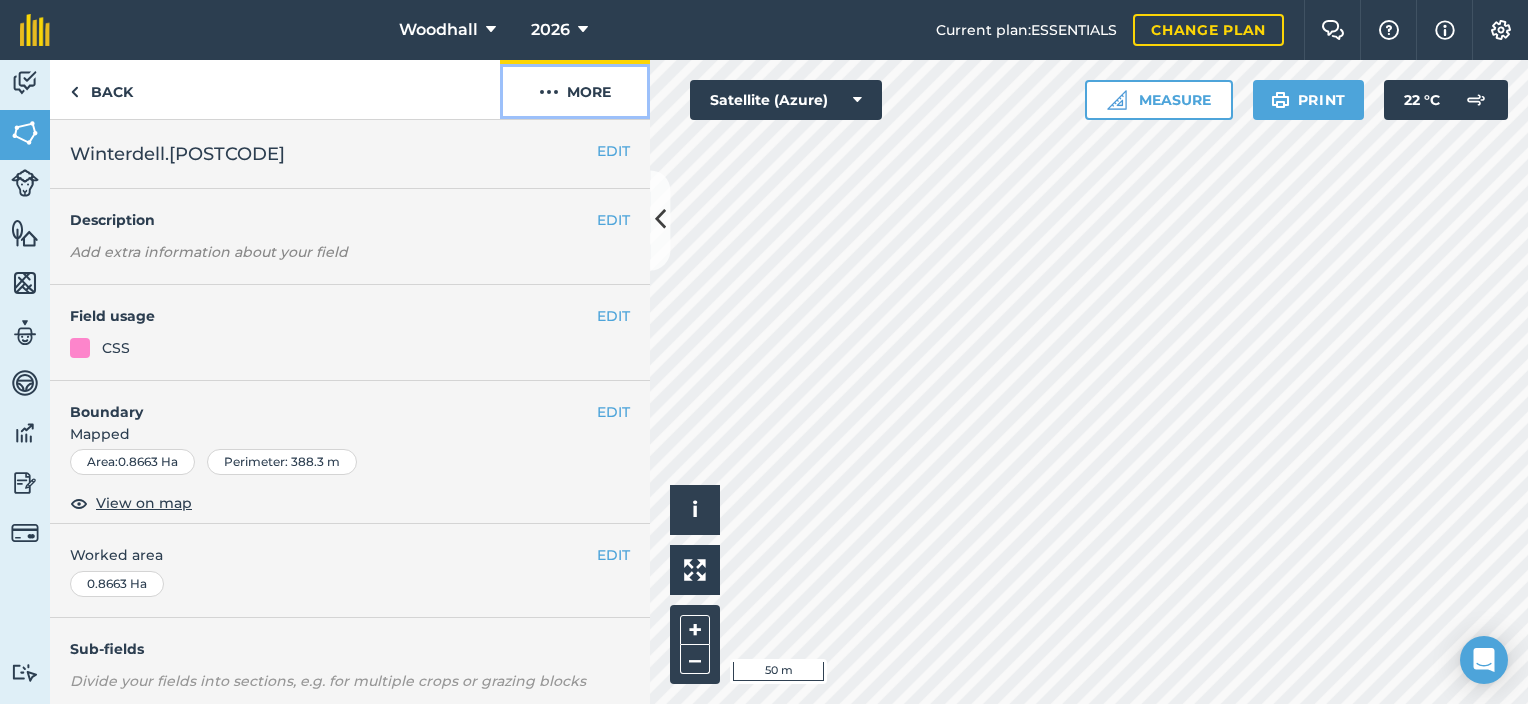 click on "More" at bounding box center (575, 89) 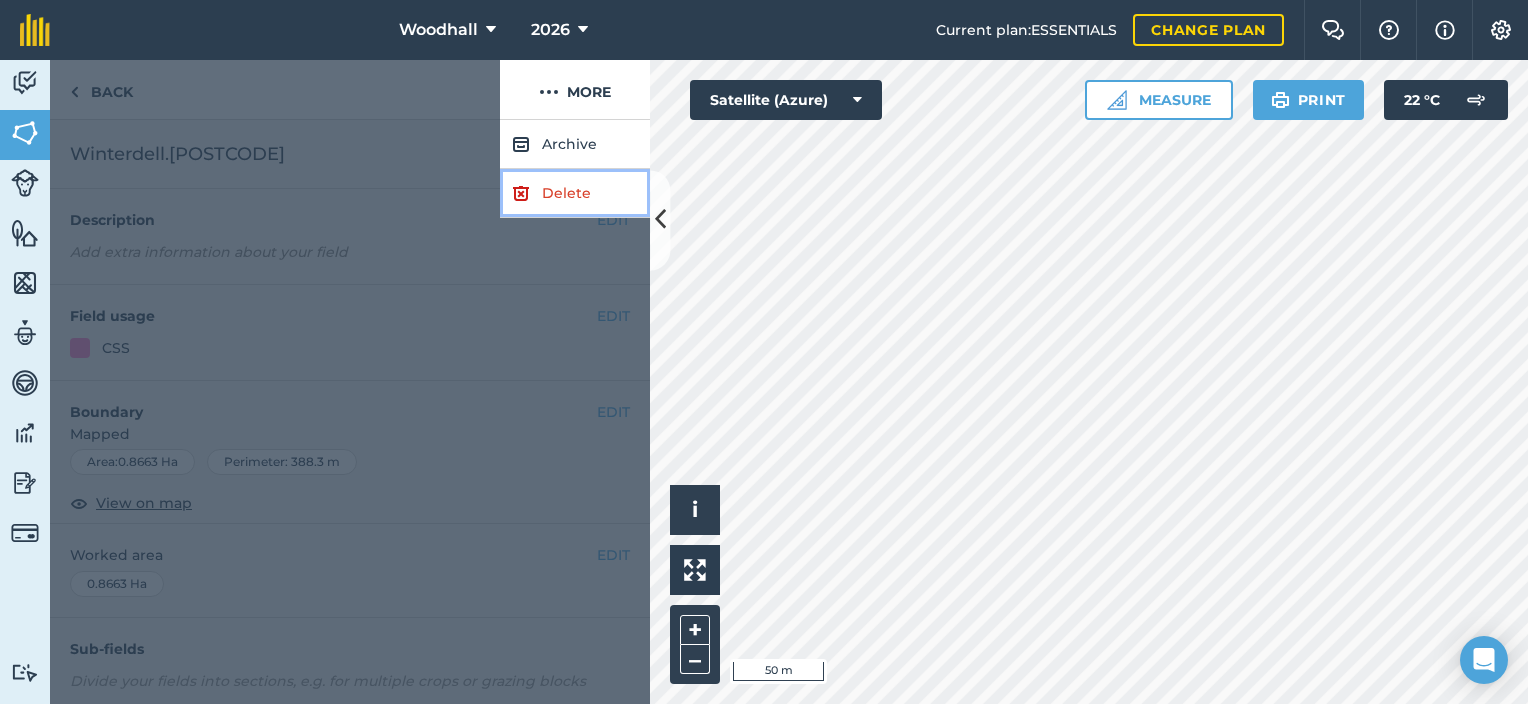 click on "Delete" at bounding box center [575, 193] 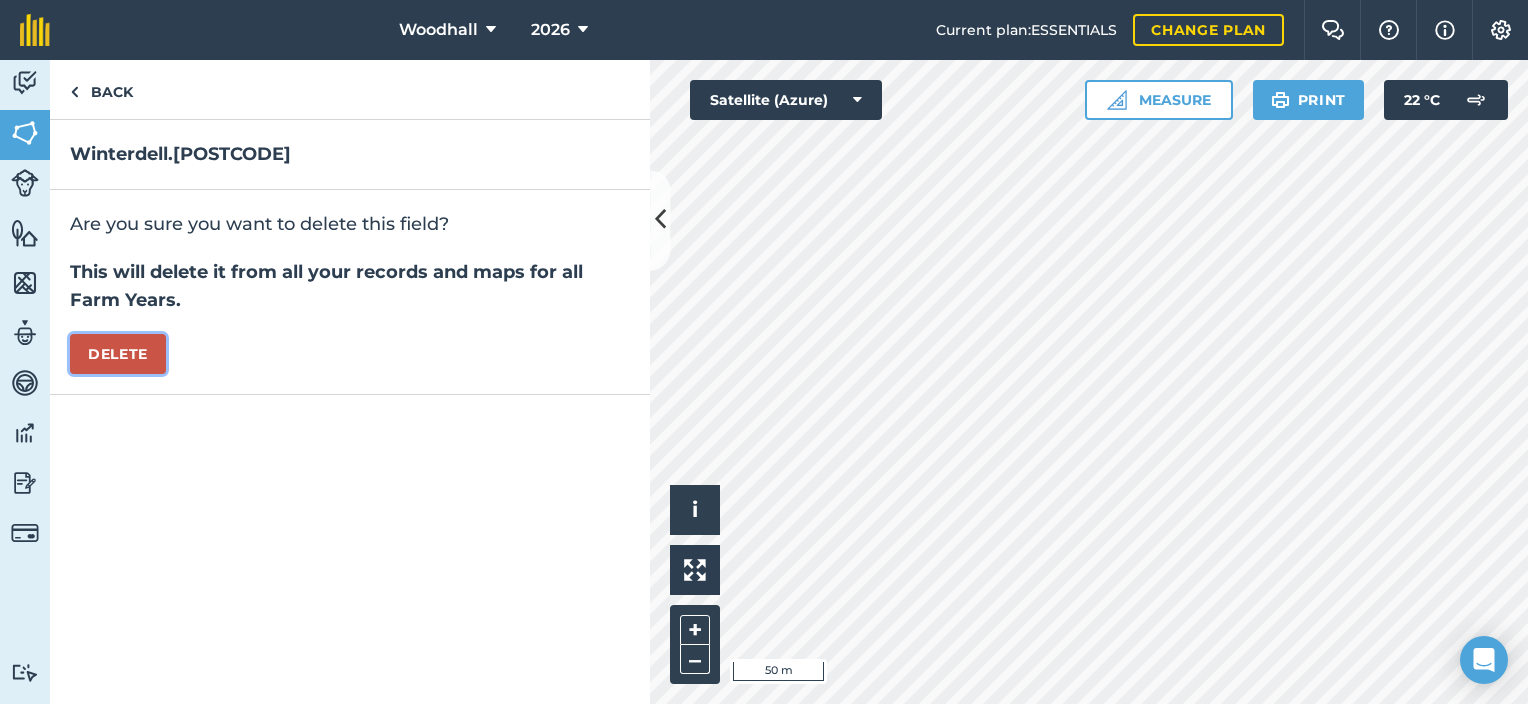 click on "Delete" at bounding box center [118, 354] 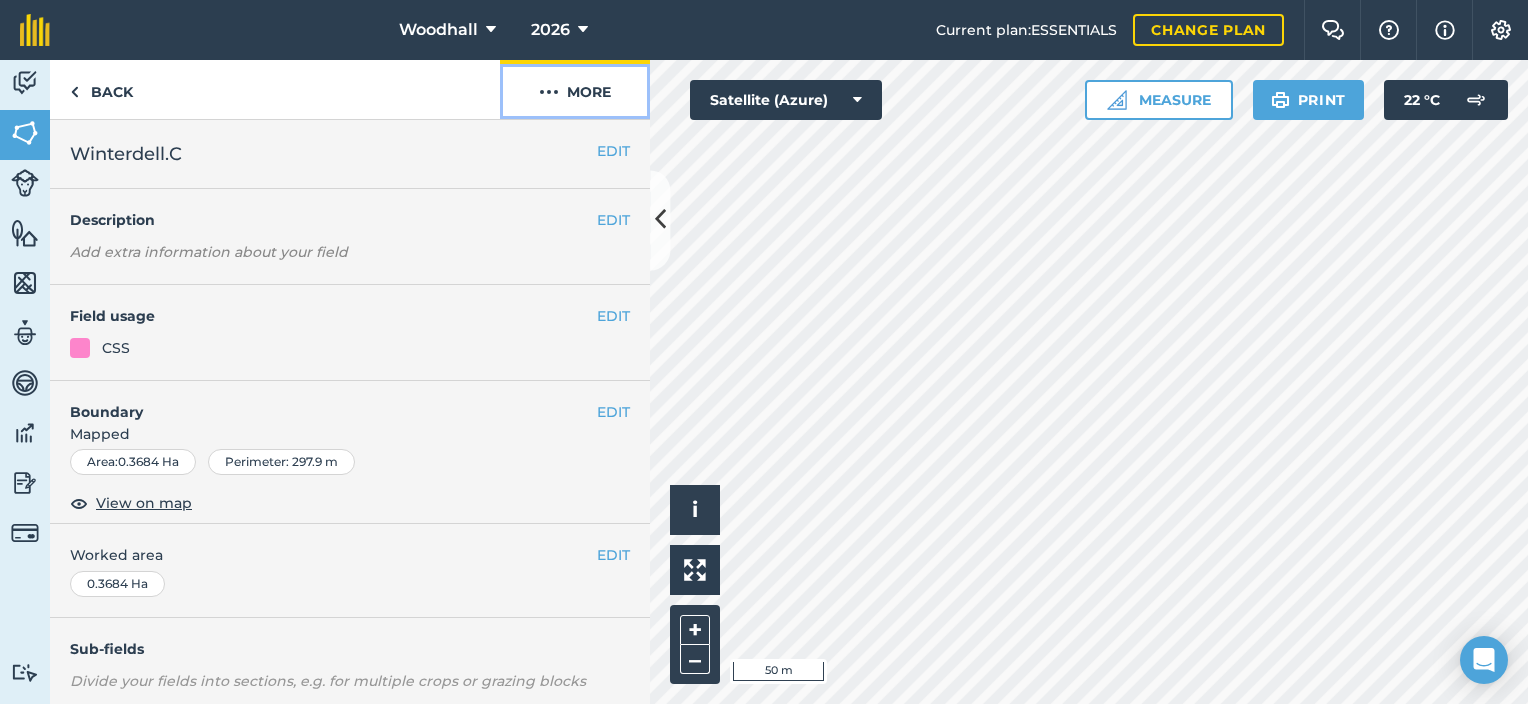 click at bounding box center [549, 92] 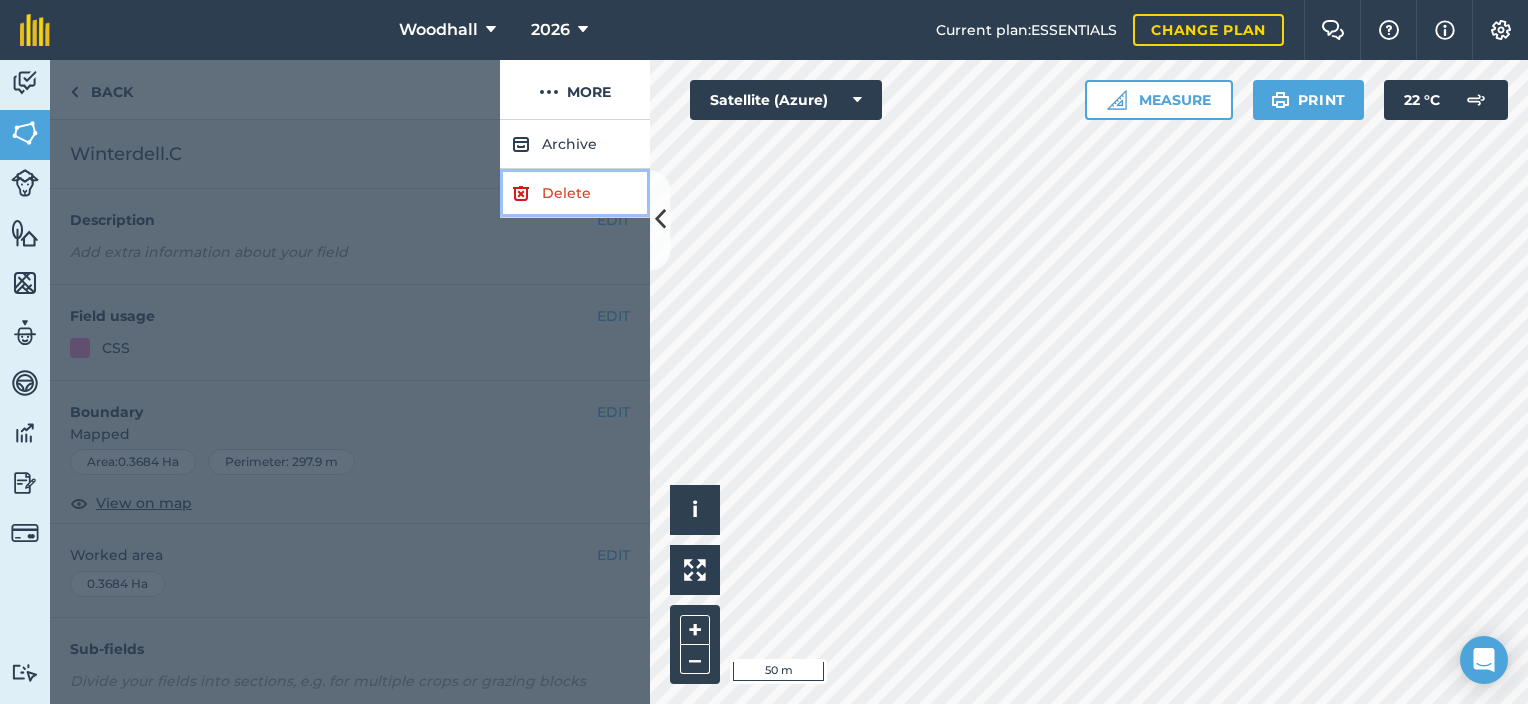 click on "Delete" at bounding box center [575, 193] 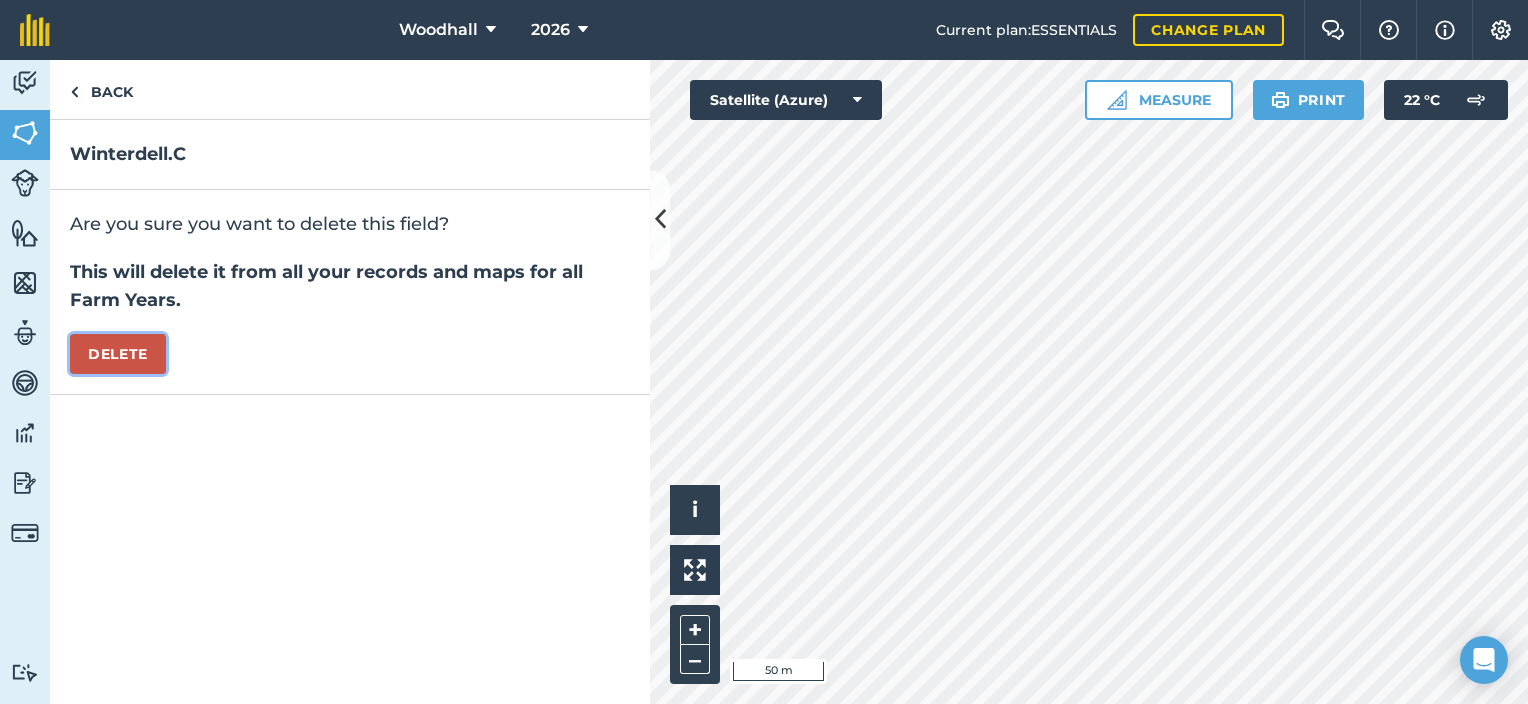 click on "Delete" at bounding box center [118, 354] 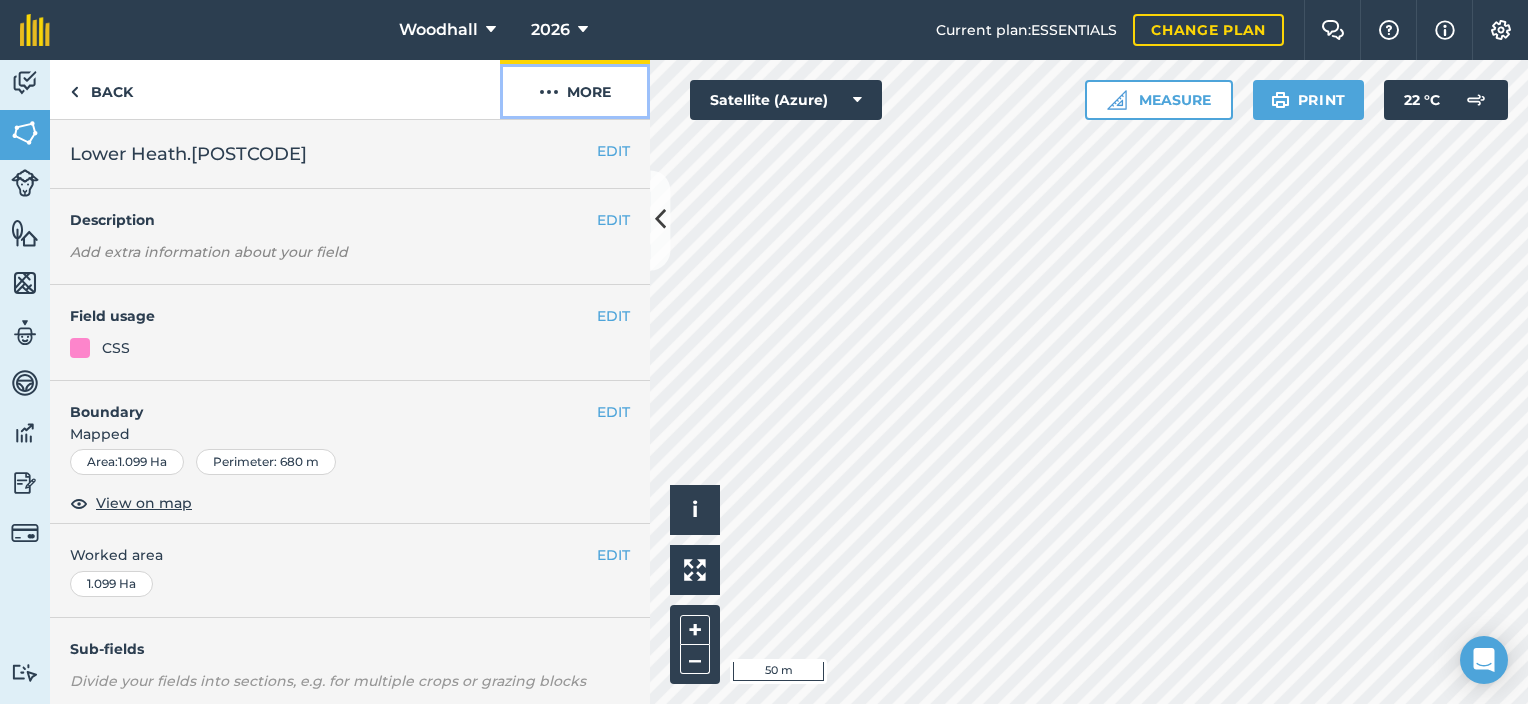 click at bounding box center [549, 92] 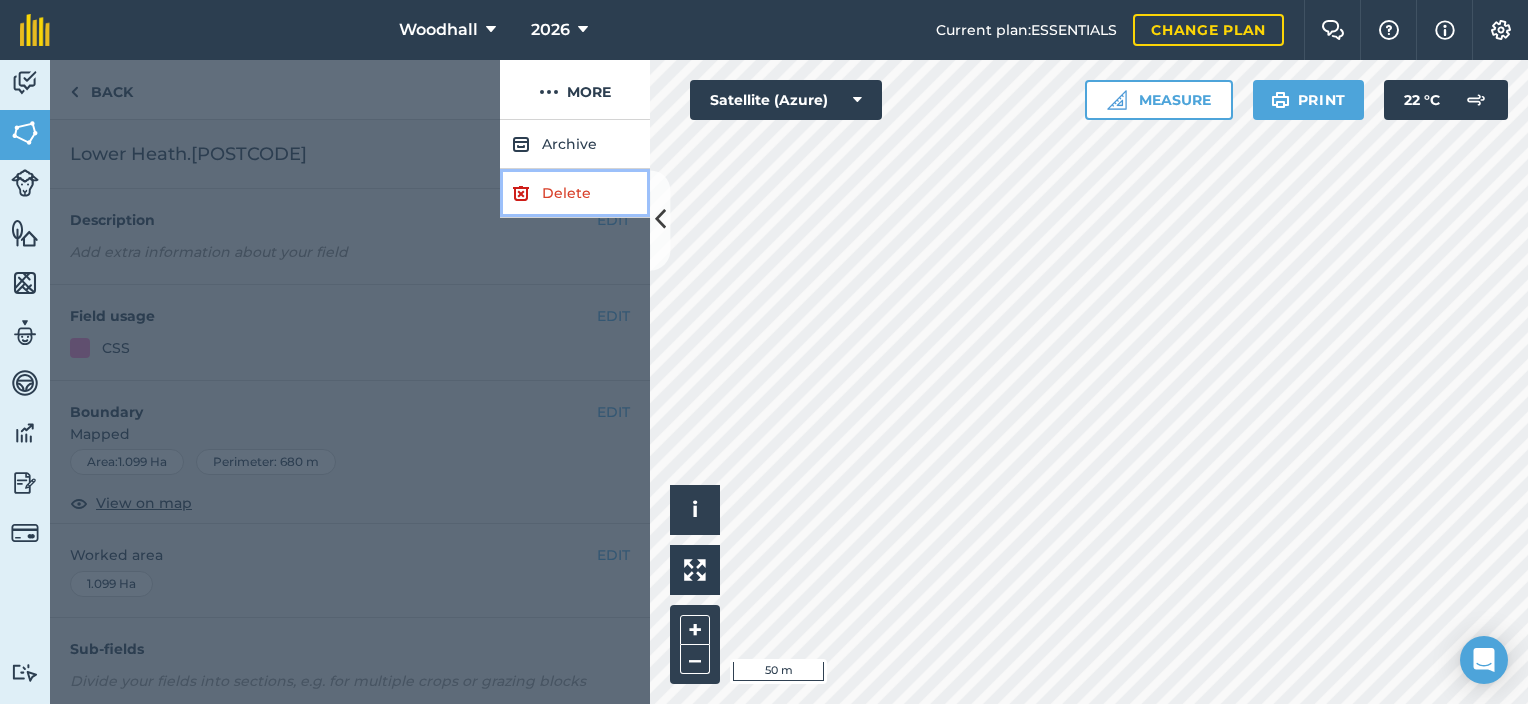 click on "Delete" at bounding box center (575, 193) 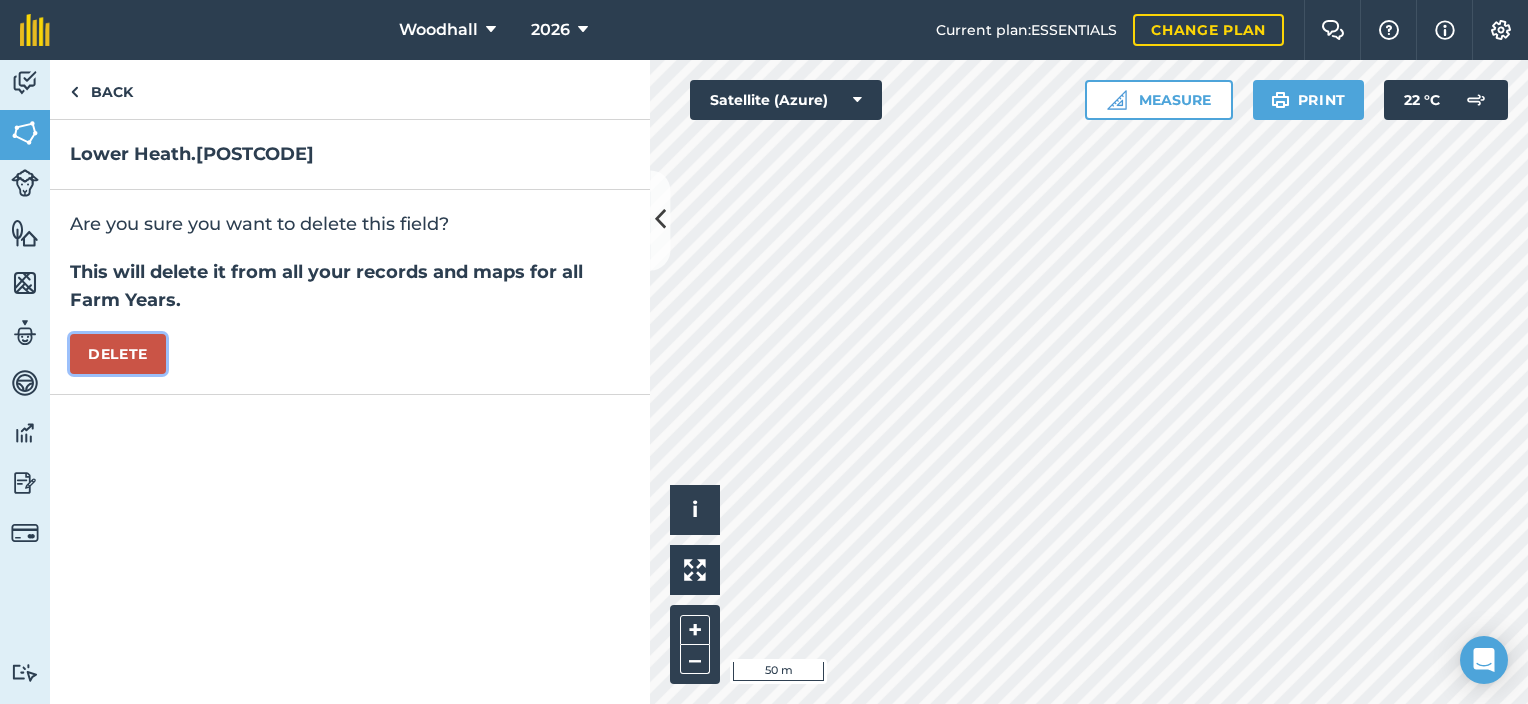 click on "Delete" at bounding box center [118, 354] 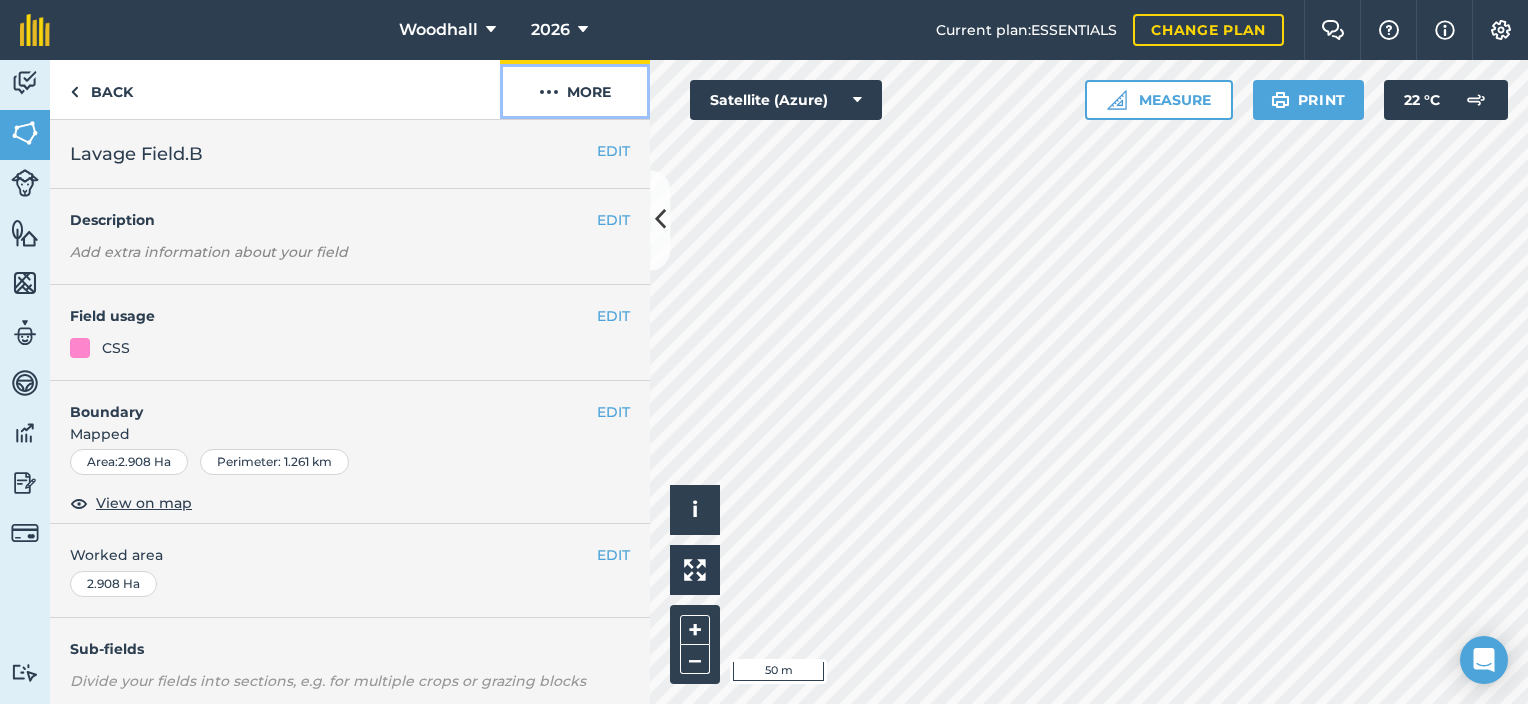 click on "More" at bounding box center (575, 89) 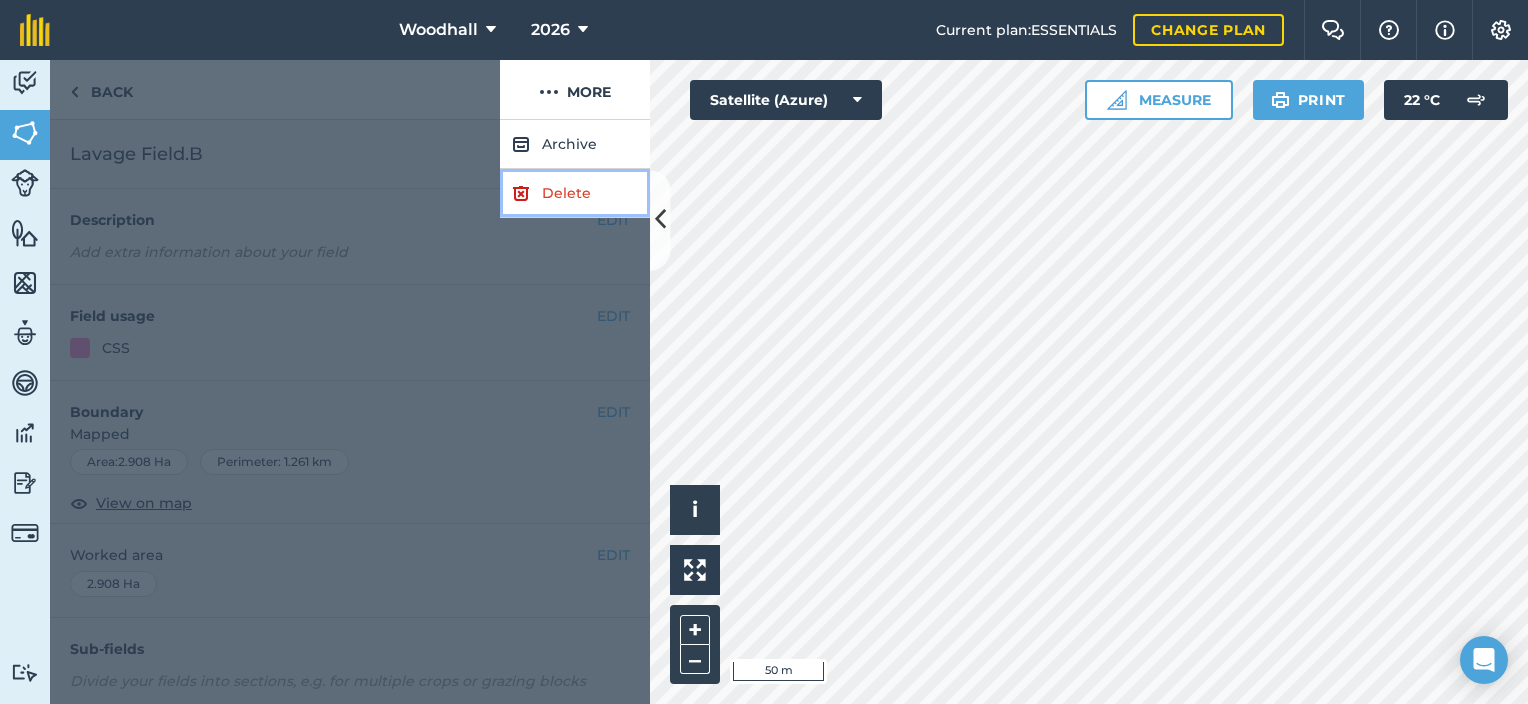 click on "Delete" at bounding box center (575, 193) 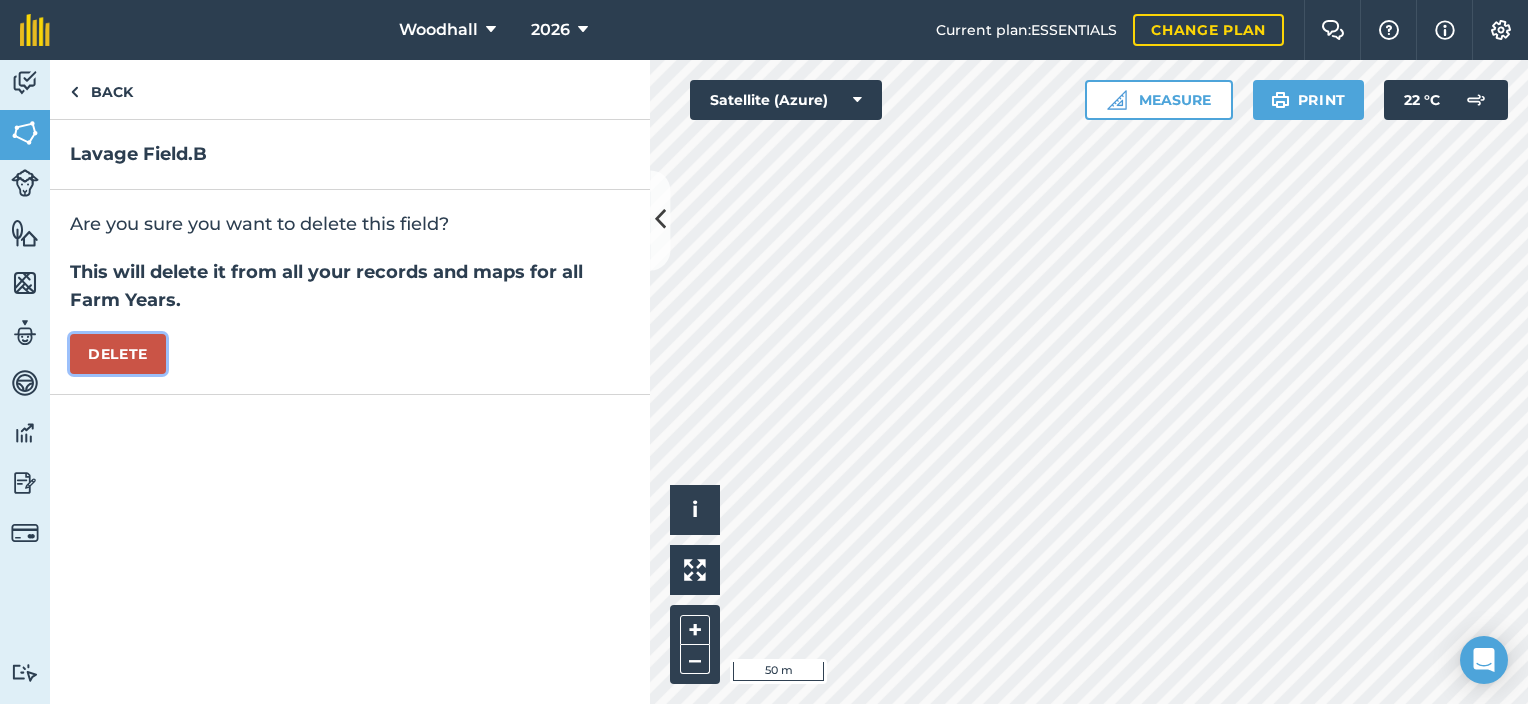 click on "Delete" at bounding box center [118, 354] 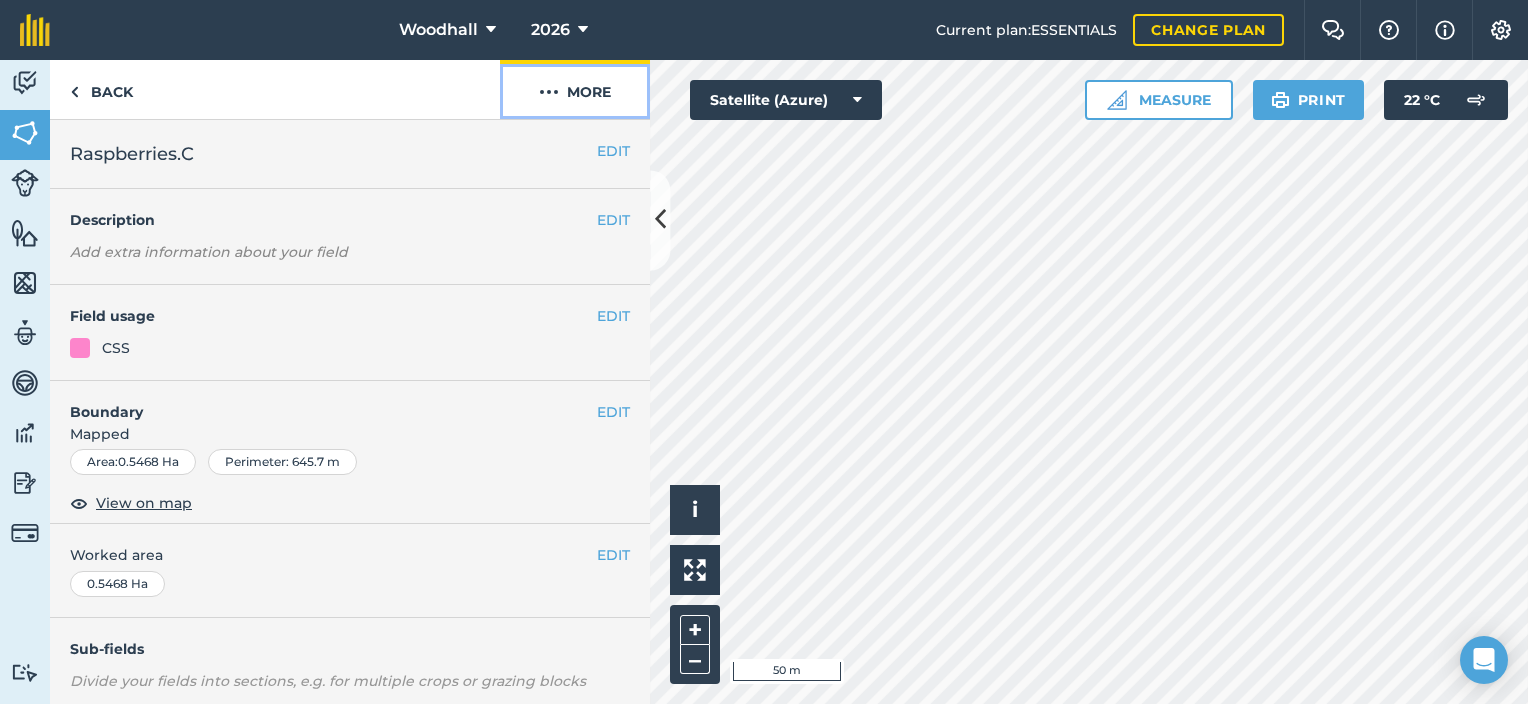 click at bounding box center [549, 92] 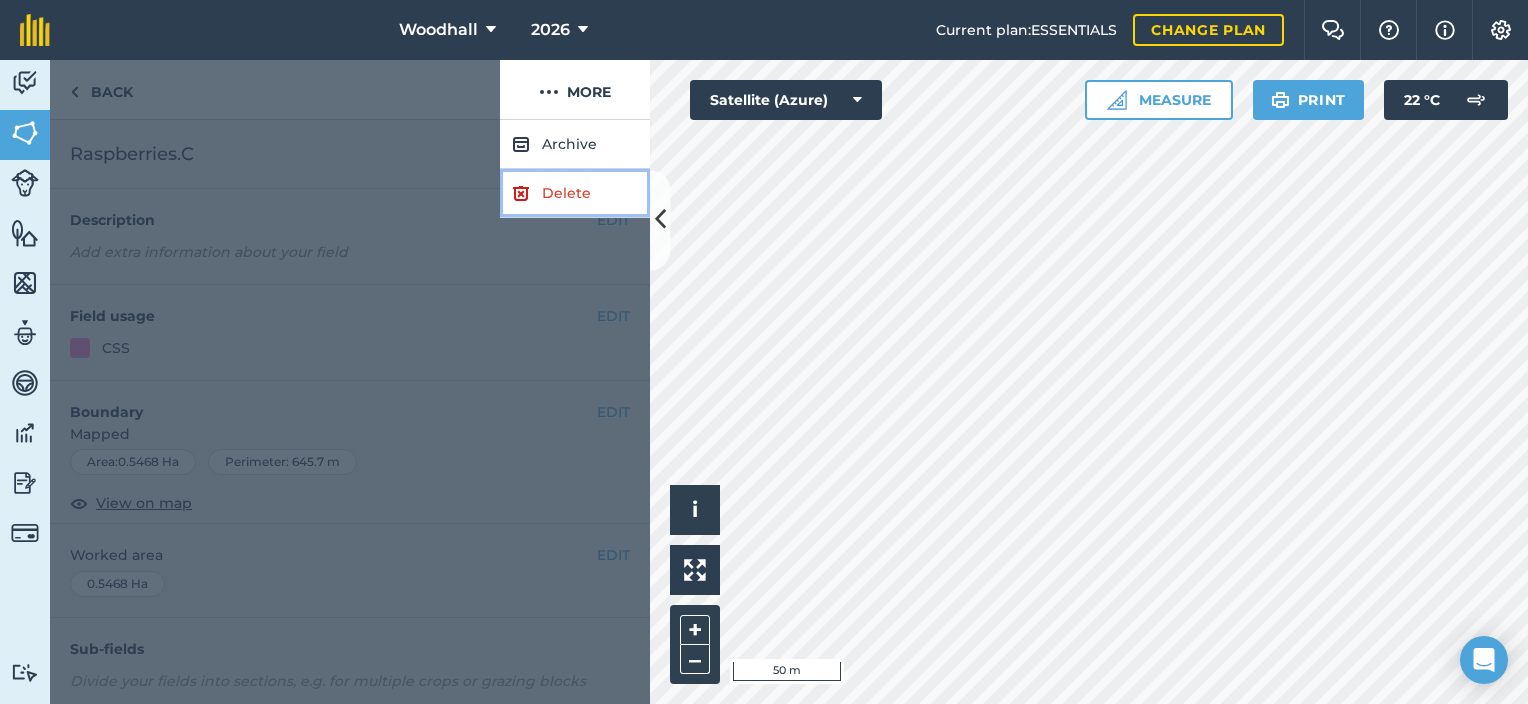 click on "Delete" at bounding box center (575, 193) 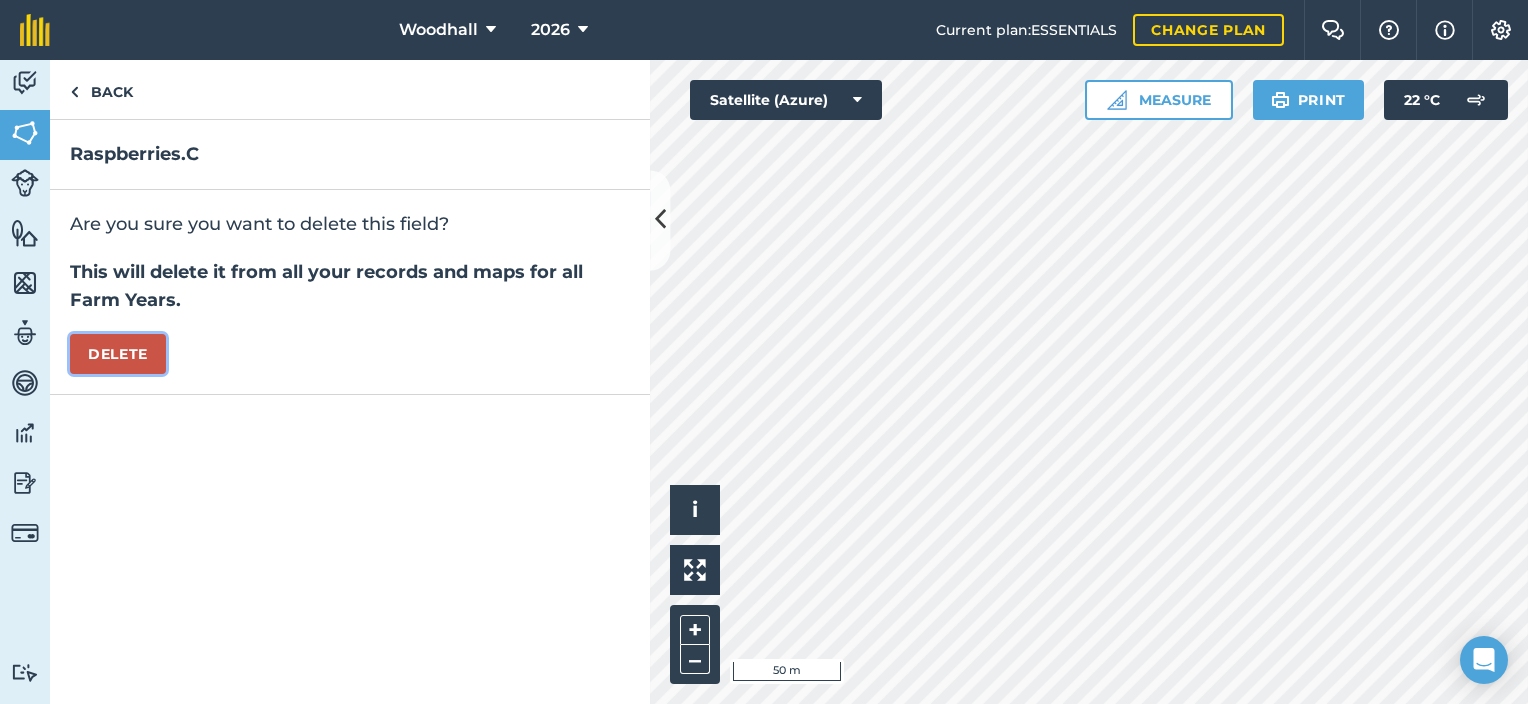 click on "Delete" at bounding box center (118, 354) 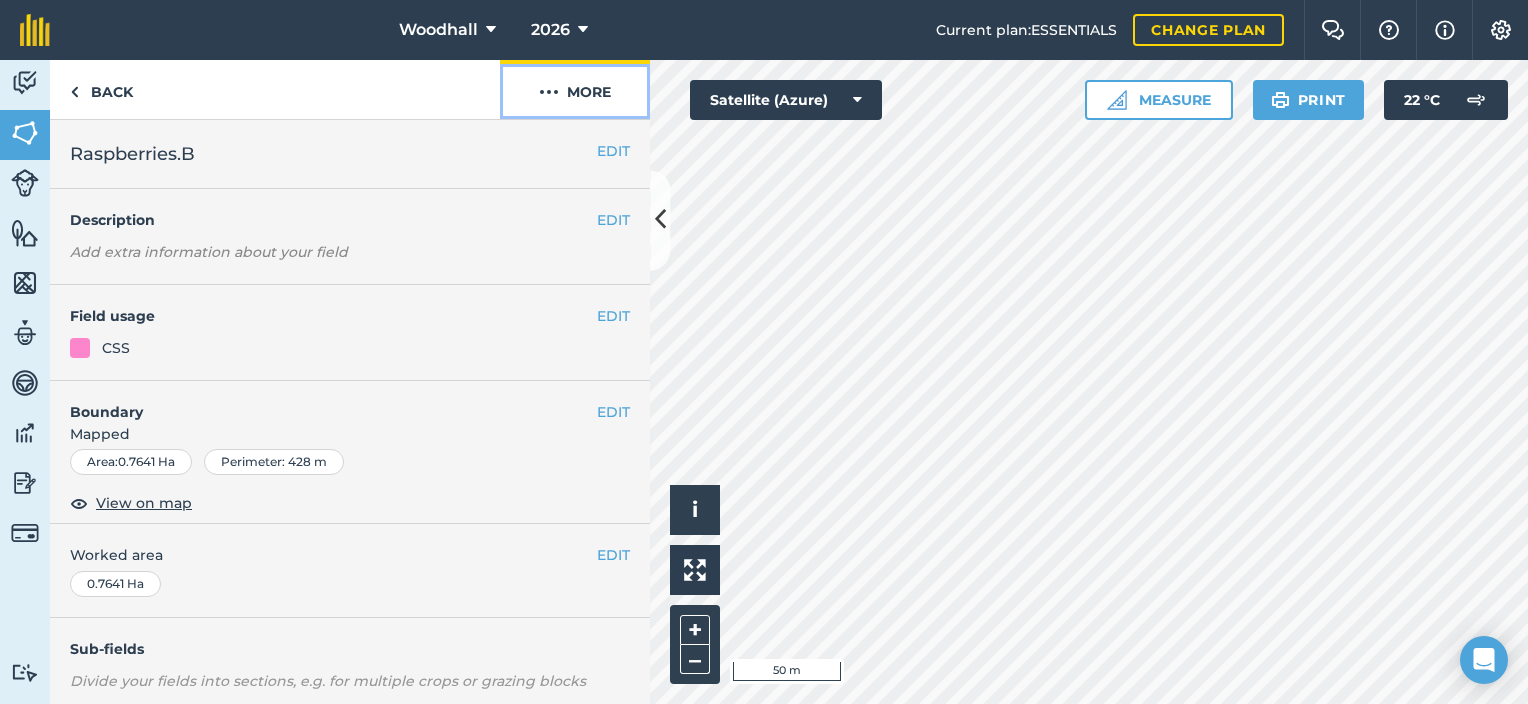 click at bounding box center [549, 92] 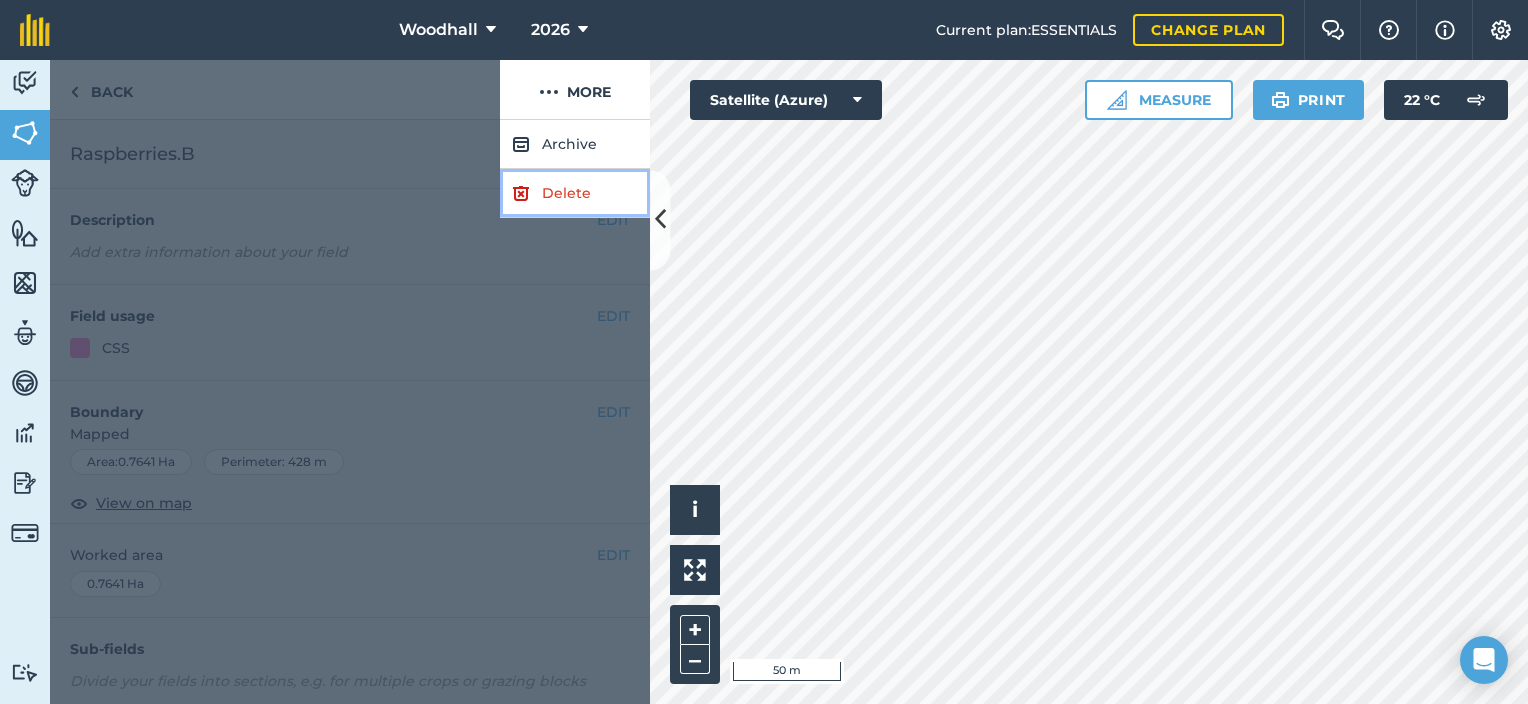 click on "Delete" at bounding box center [575, 193] 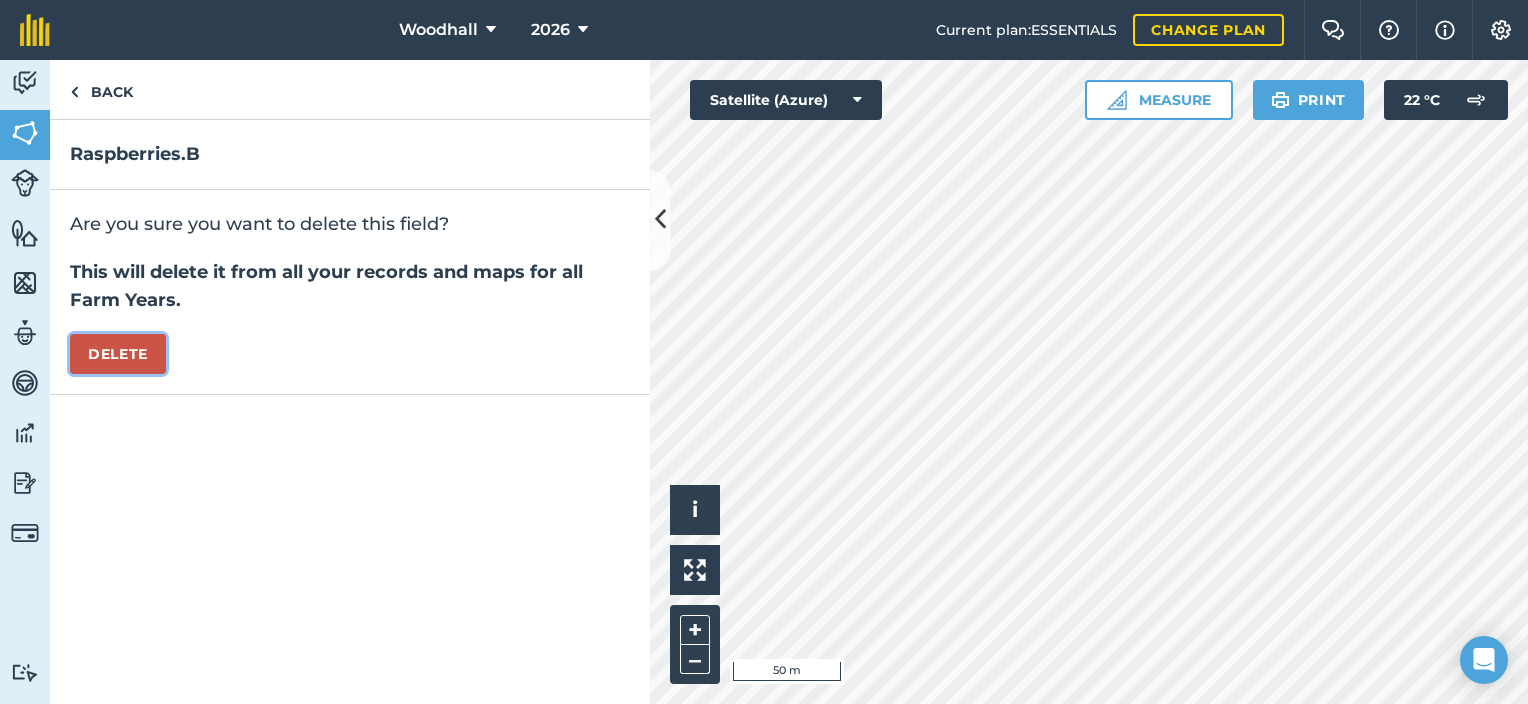 click on "Delete" at bounding box center [118, 354] 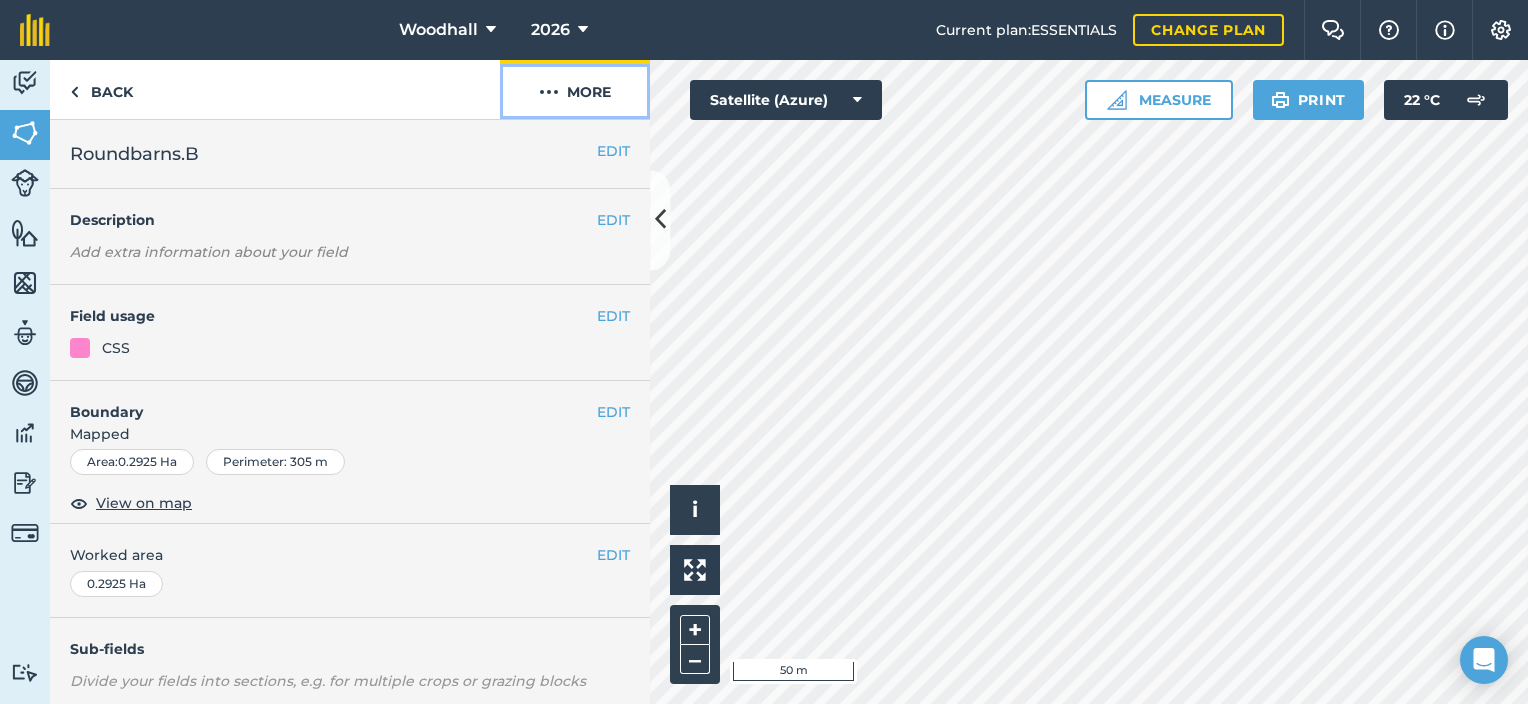 click at bounding box center [549, 92] 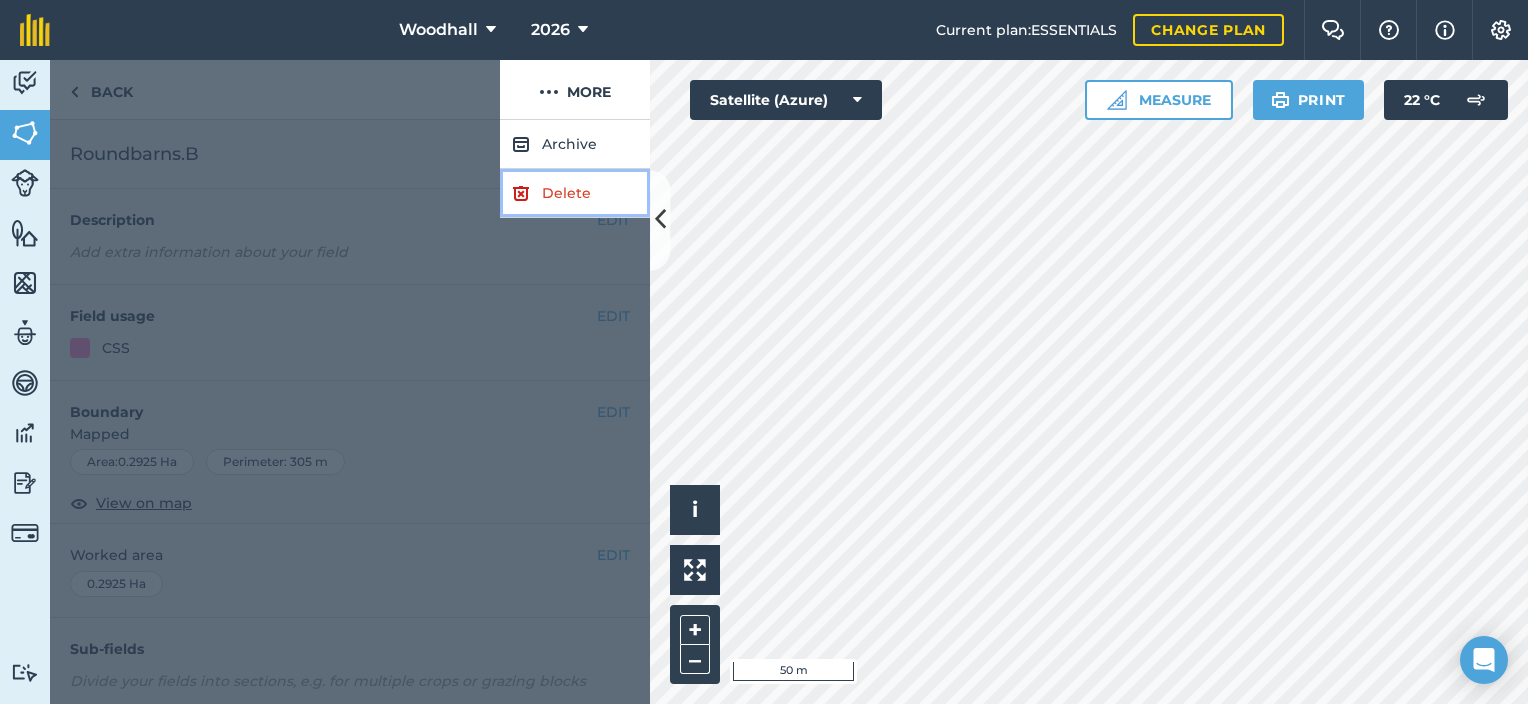 click on "Delete" at bounding box center [575, 193] 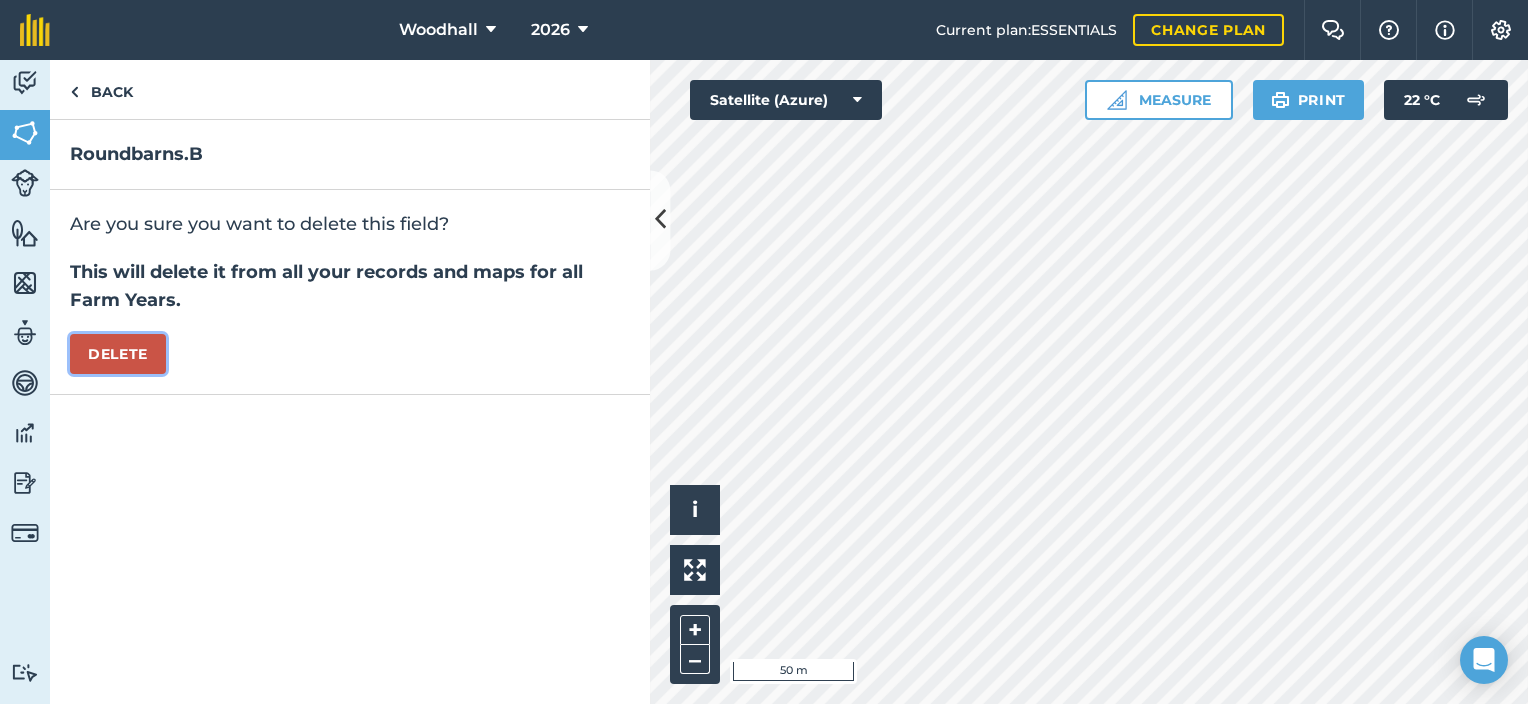 click on "Delete" at bounding box center (118, 354) 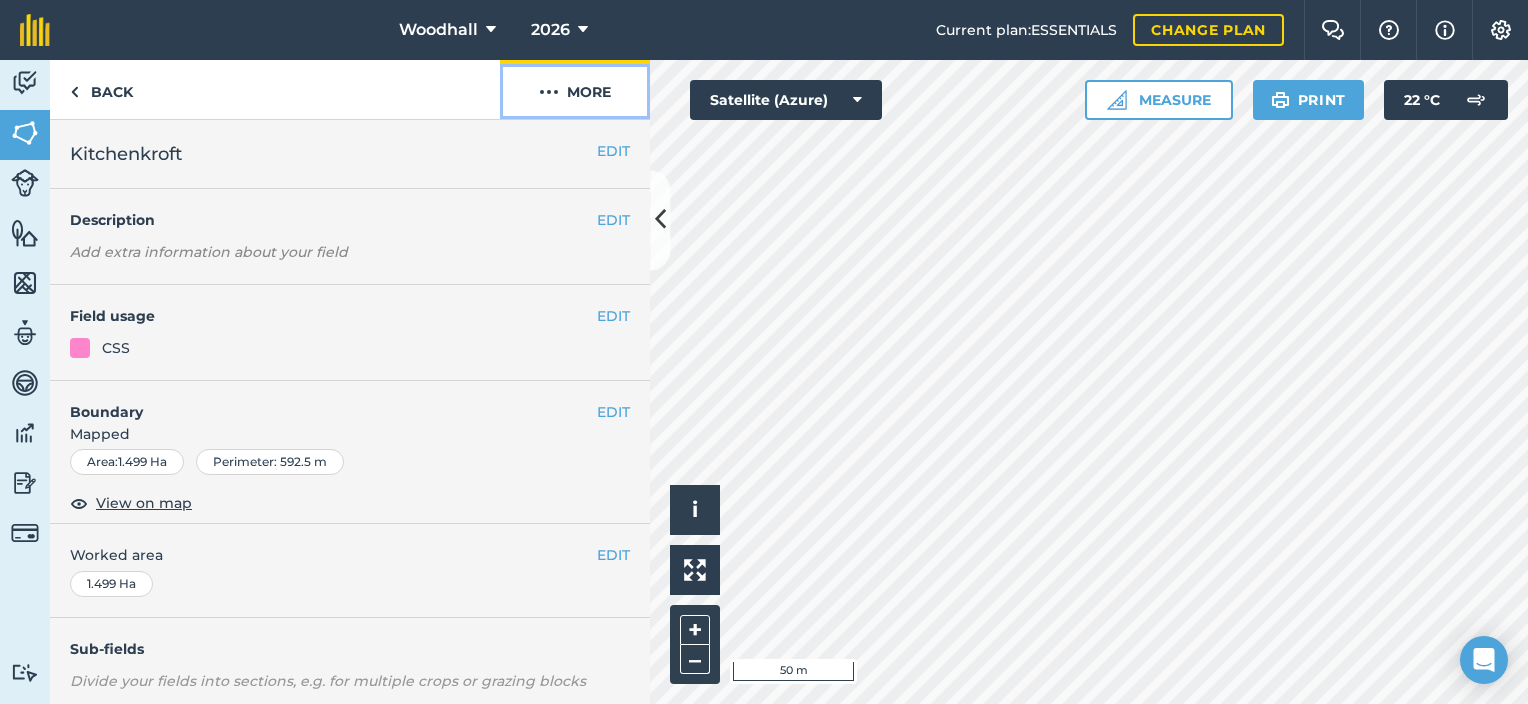 click on "More" at bounding box center (575, 89) 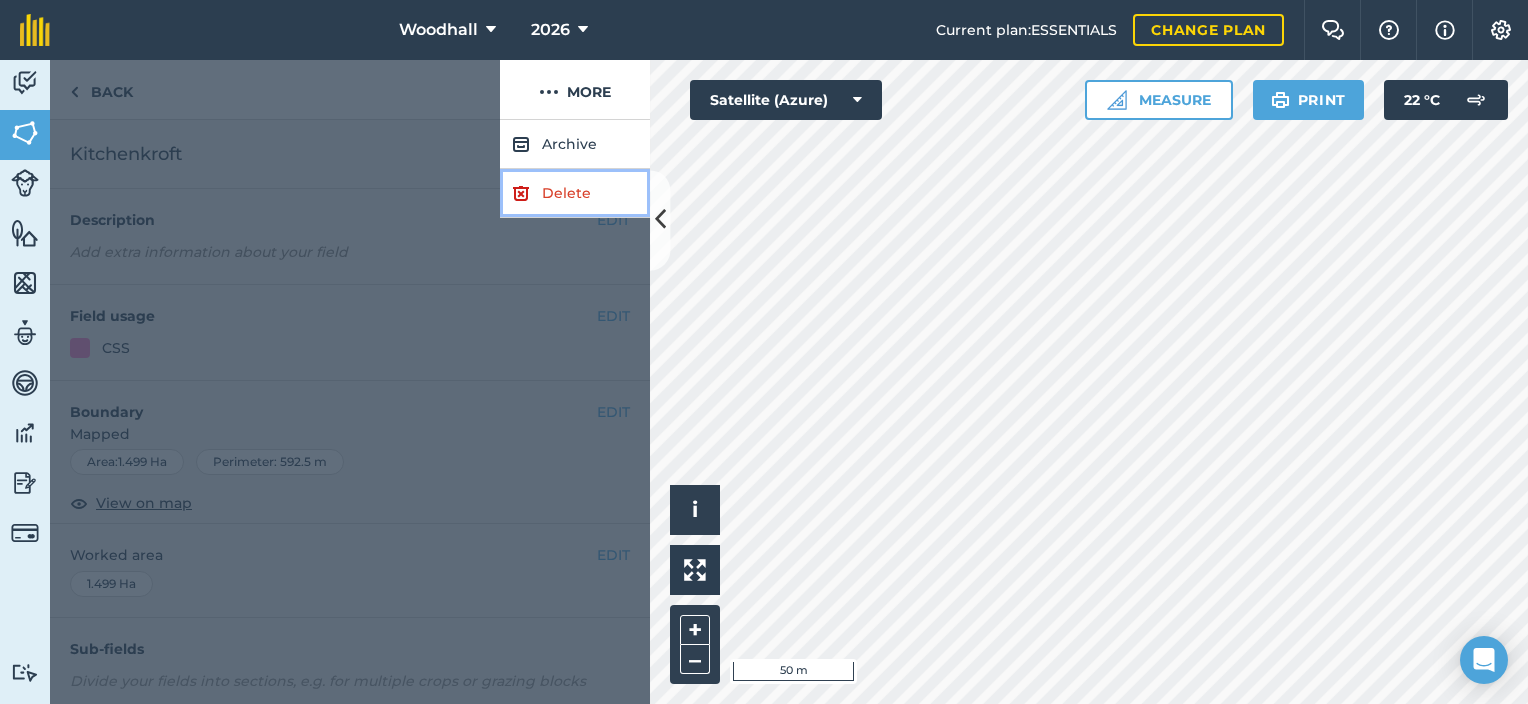 click on "Delete" at bounding box center (575, 193) 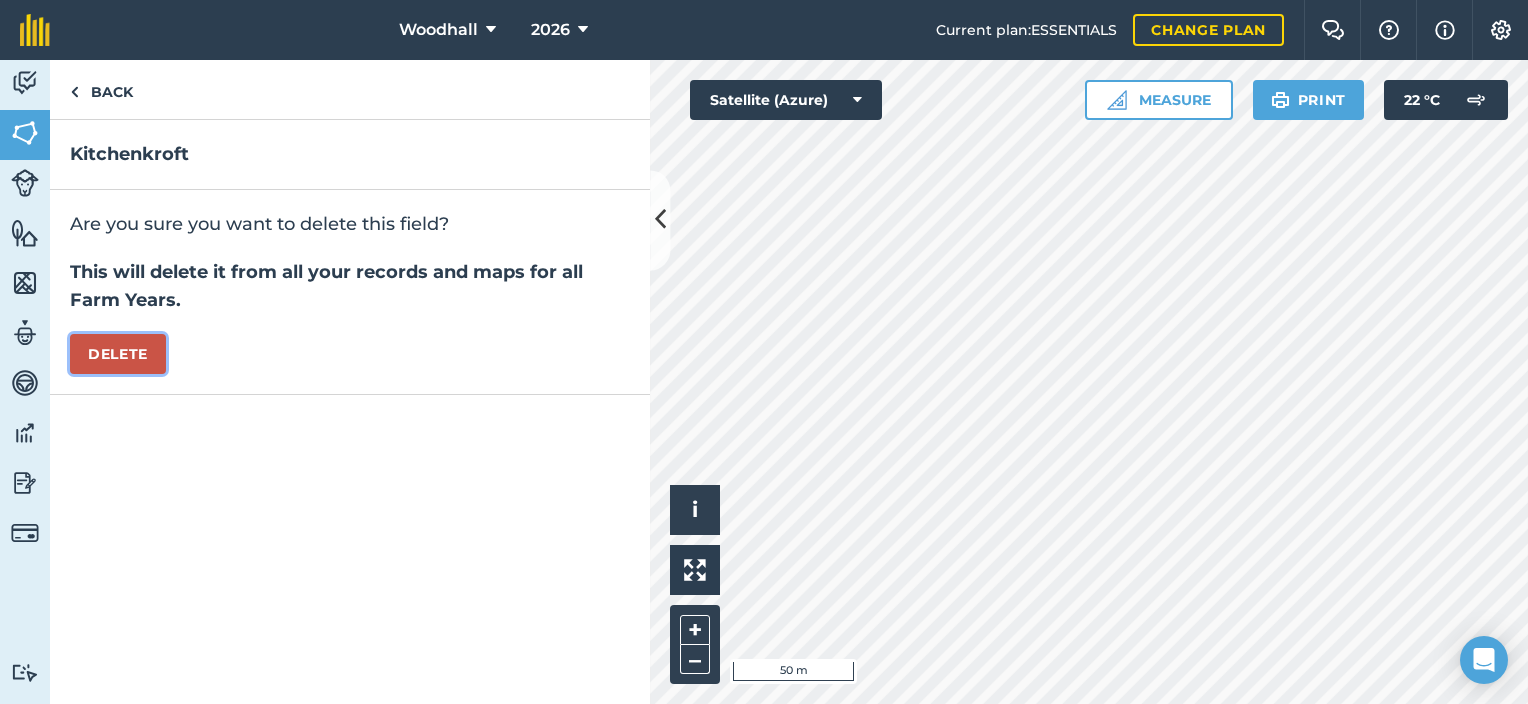 click on "Delete" at bounding box center [118, 354] 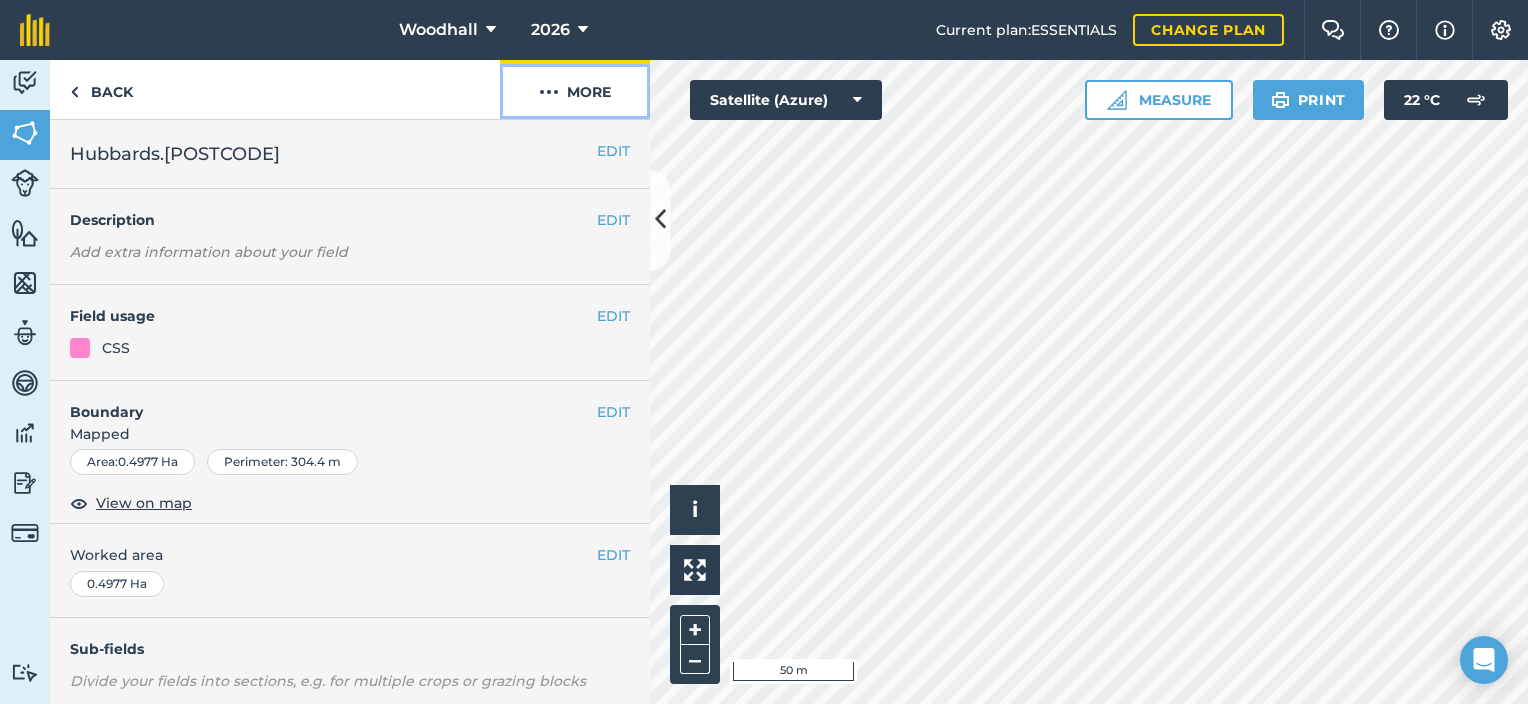 click on "More" at bounding box center [575, 89] 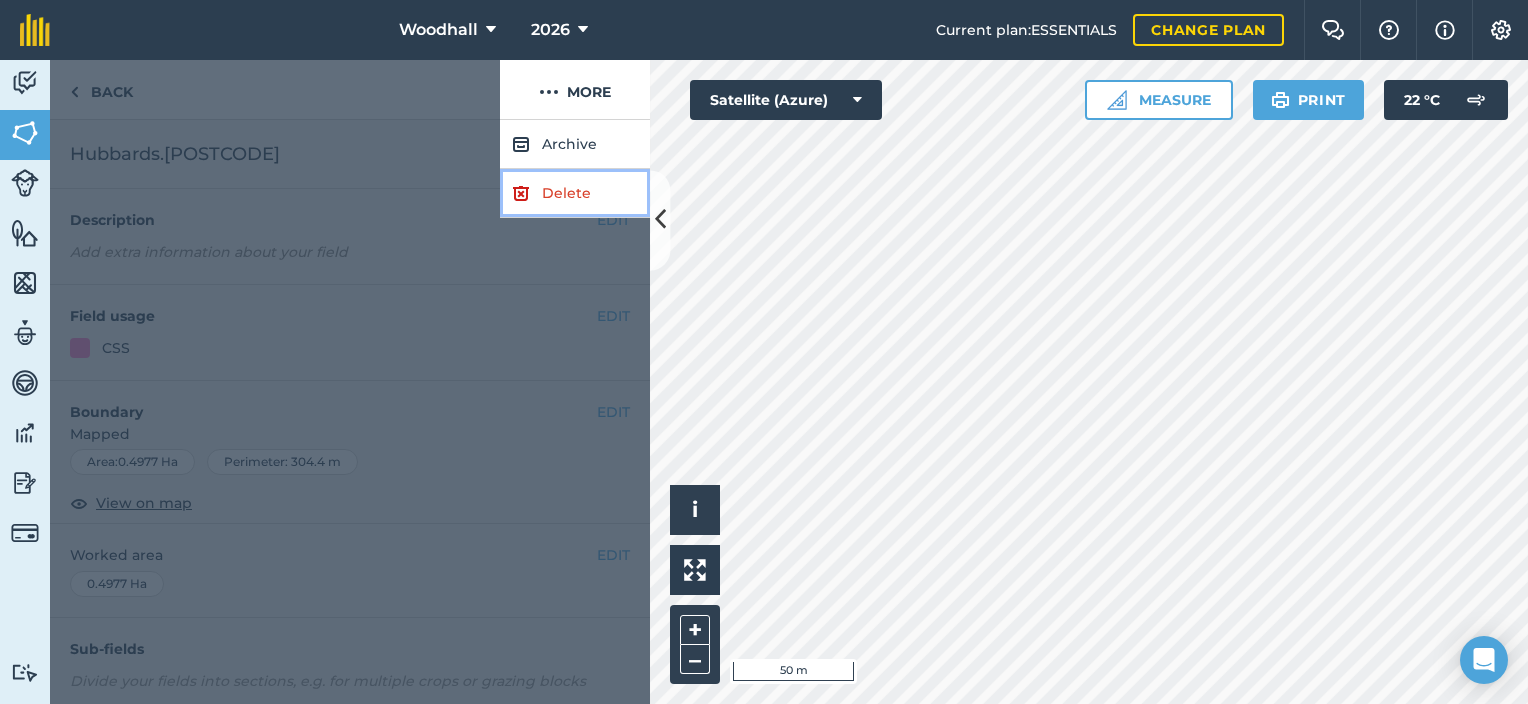 click on "Delete" at bounding box center [575, 193] 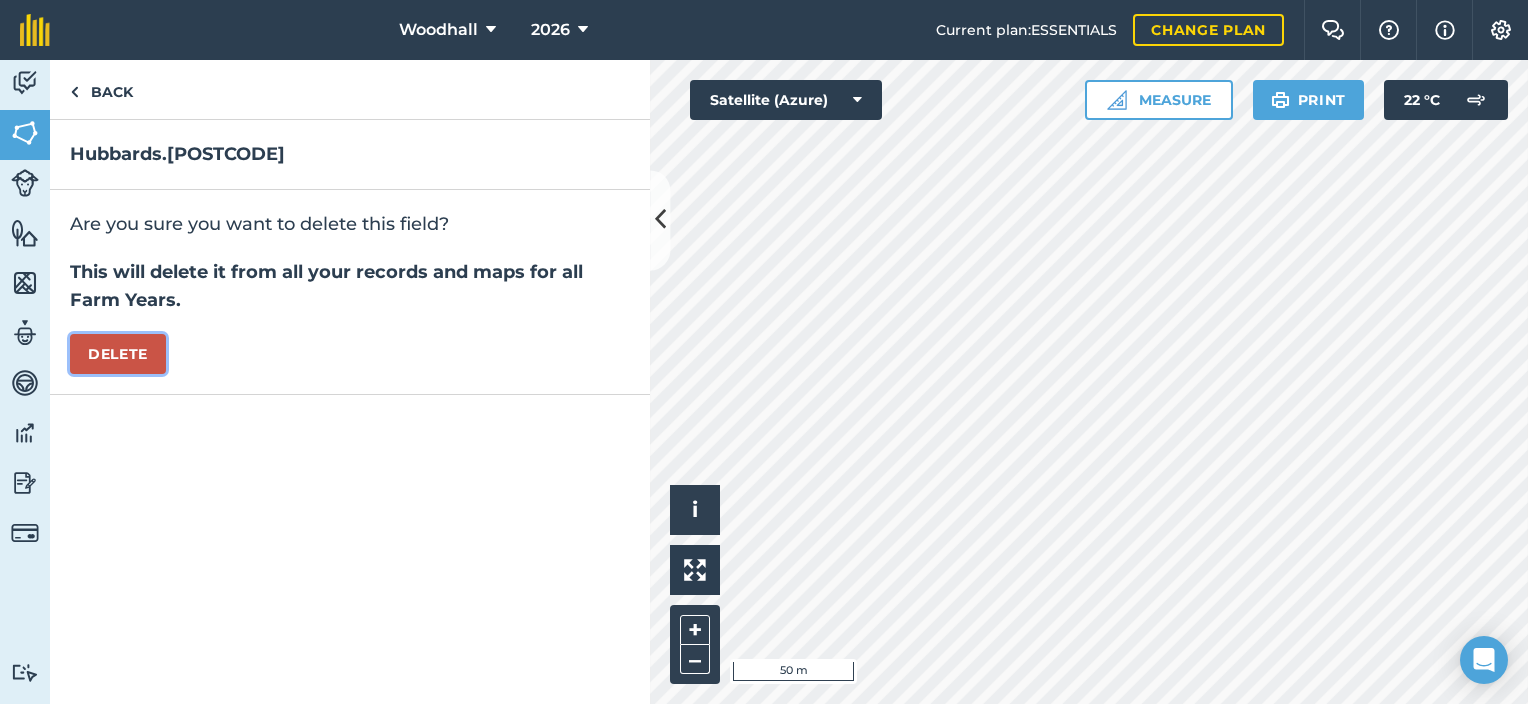 click on "Delete" at bounding box center (118, 354) 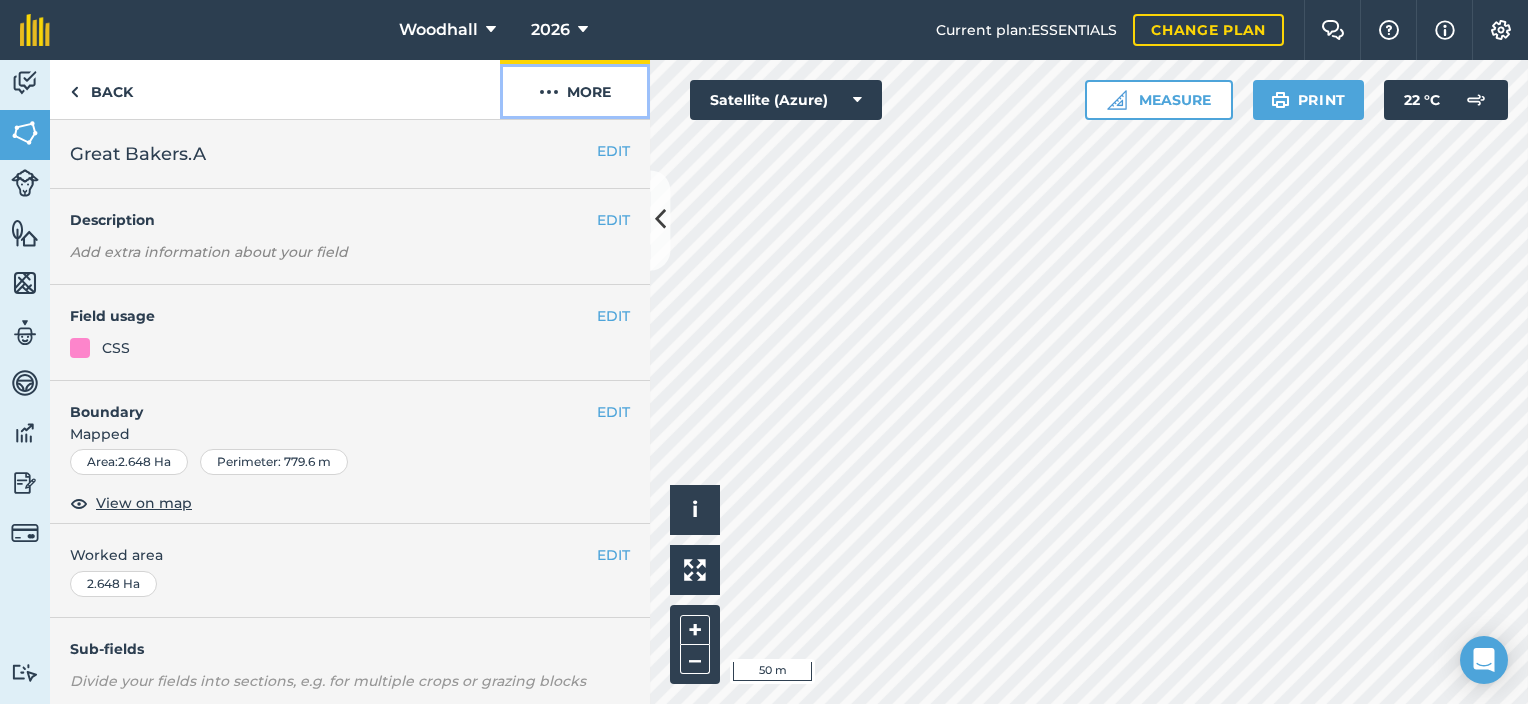 click on "More" at bounding box center (575, 89) 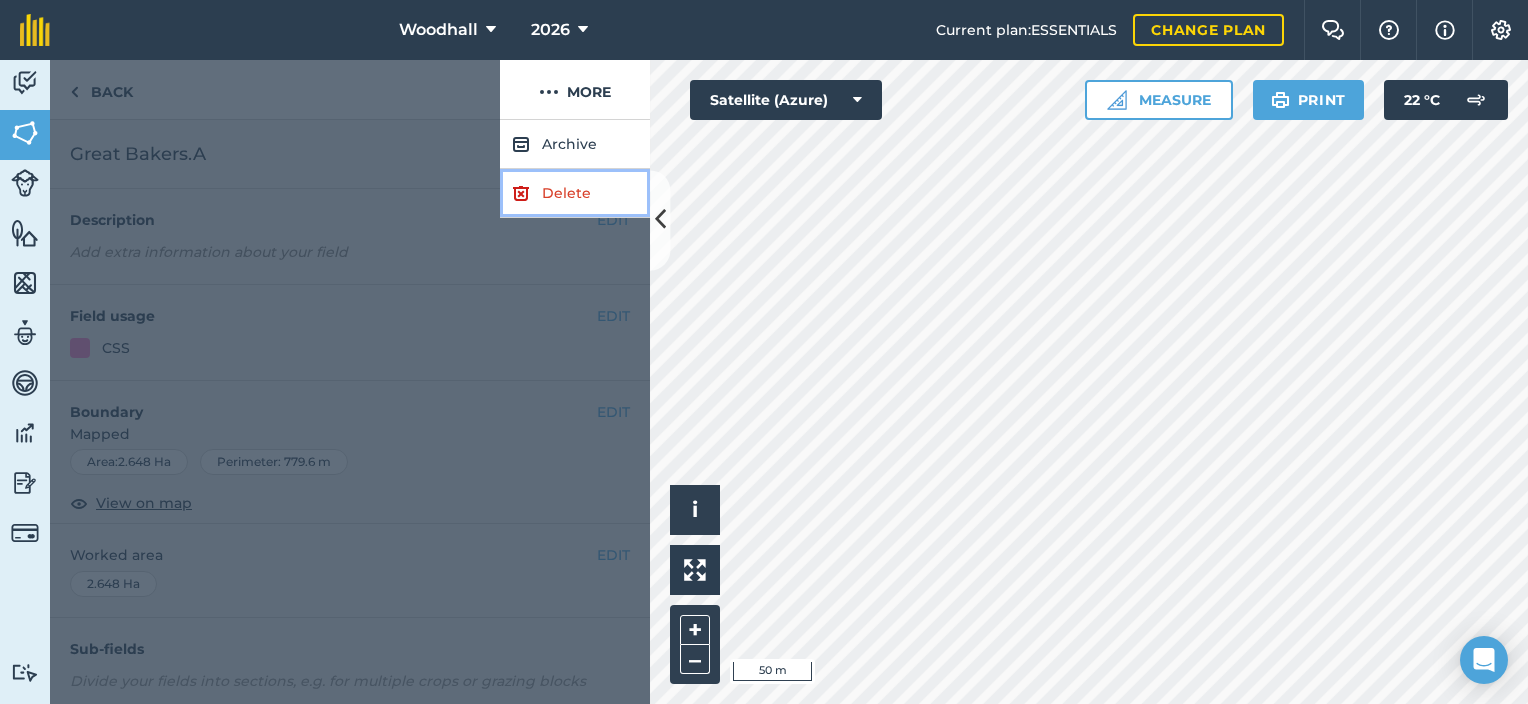 click on "Delete" at bounding box center [575, 193] 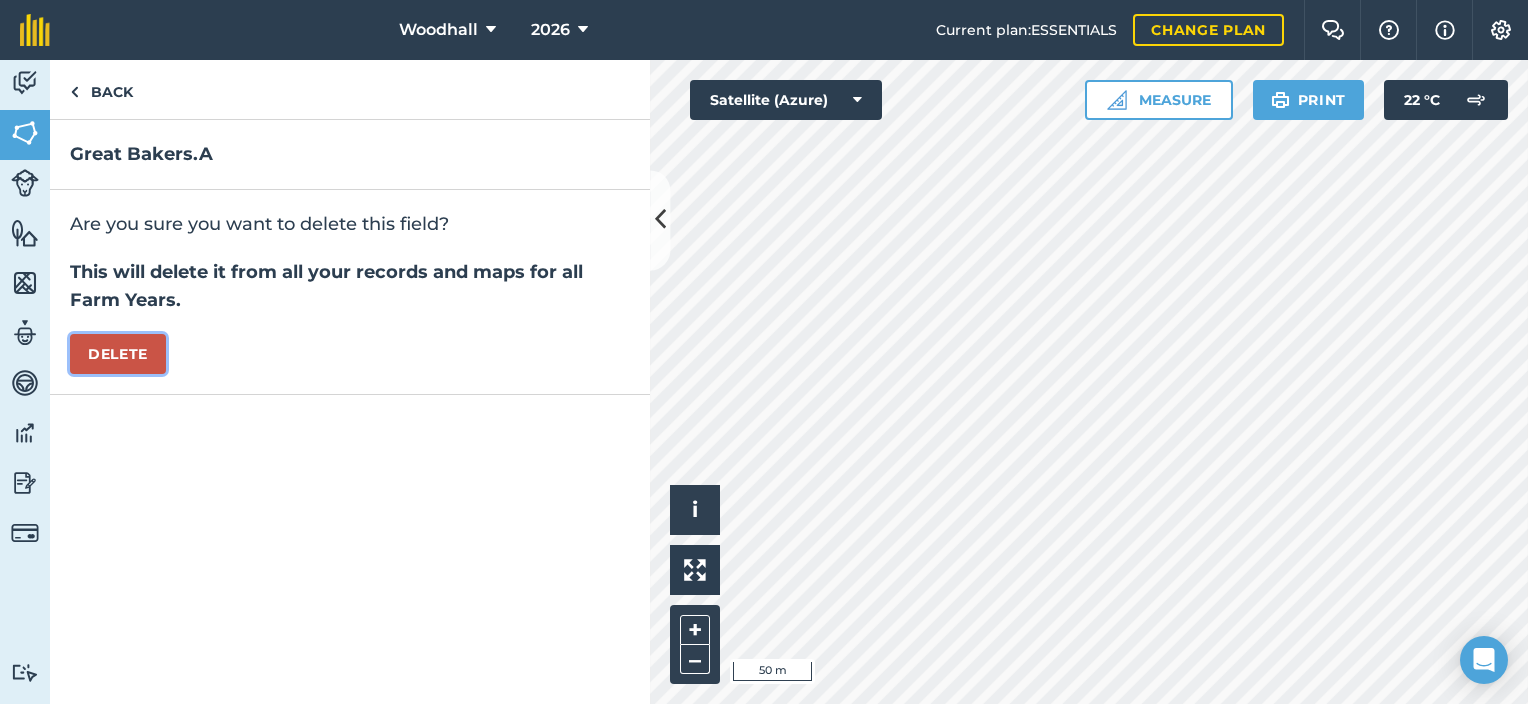click on "Delete" at bounding box center [118, 354] 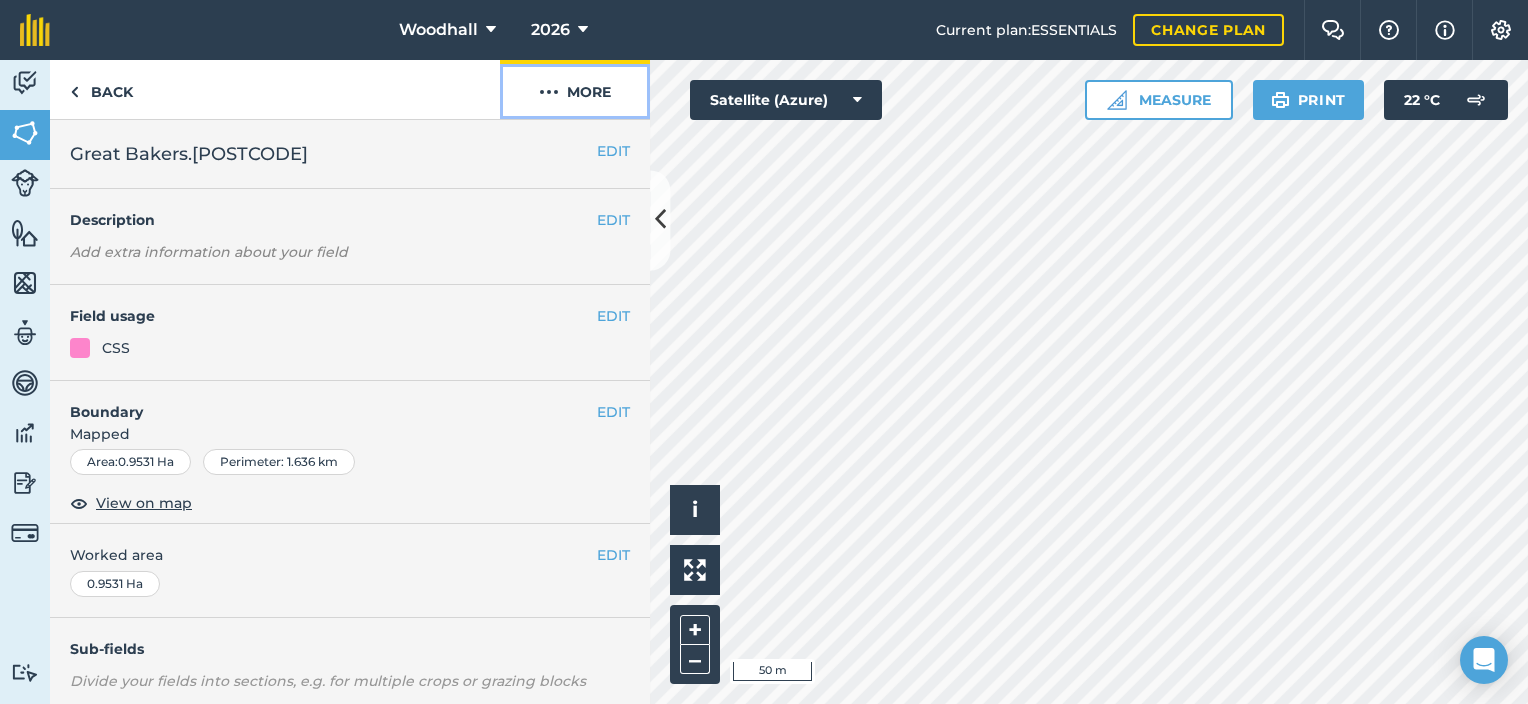 click on "More" at bounding box center (575, 89) 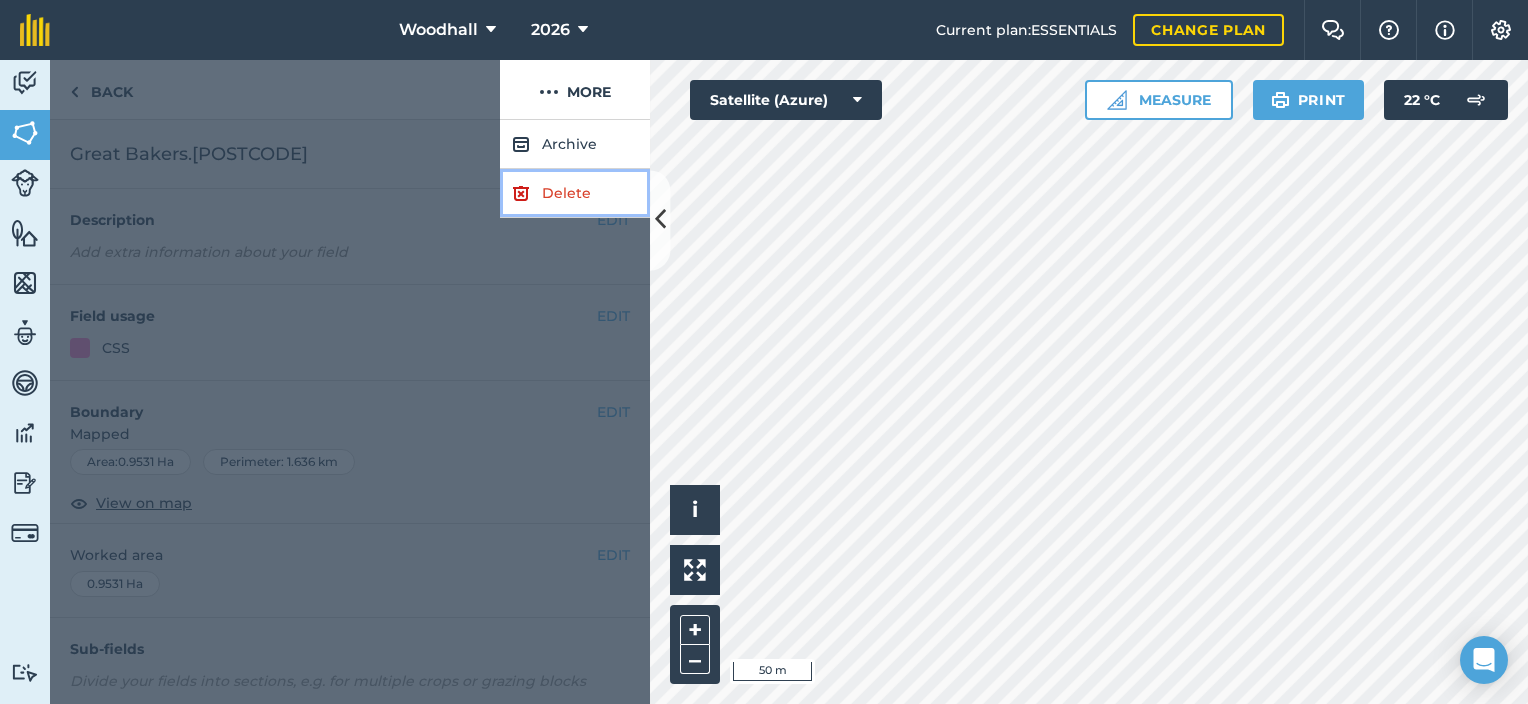 click on "Delete" at bounding box center [575, 193] 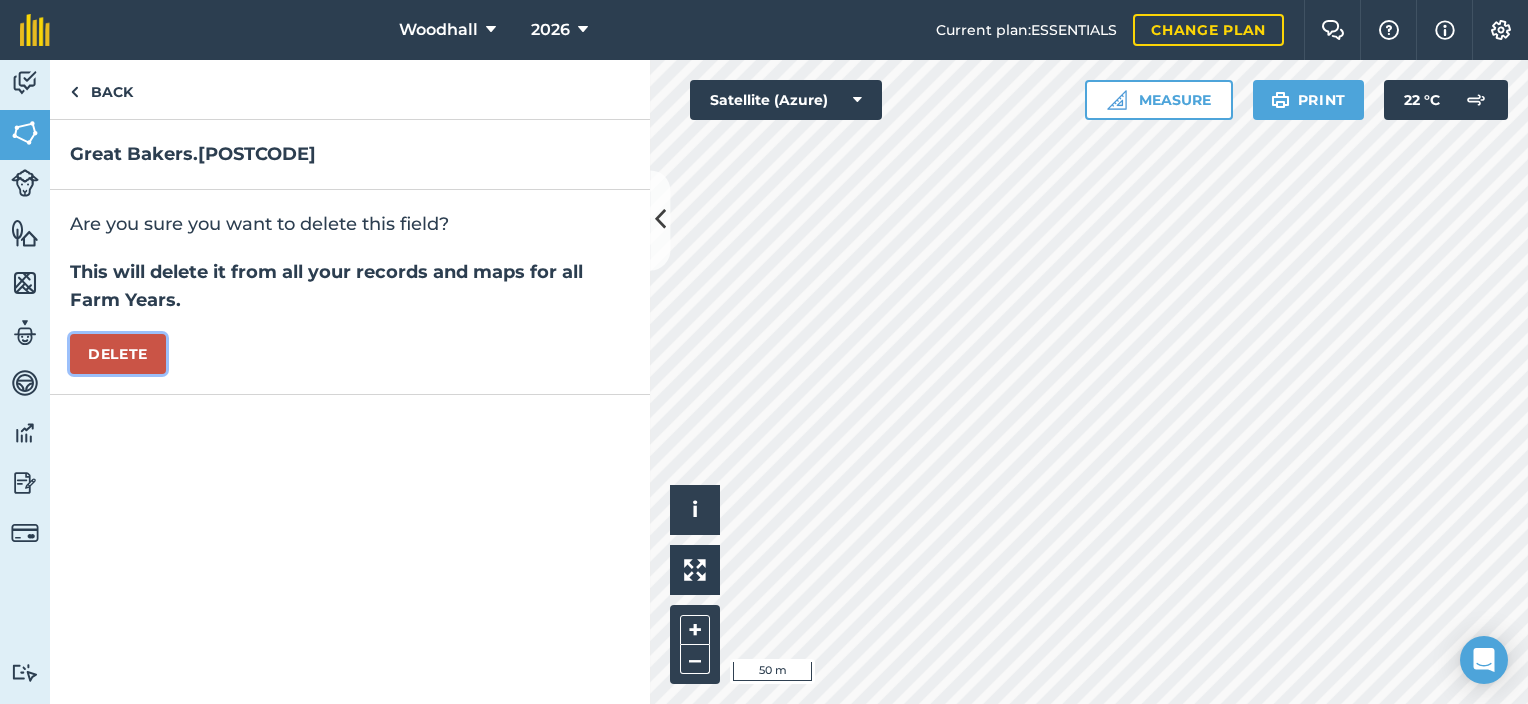 click on "Delete" at bounding box center [118, 354] 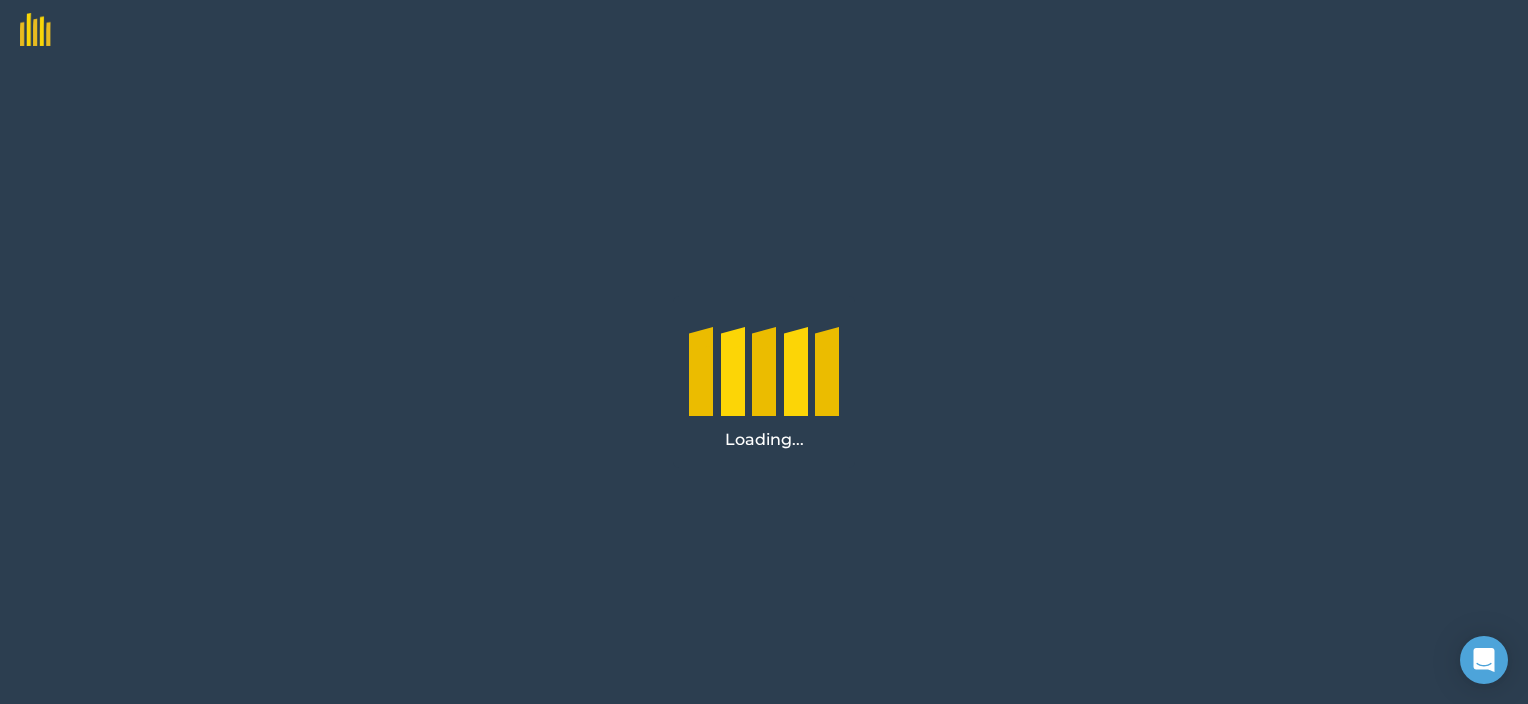 scroll, scrollTop: 0, scrollLeft: 0, axis: both 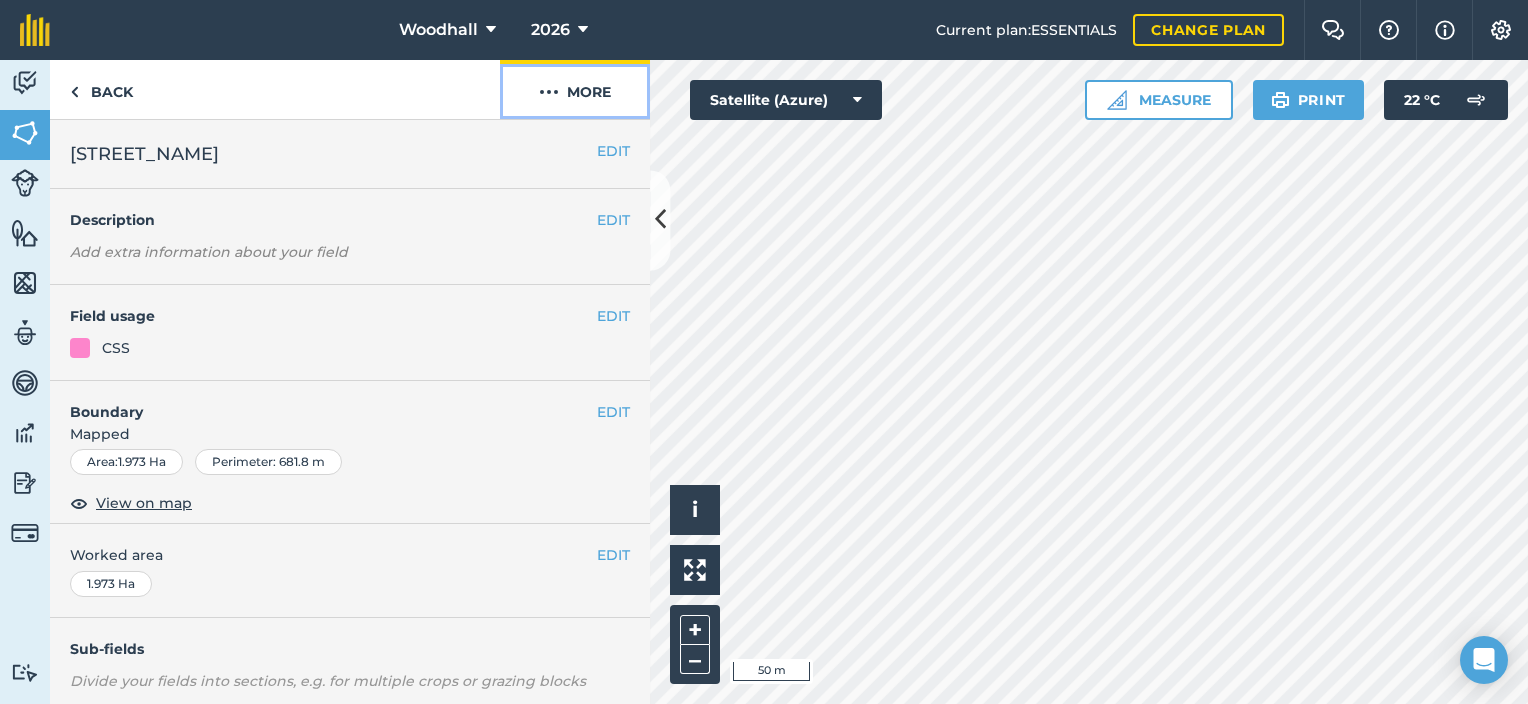 click on "More" at bounding box center [575, 89] 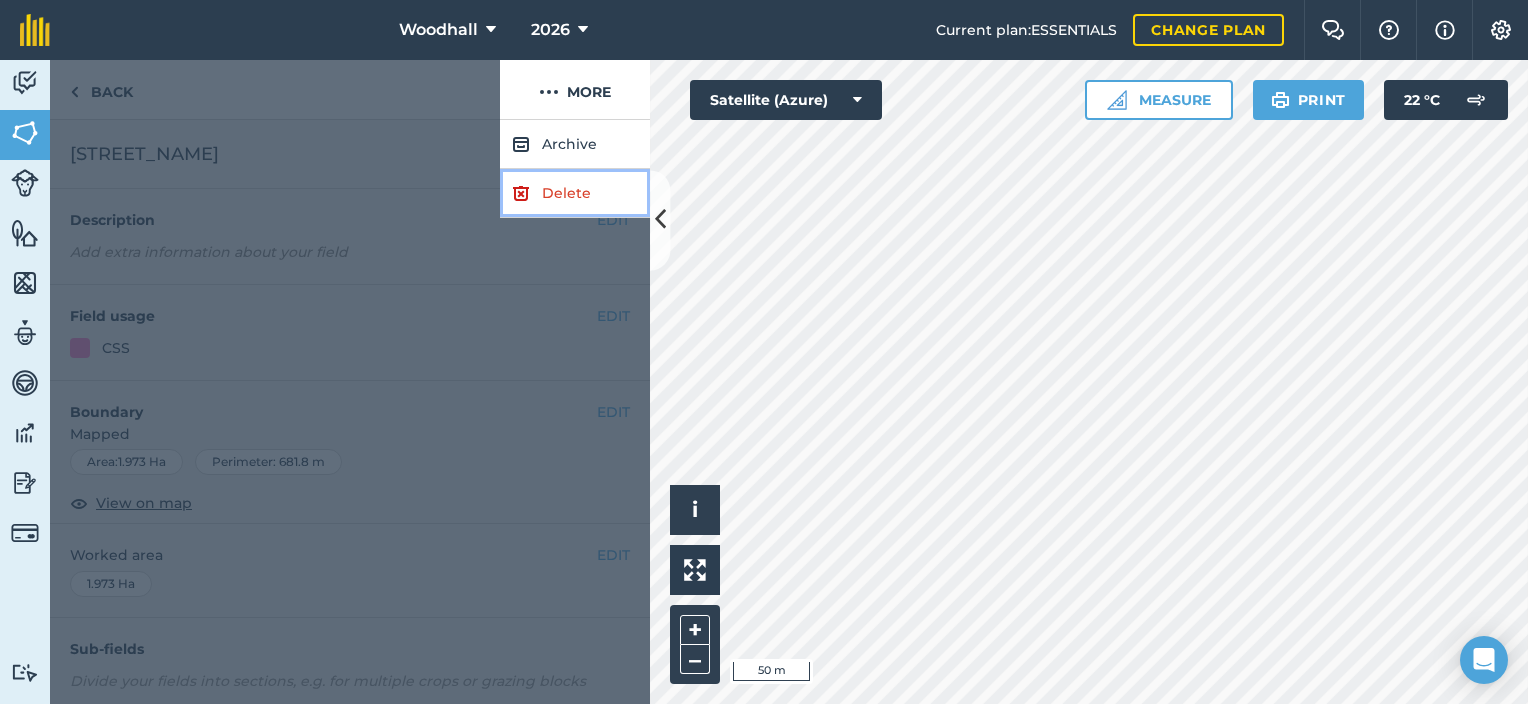 click on "Delete" at bounding box center (575, 193) 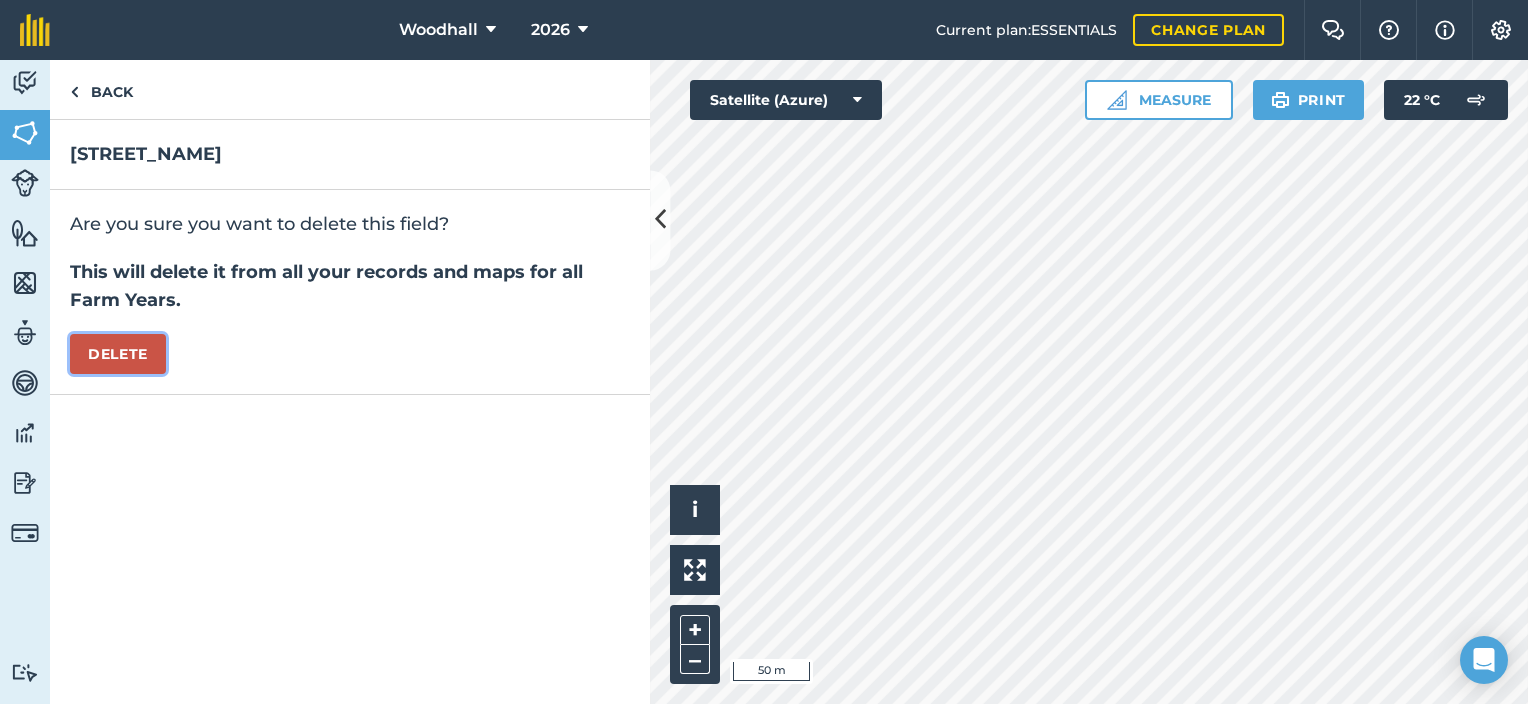 click on "Delete" at bounding box center (118, 354) 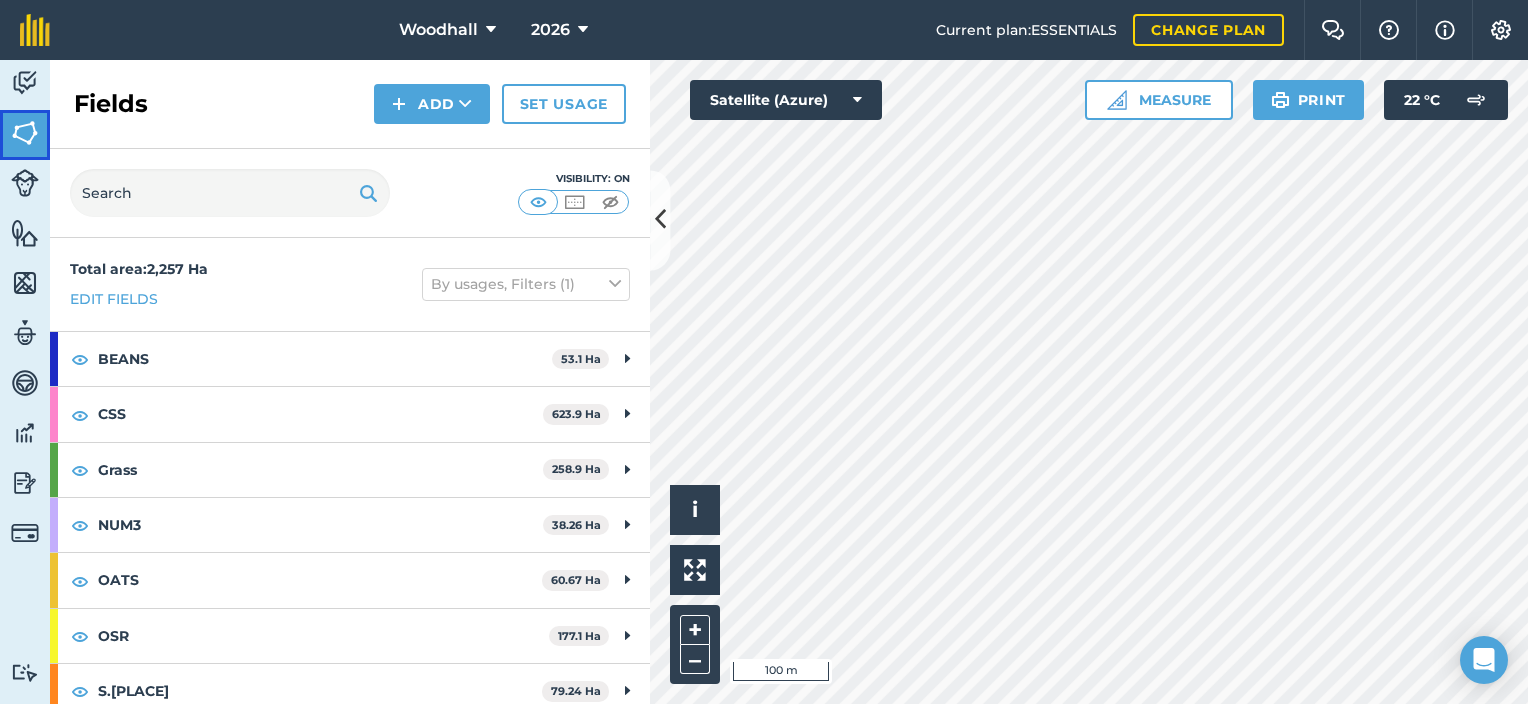 click at bounding box center (25, 133) 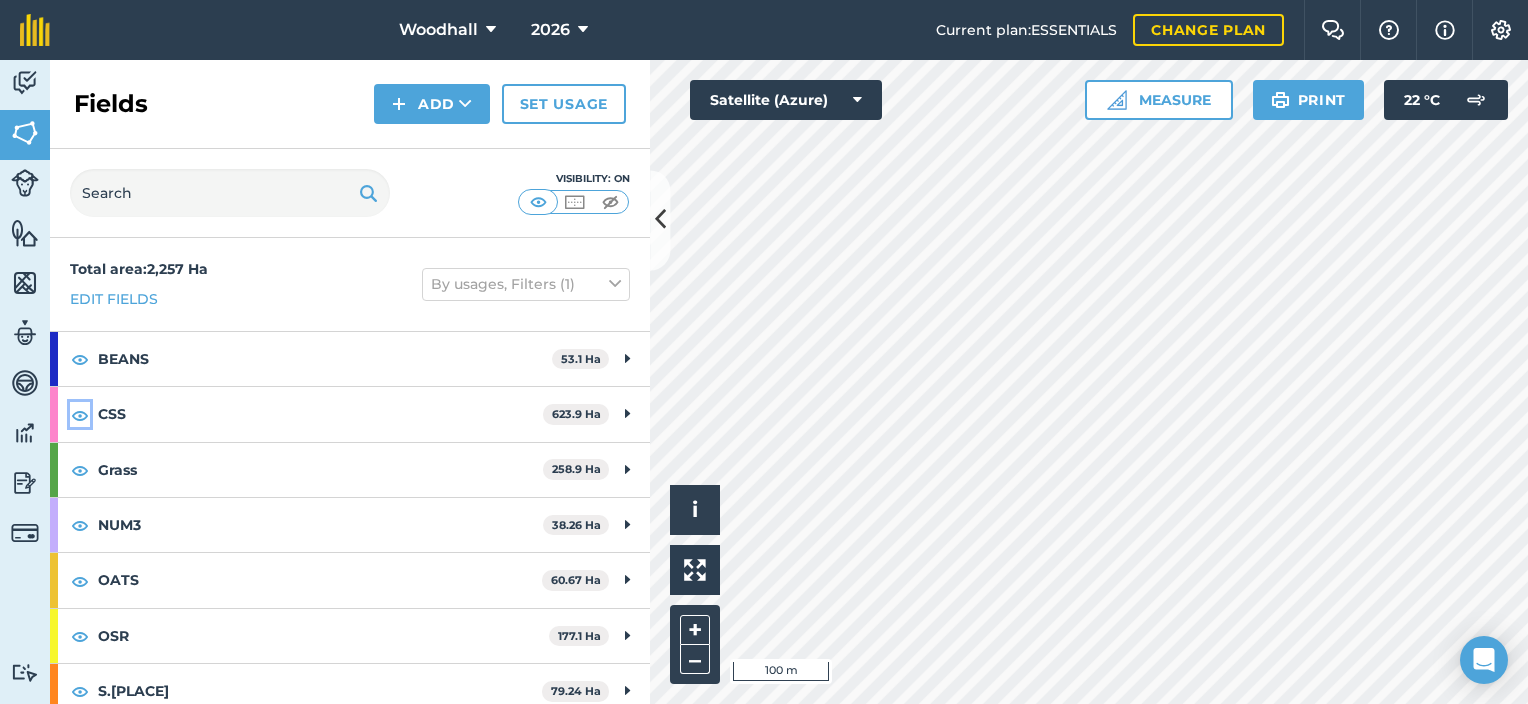 click at bounding box center [80, 415] 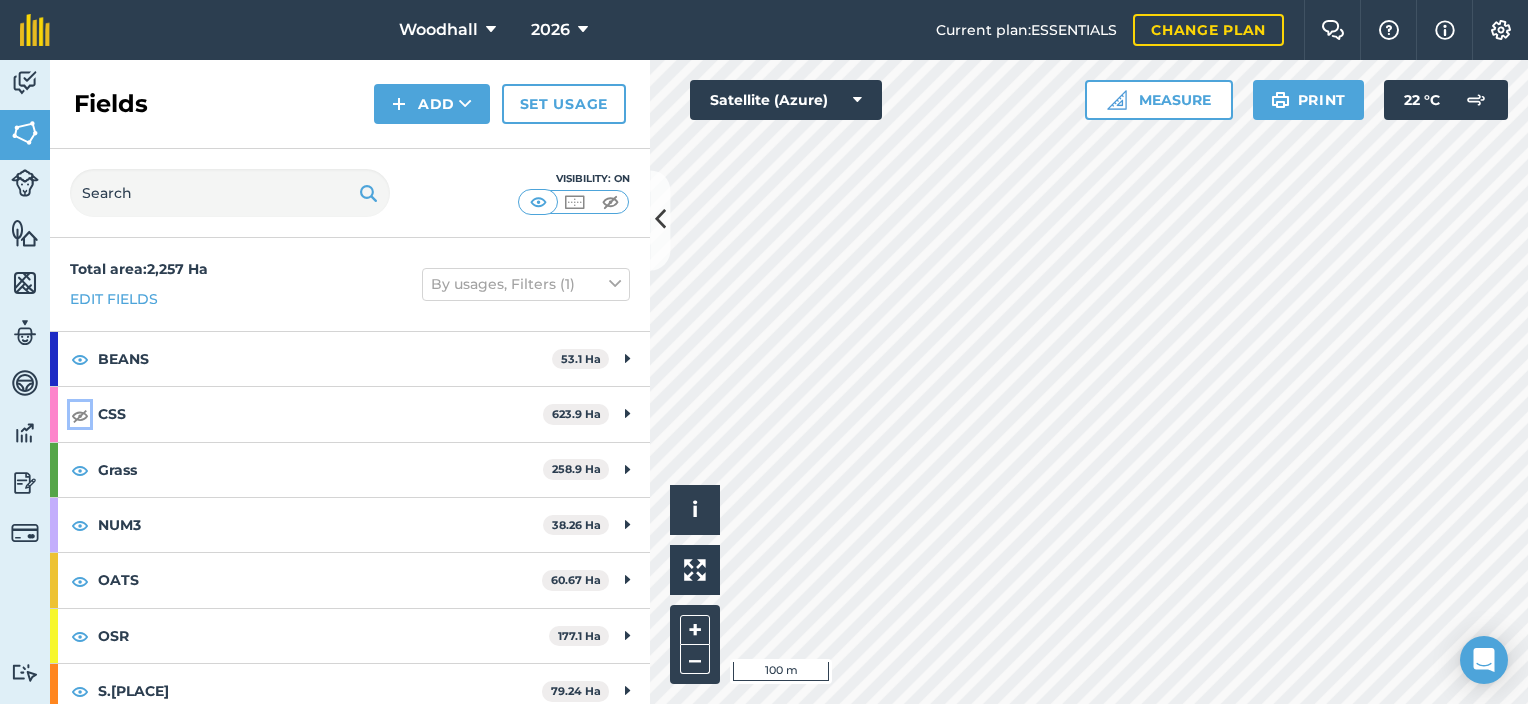 click at bounding box center (80, 415) 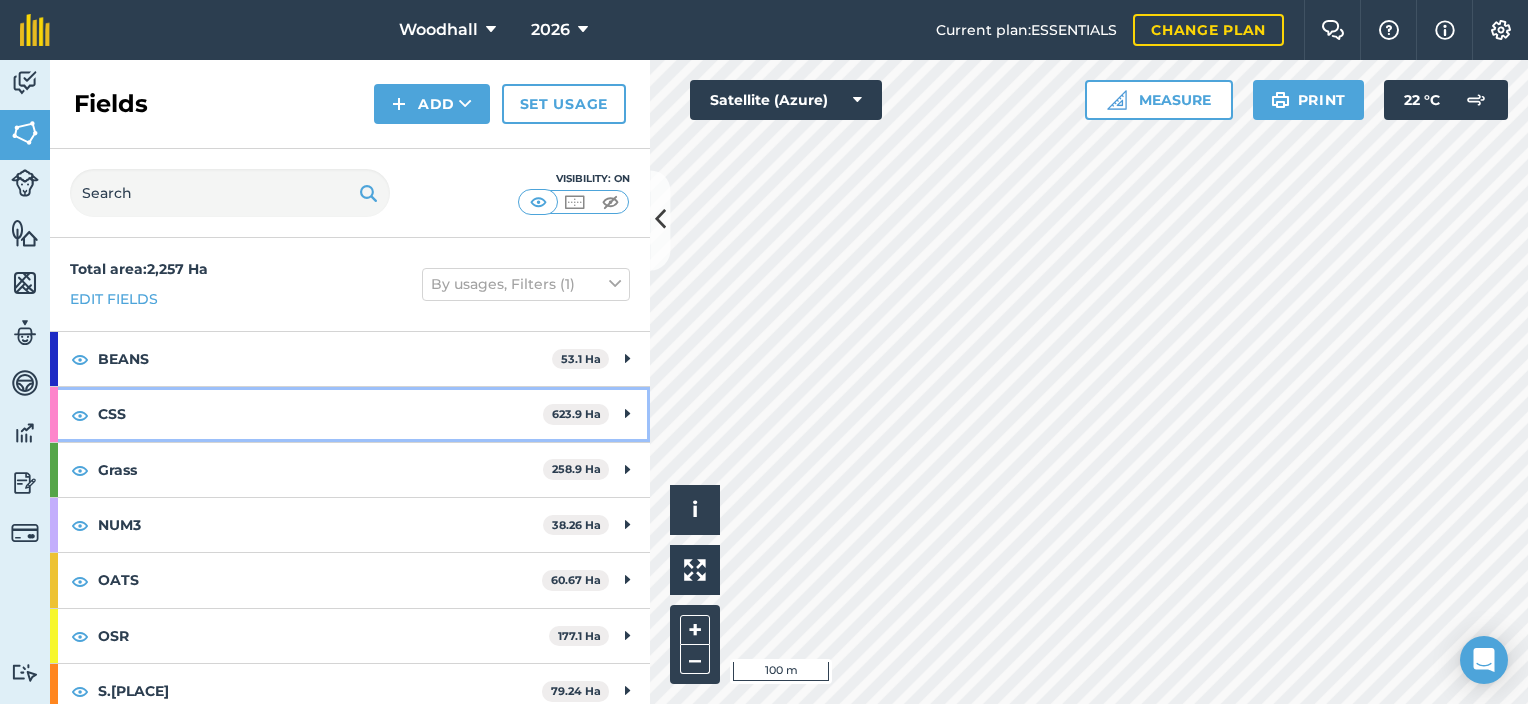 click on "CSS" at bounding box center (320, 414) 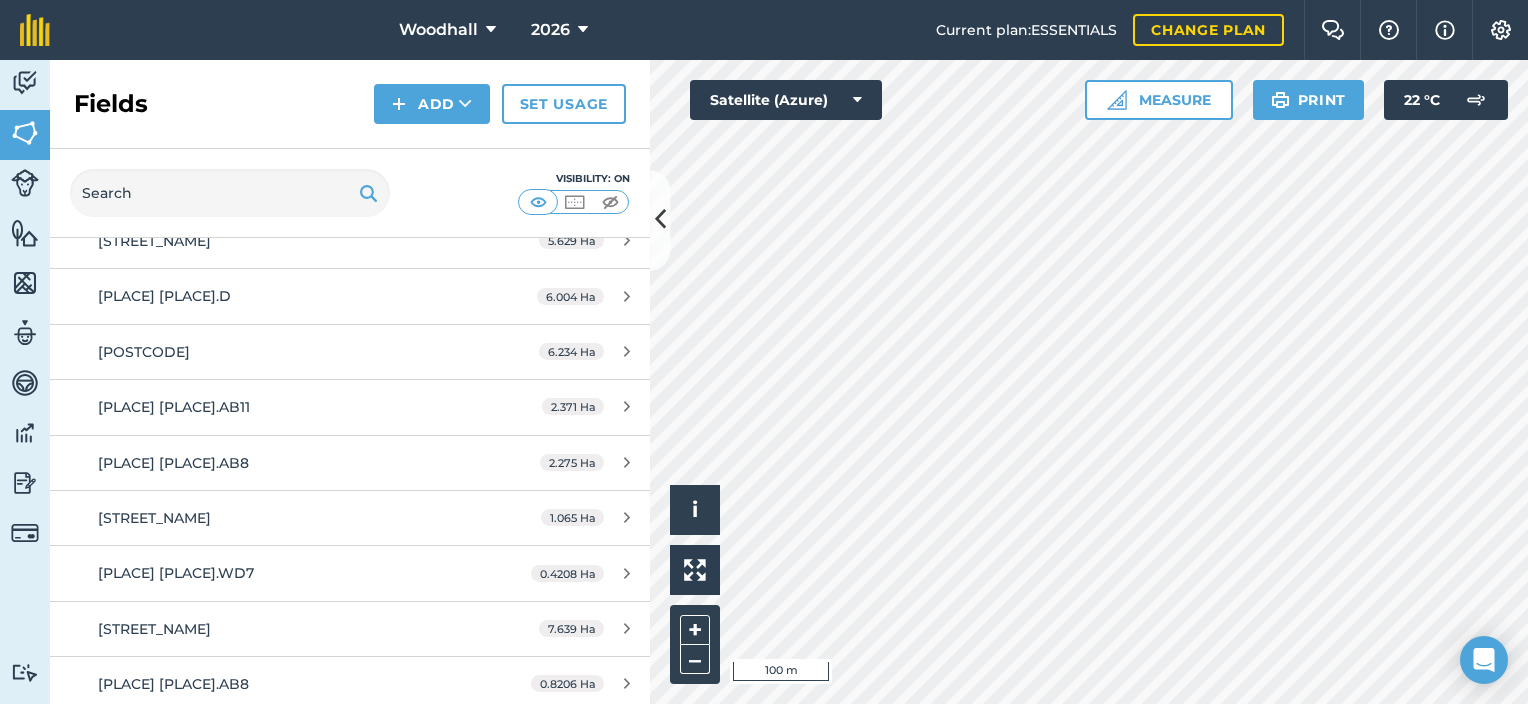 scroll, scrollTop: 6000, scrollLeft: 0, axis: vertical 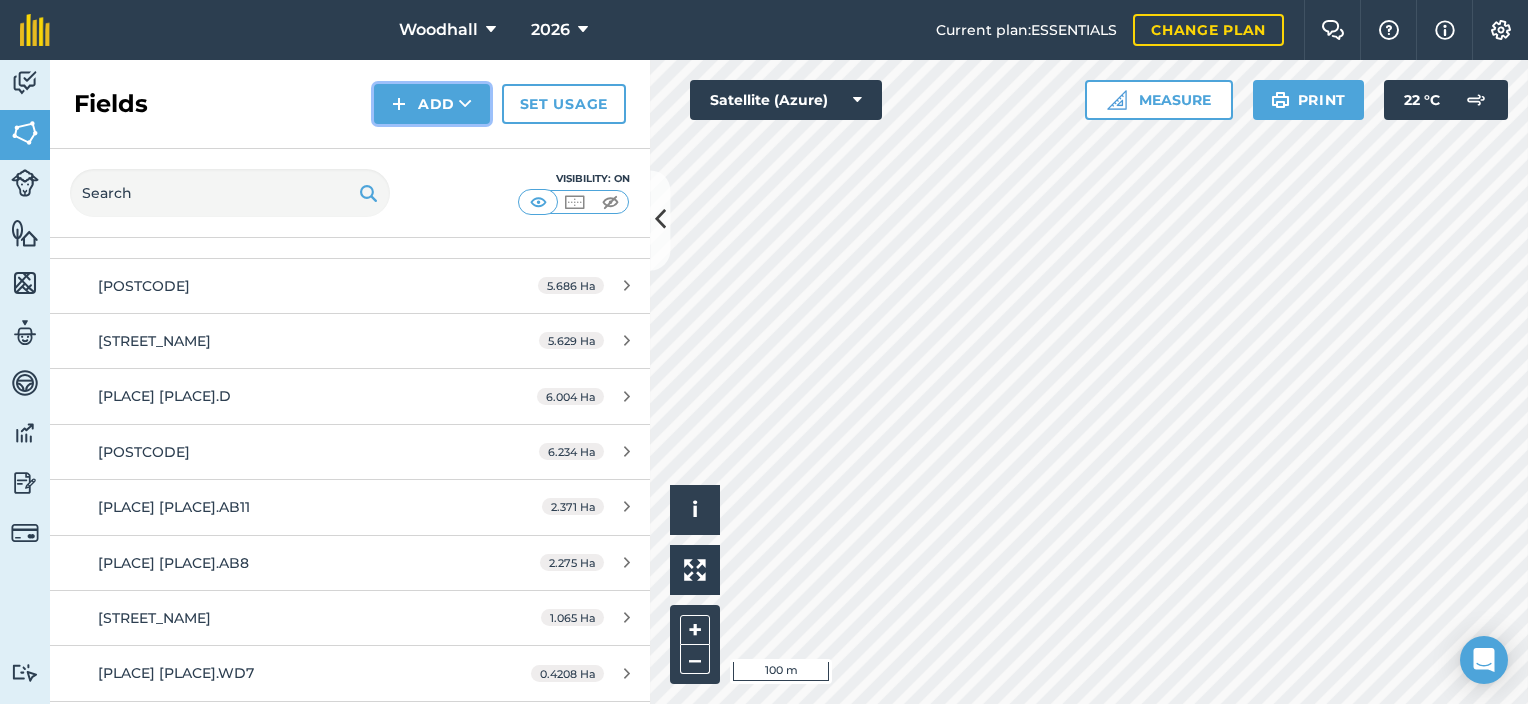 click on "Add" at bounding box center [432, 104] 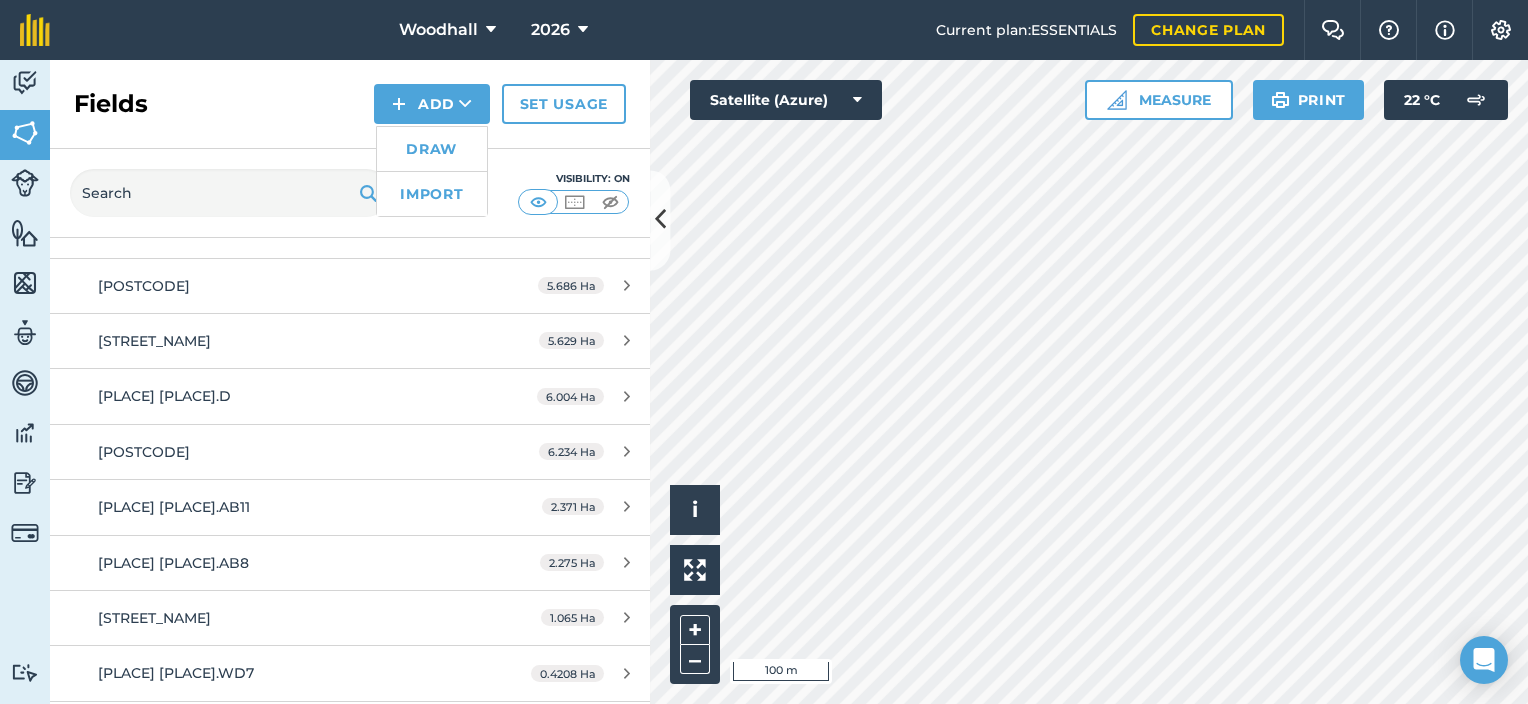 click on "Woodhall 2026 Current plan :  ESSENTIALS   Change plan Farm Chat Help Info Settings Woodhall  -  2026 Reproduced with the permission of  Microsoft Printed on  04/08/2025 Field usages No usage set 2nd Wheat BEANS CS Grass CSS Grass NUM3 OATS OSR S.Barley W.Barley W.Wheat Woodland Feature types Gas Bangers Trees Water Activity Fields Livestock Features Maps Team Vehicles Data Reporting Billing Tutorials Tutorials Fields   Add   Draw Import Set usage Visibility: On Total area :  2,257   Ha Edit fields By usages, Filters (1) BEANS 53.1   Ha 2nd\3rd field 18.78   Ha Airfield LHS 4.868   Ha Airfield RHS 14.74   Ha First field a 2.028   Ha First field b 3.277   Ha Warren Field 1.A 9.406   Ha CSS 623.9   Ha 13 Acres.A 4.74   Ha 13 Acres.AB8 4.75   Ha Alexanders.C 0.2411   Ha Alexanders.SW1 0.5445   Ha Arm Field.B 0.1284   Ha Arm Field.C 0.387   Ha Bardolph Narrow.WD7 0.632   Ha Barn Pond.A 7.384   Ha Barn Pond.AB8 7.38   Ha Barn Pond.C 1.409   Ha Barn Pond.WD7 1.406   Ha Big Field.AB3 0.2644   Ha   Ha" at bounding box center (764, 352) 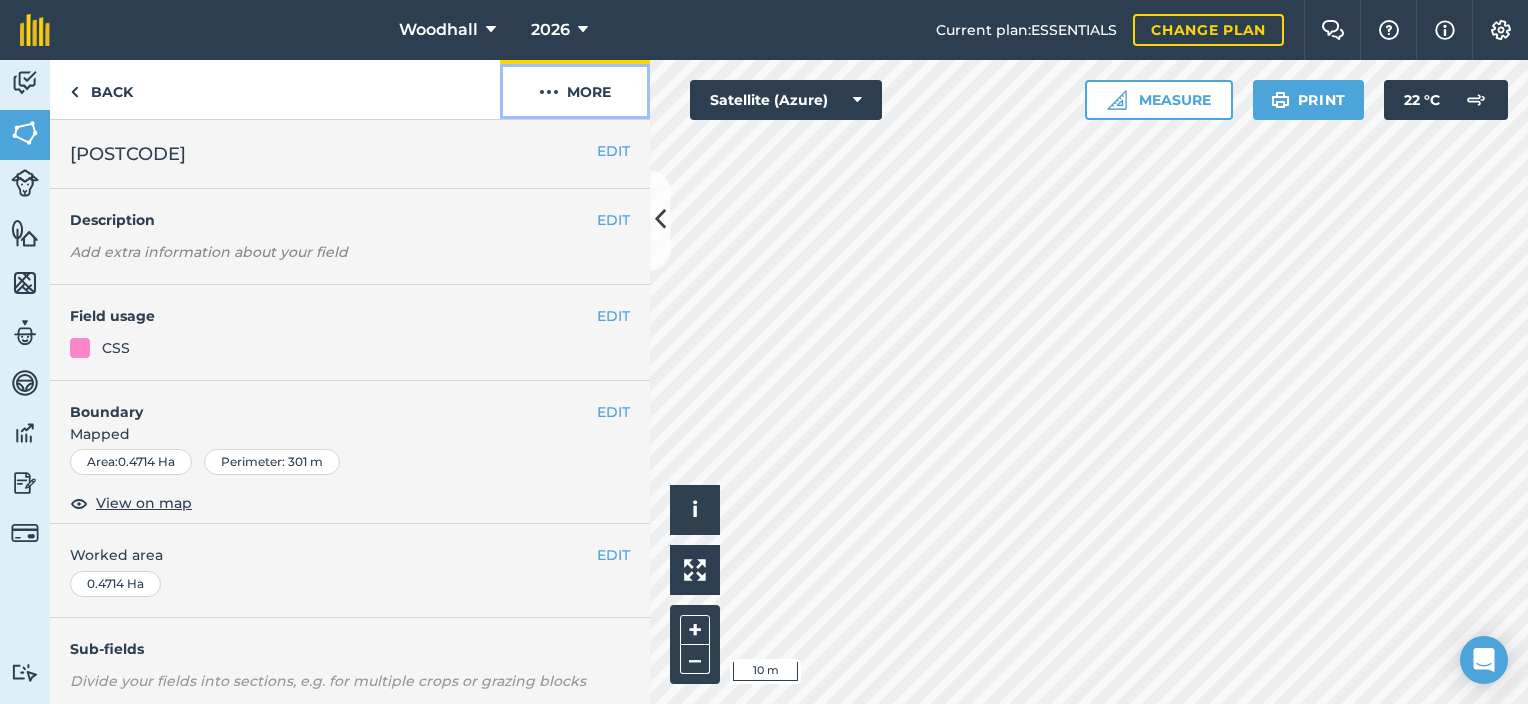 click on "More" at bounding box center [575, 89] 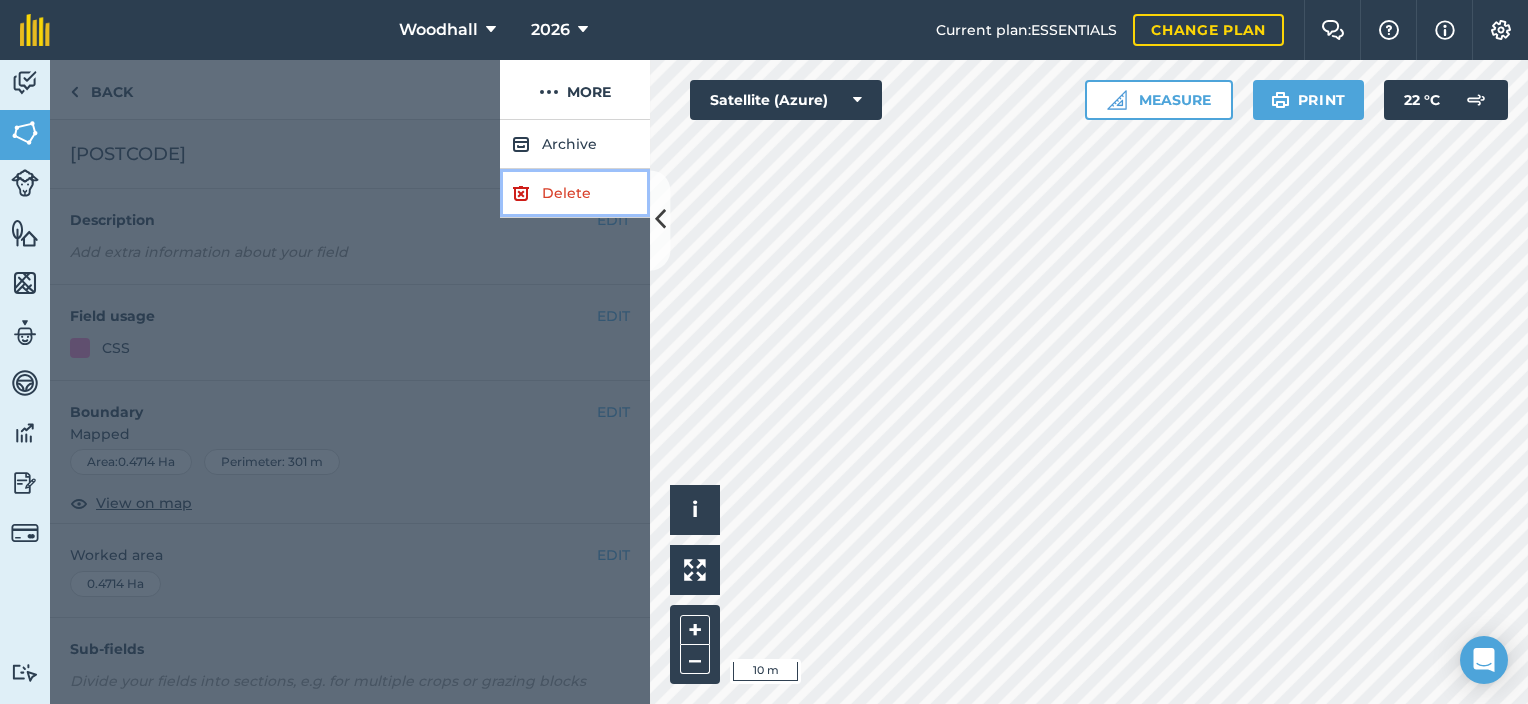 click on "Delete" at bounding box center [575, 193] 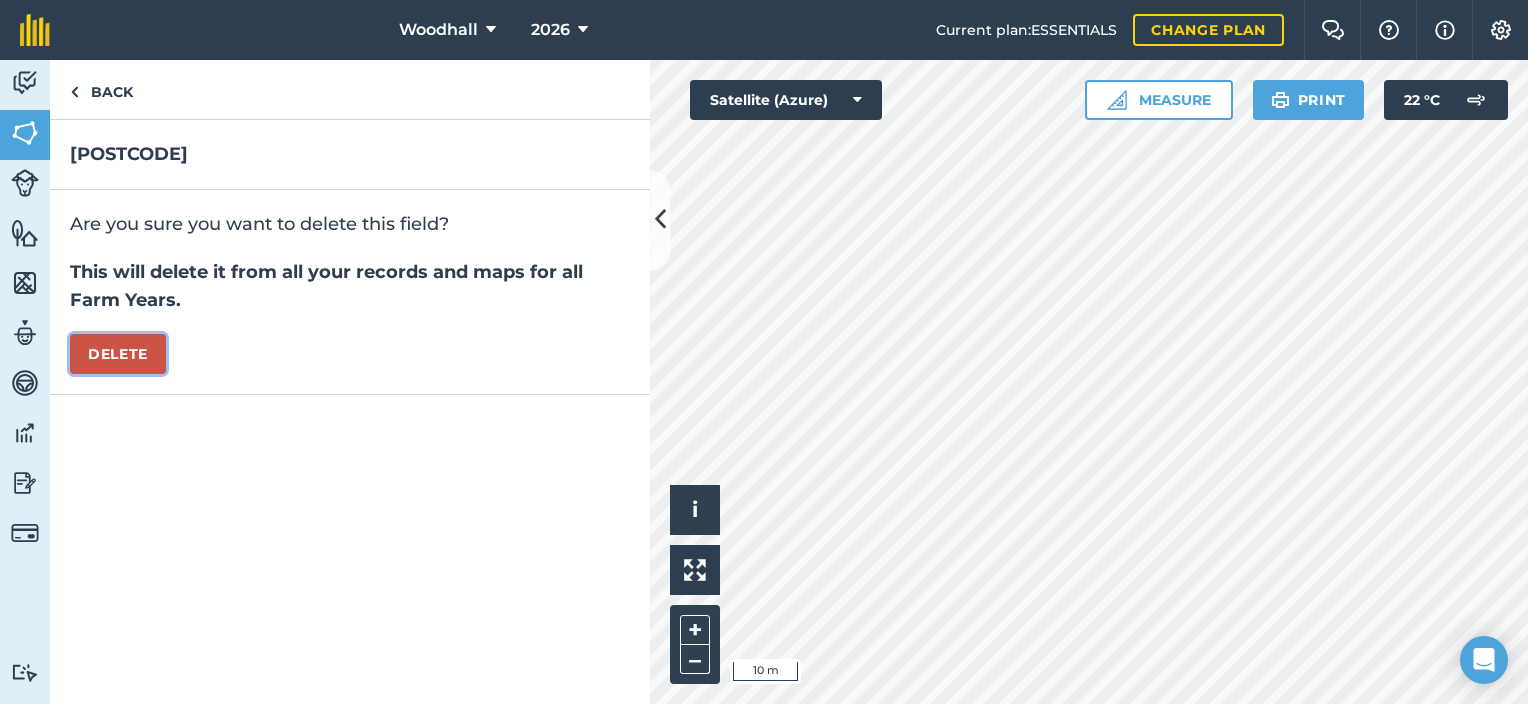 click on "Delete" at bounding box center (118, 354) 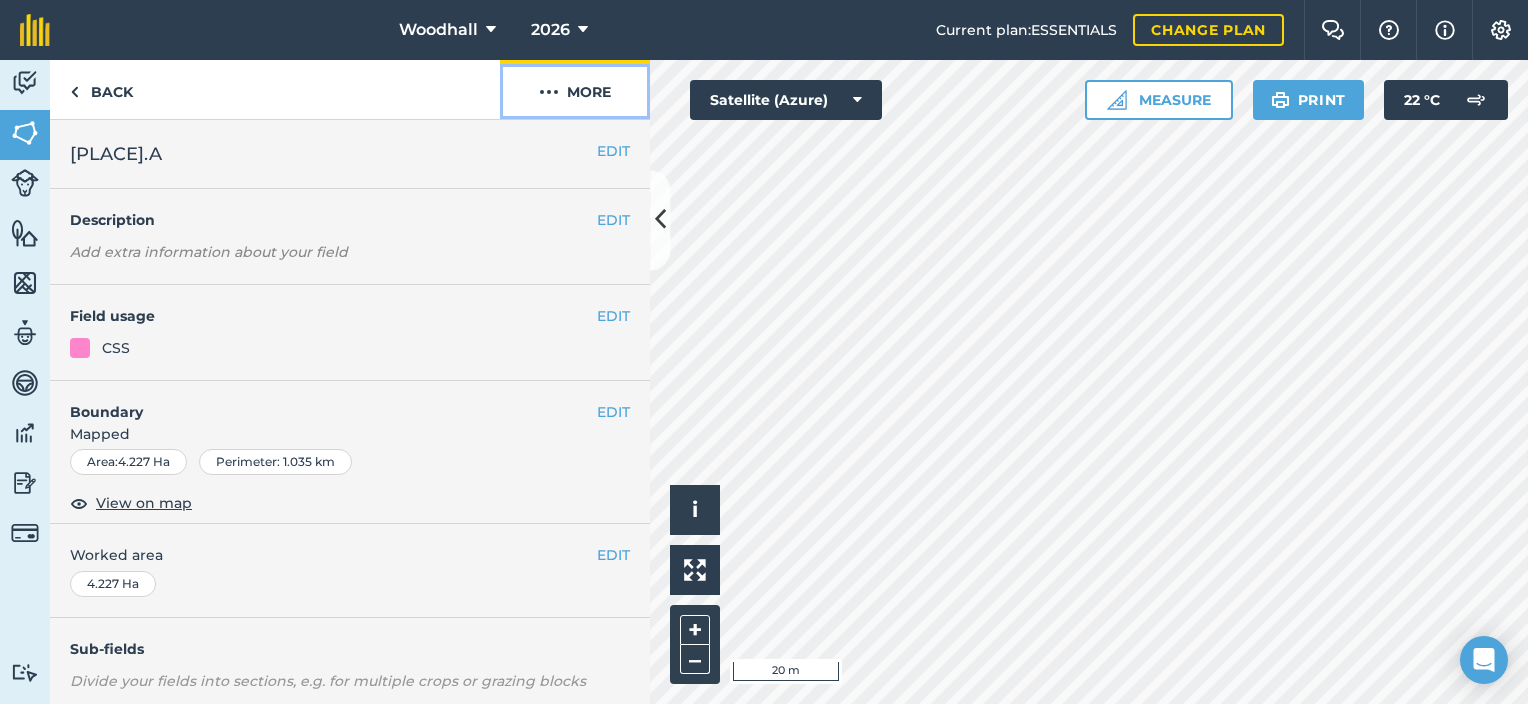 click on "More" at bounding box center (575, 89) 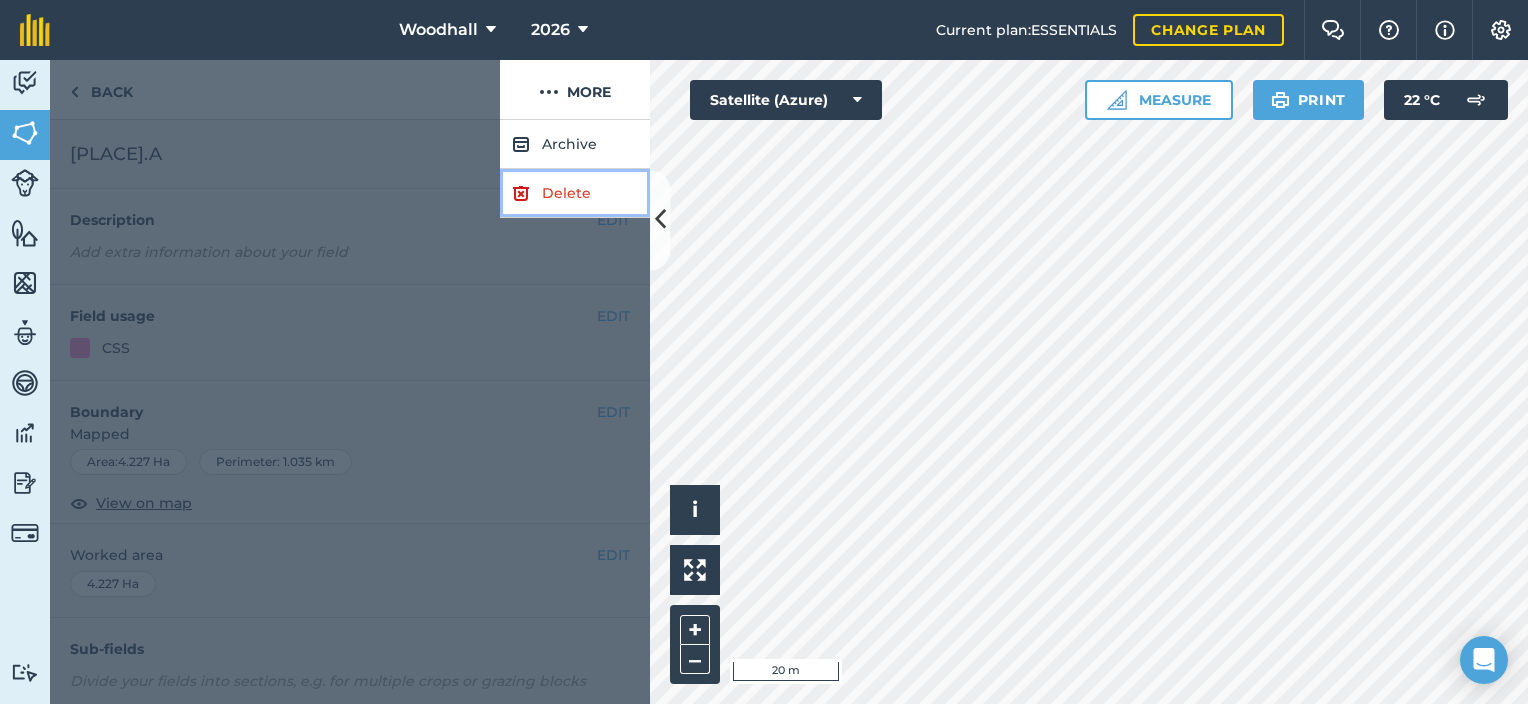 click on "Delete" at bounding box center [575, 193] 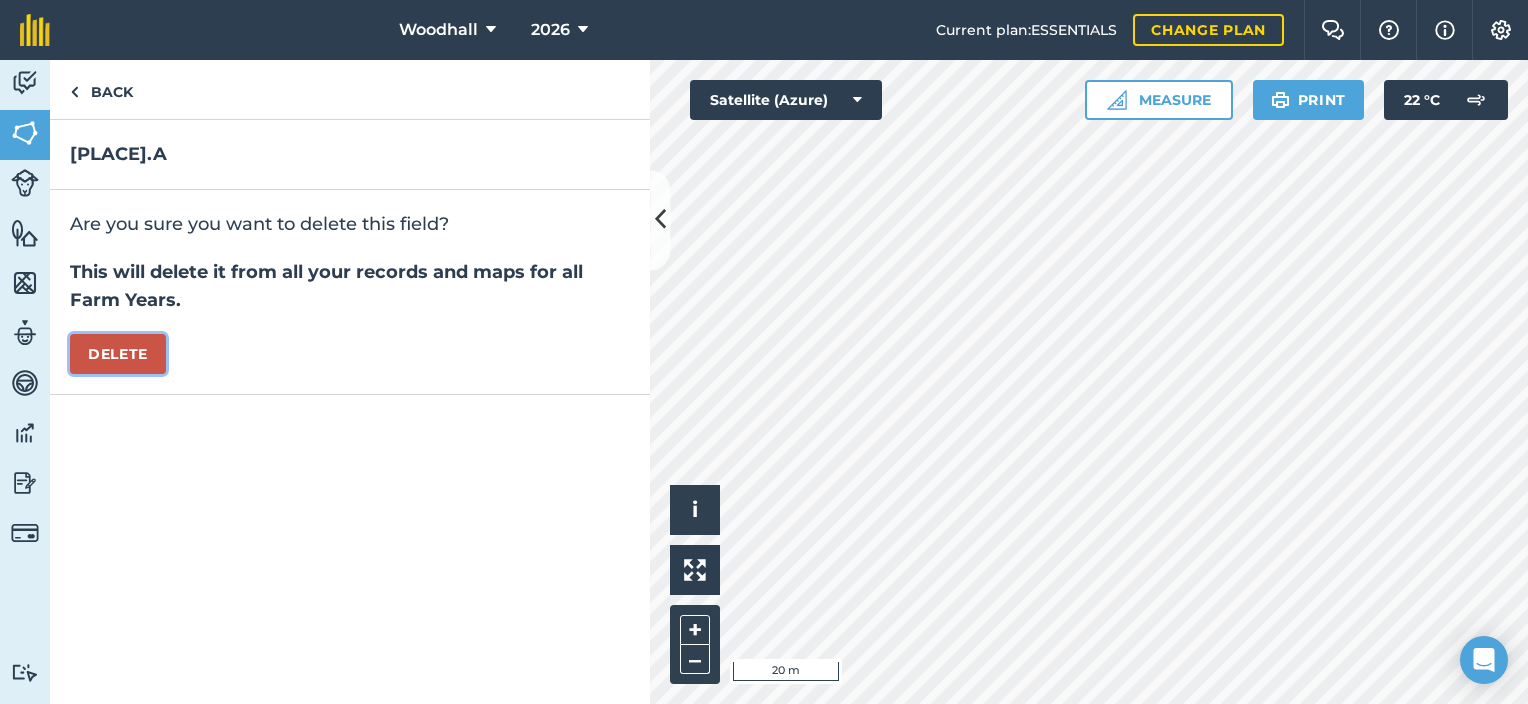 click on "Delete" at bounding box center [118, 354] 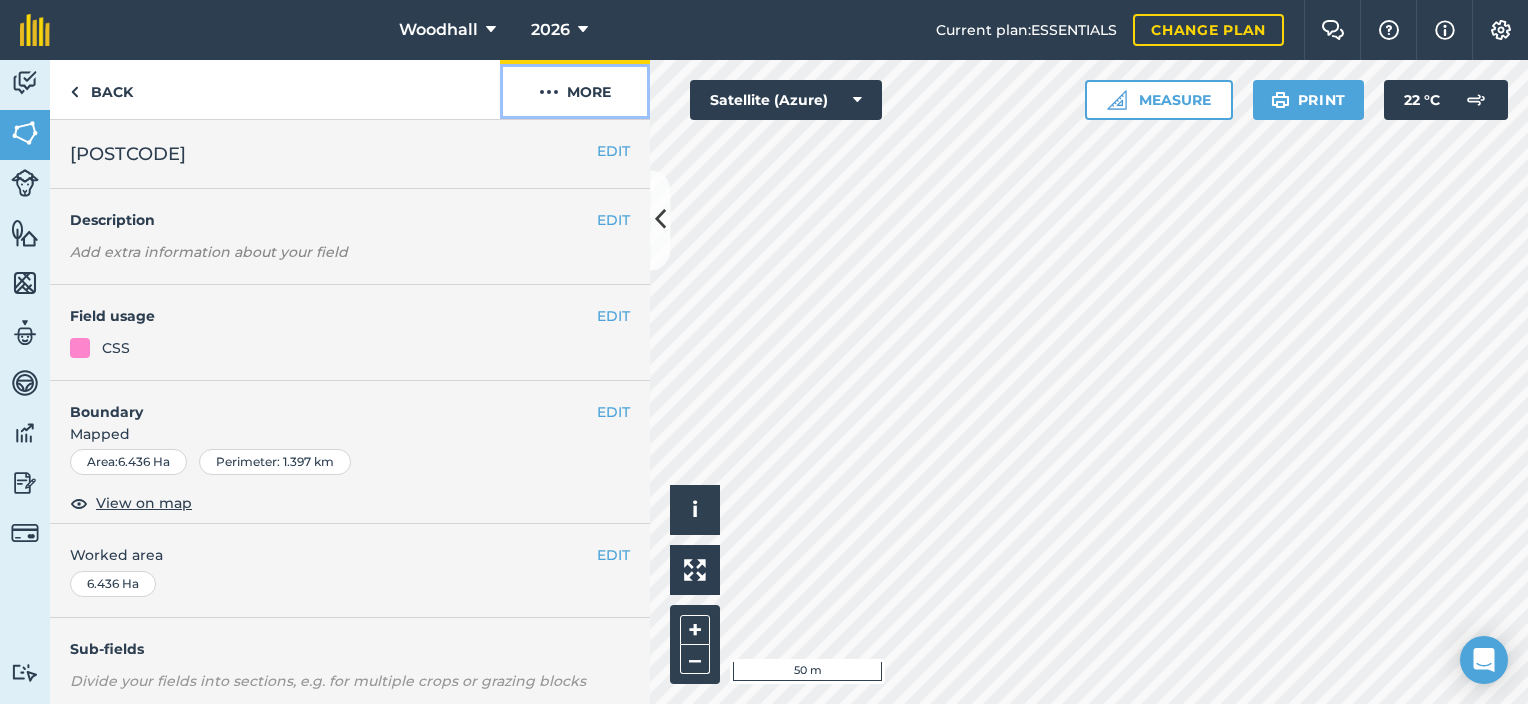 click on "More" at bounding box center [575, 89] 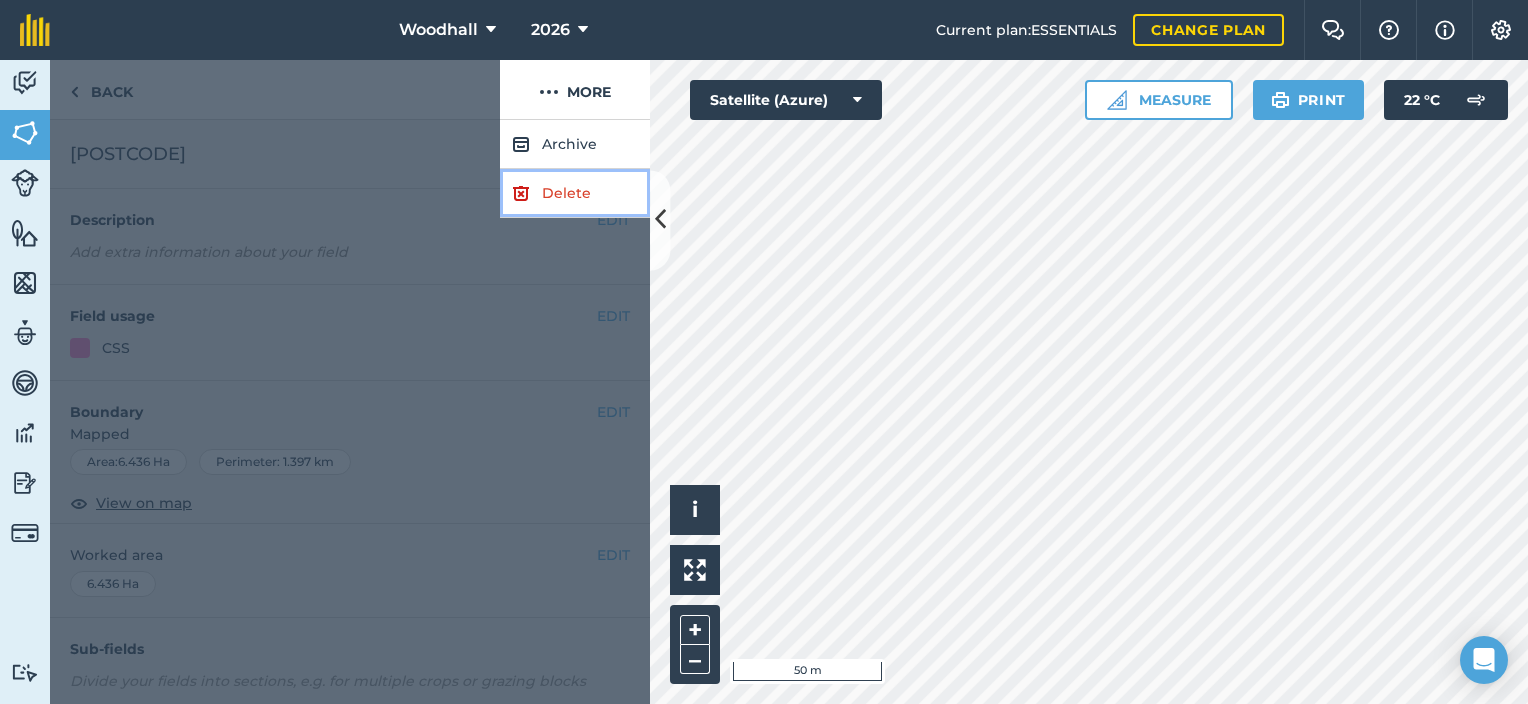 click on "Delete" at bounding box center (575, 193) 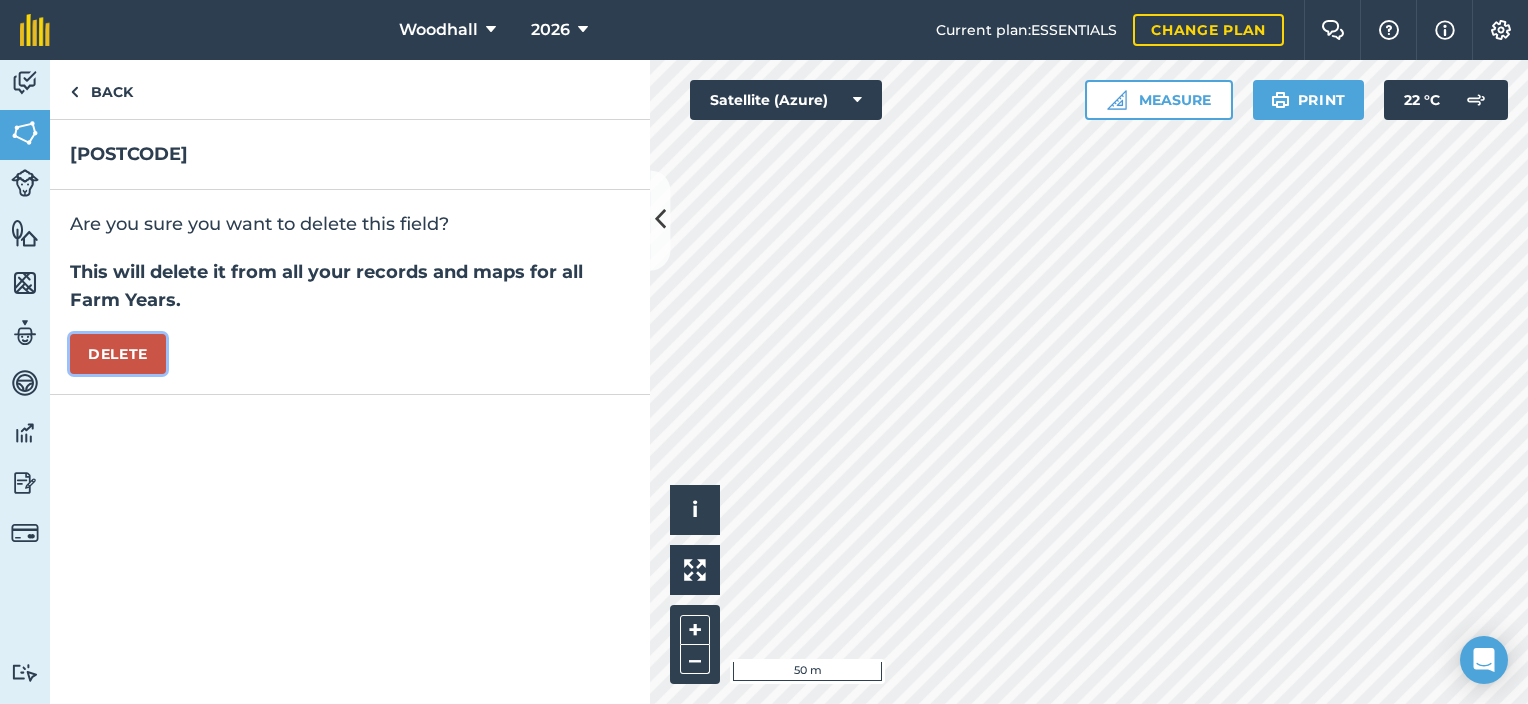 click on "Delete" at bounding box center (118, 354) 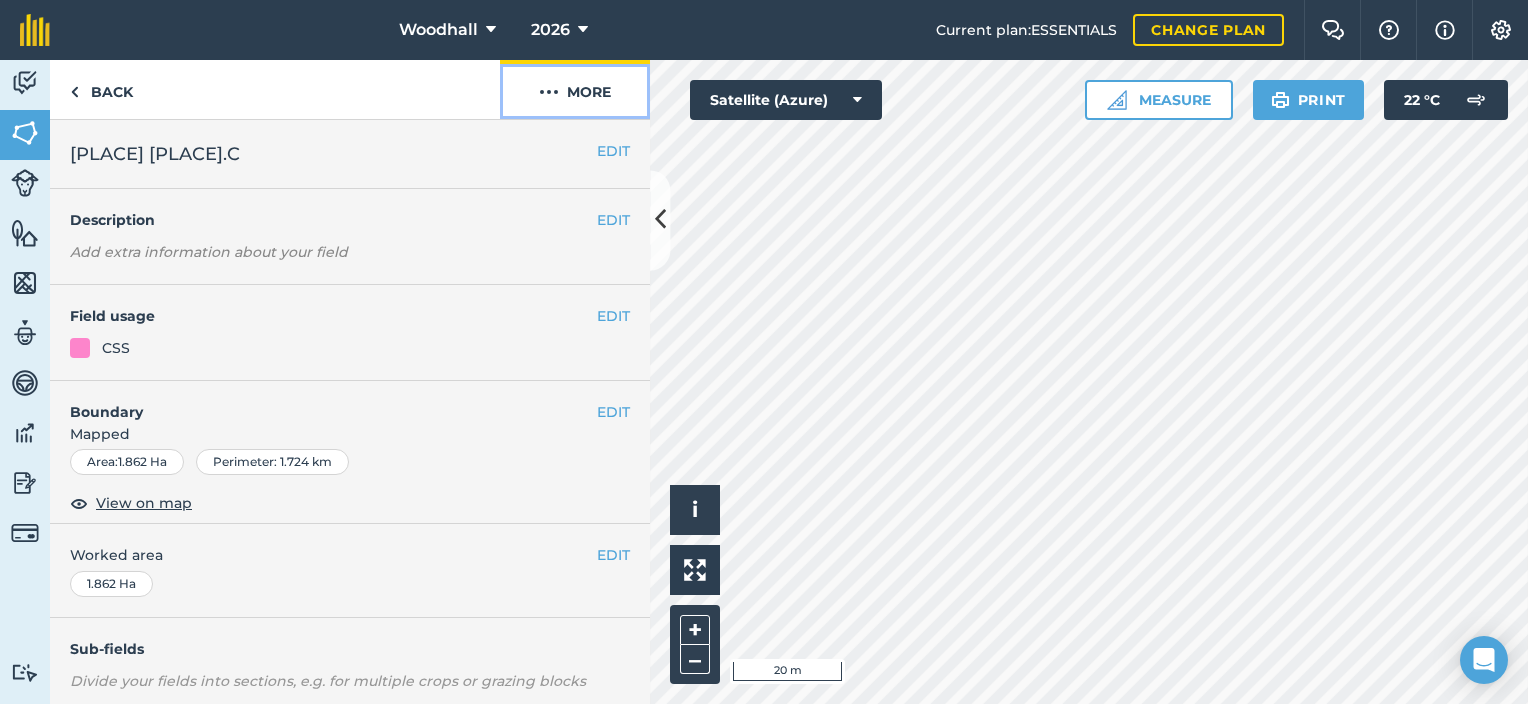 click on "More" at bounding box center (575, 89) 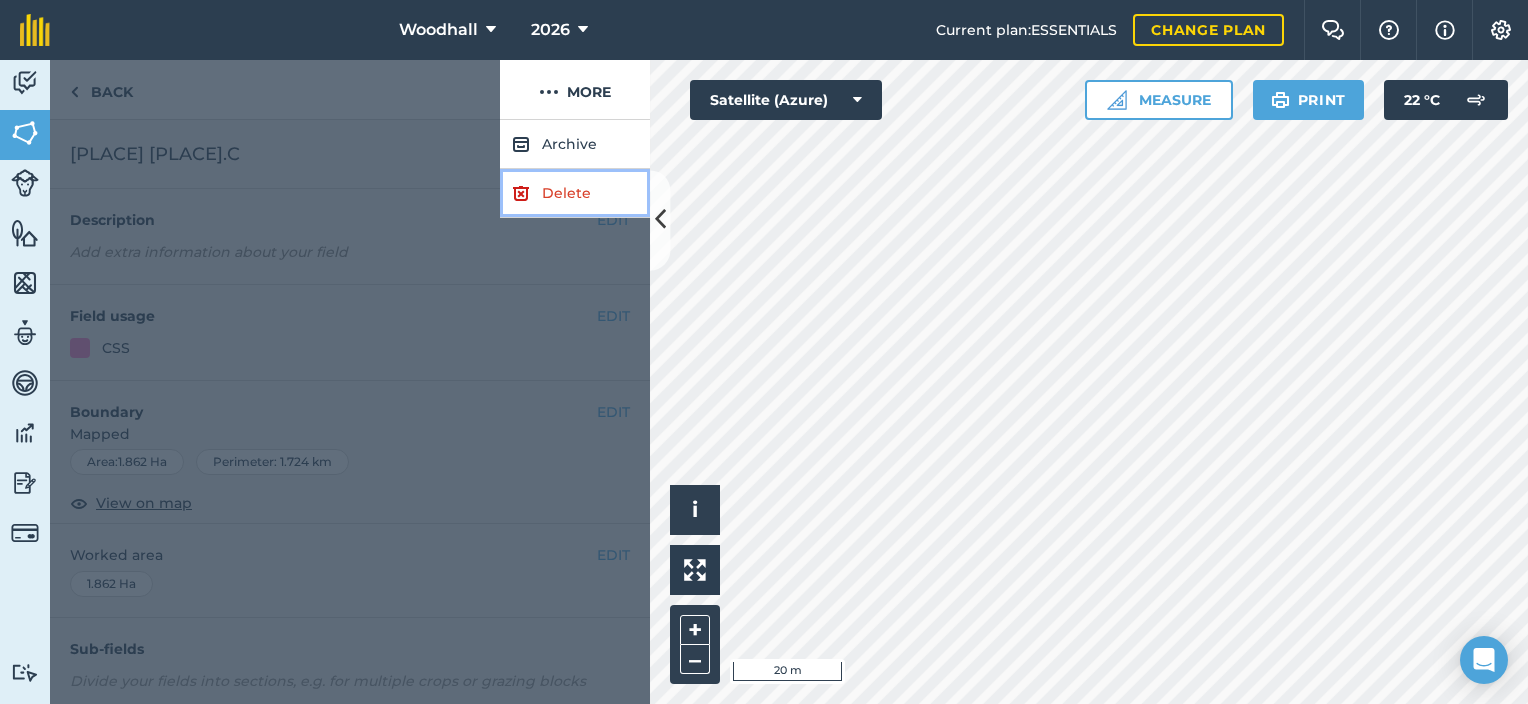 click on "Delete" at bounding box center (575, 193) 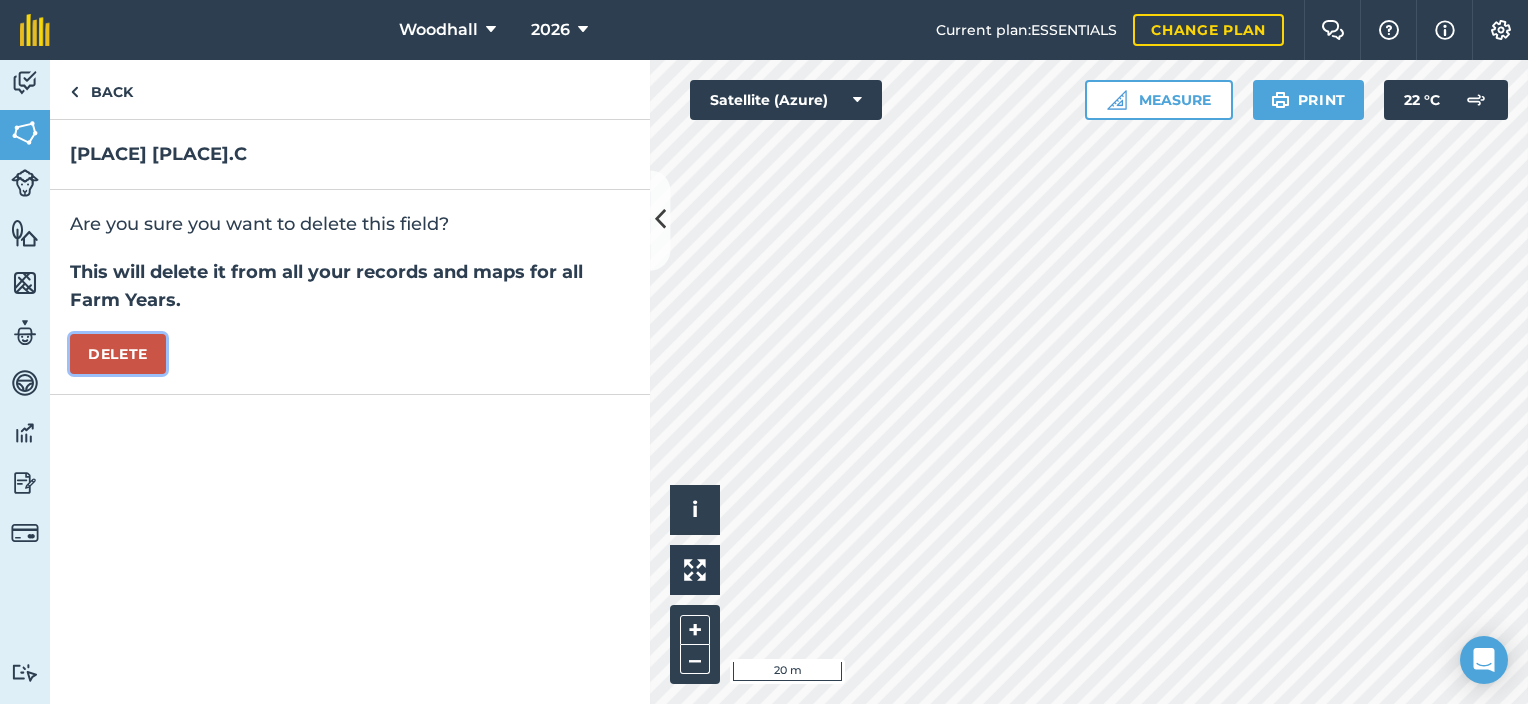 click on "Delete" at bounding box center [118, 354] 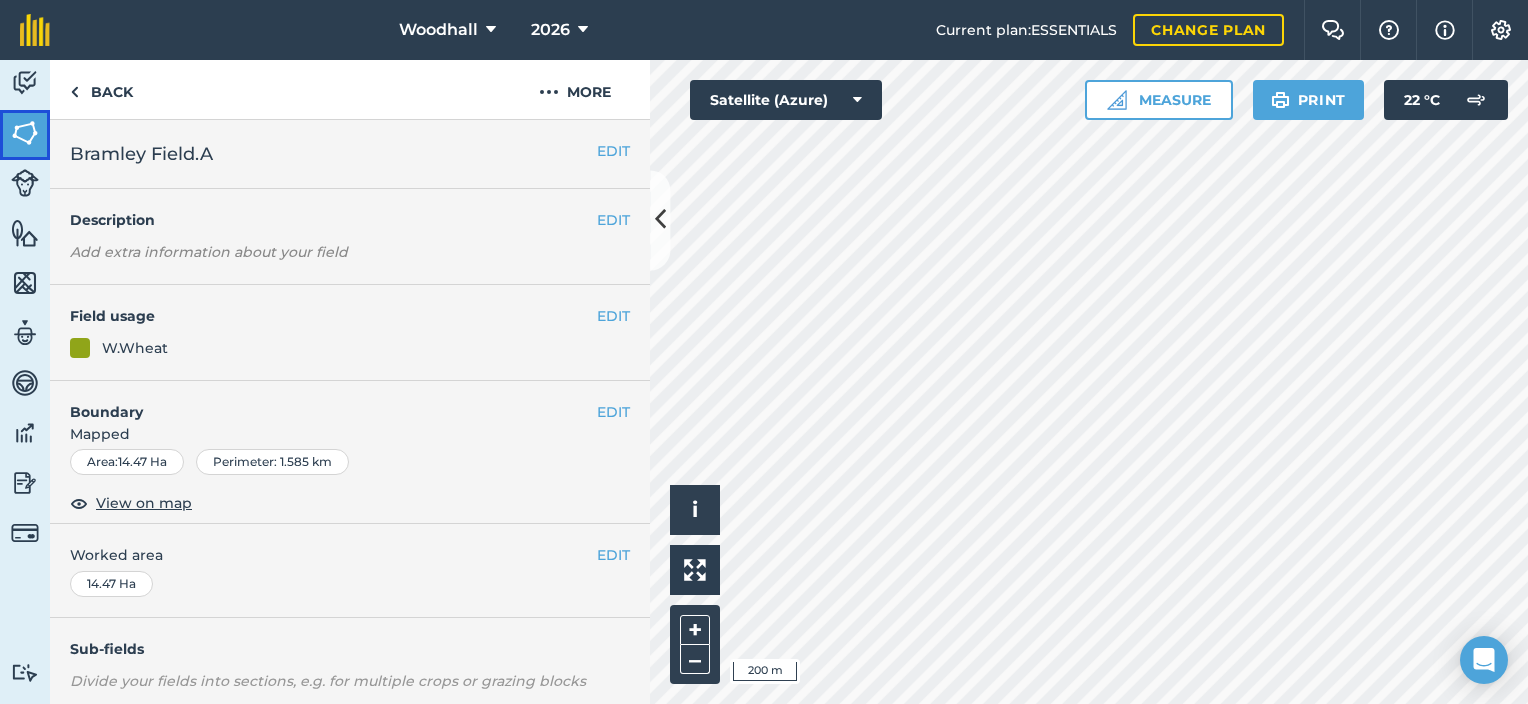 click at bounding box center (25, 133) 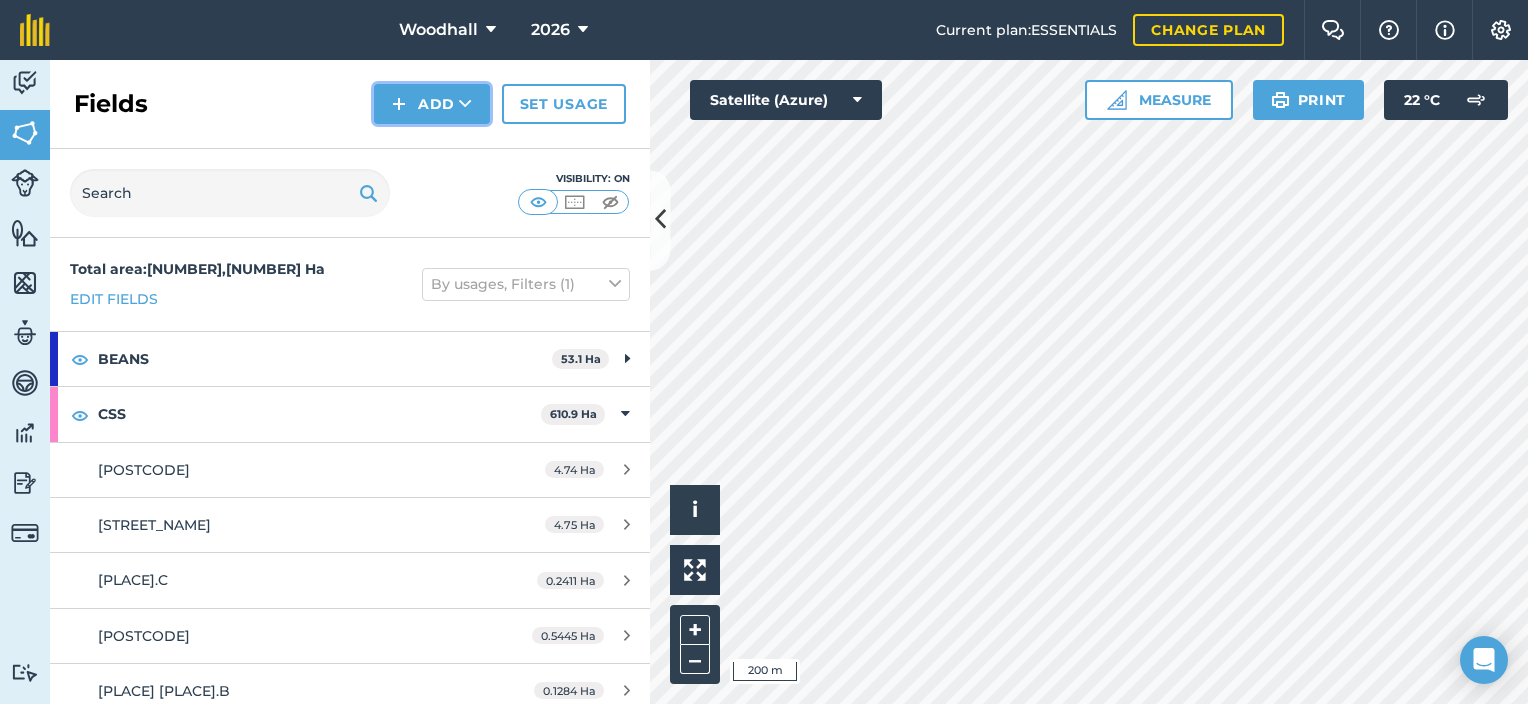click on "Add" at bounding box center (432, 104) 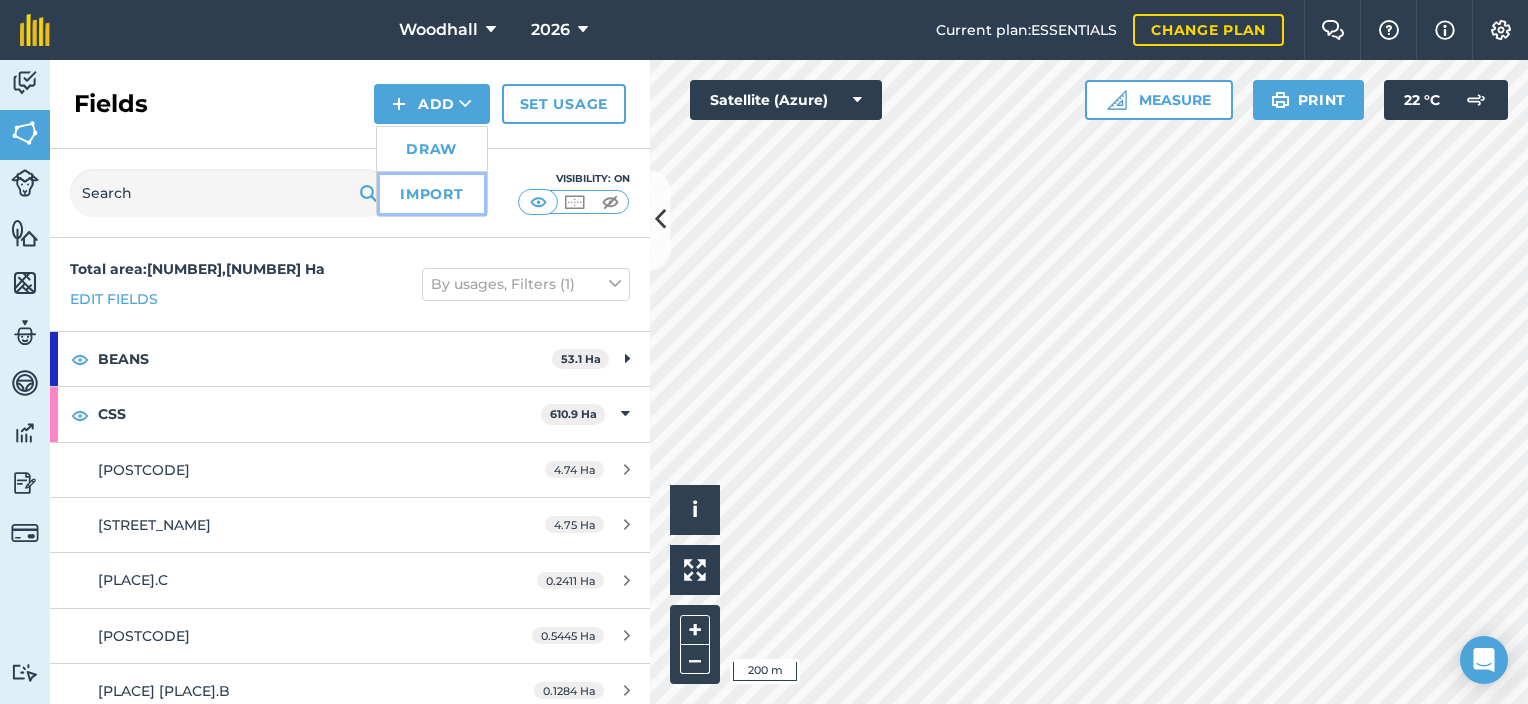 click on "Import" at bounding box center (432, 194) 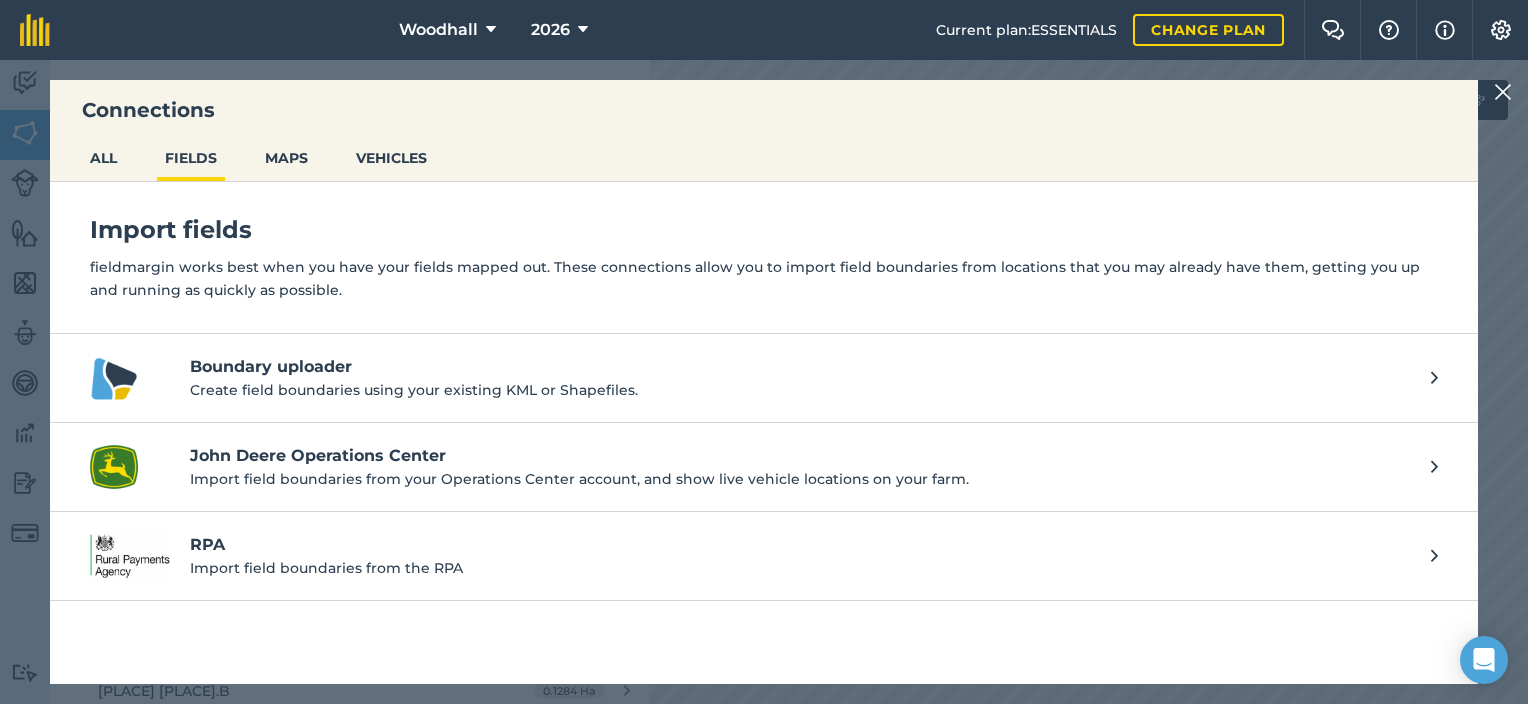 click at bounding box center (1503, 92) 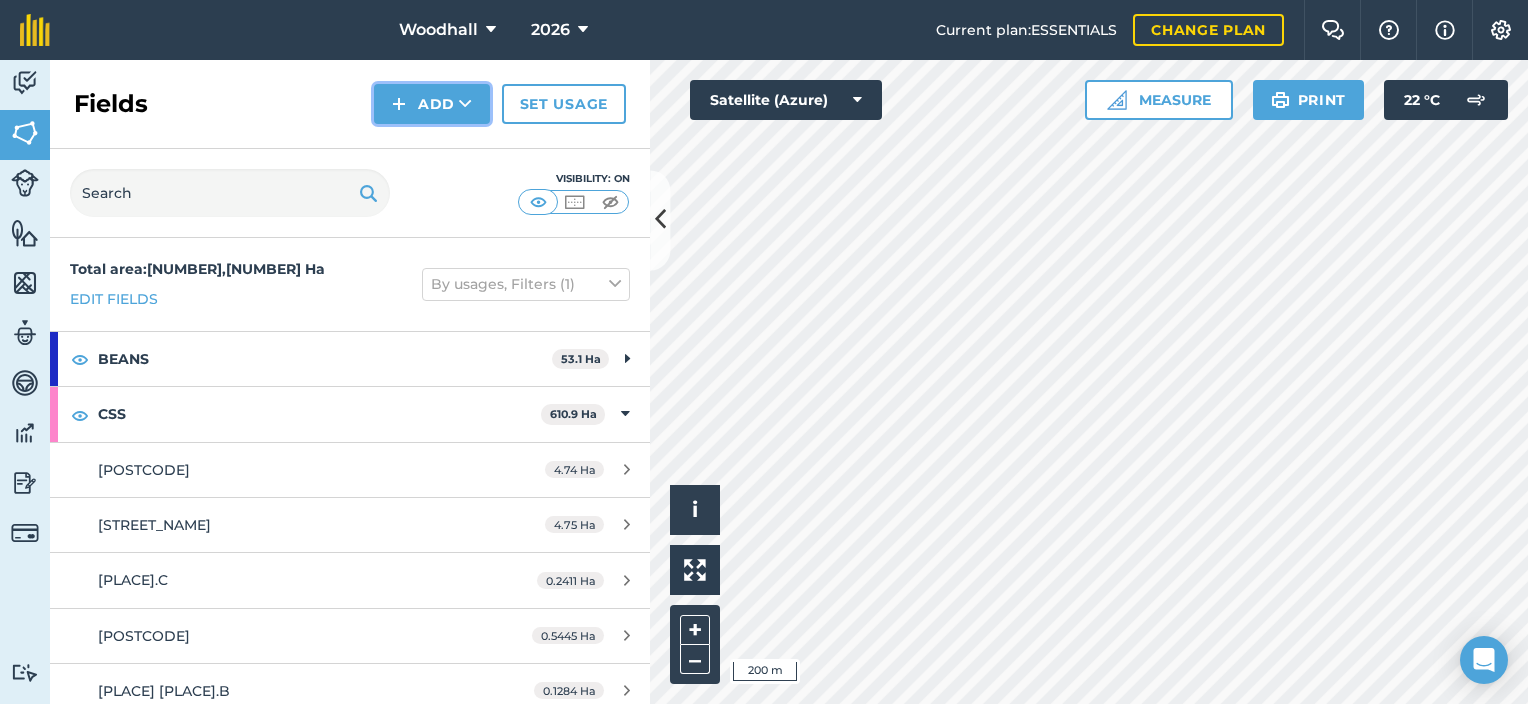 click on "Add" at bounding box center (432, 104) 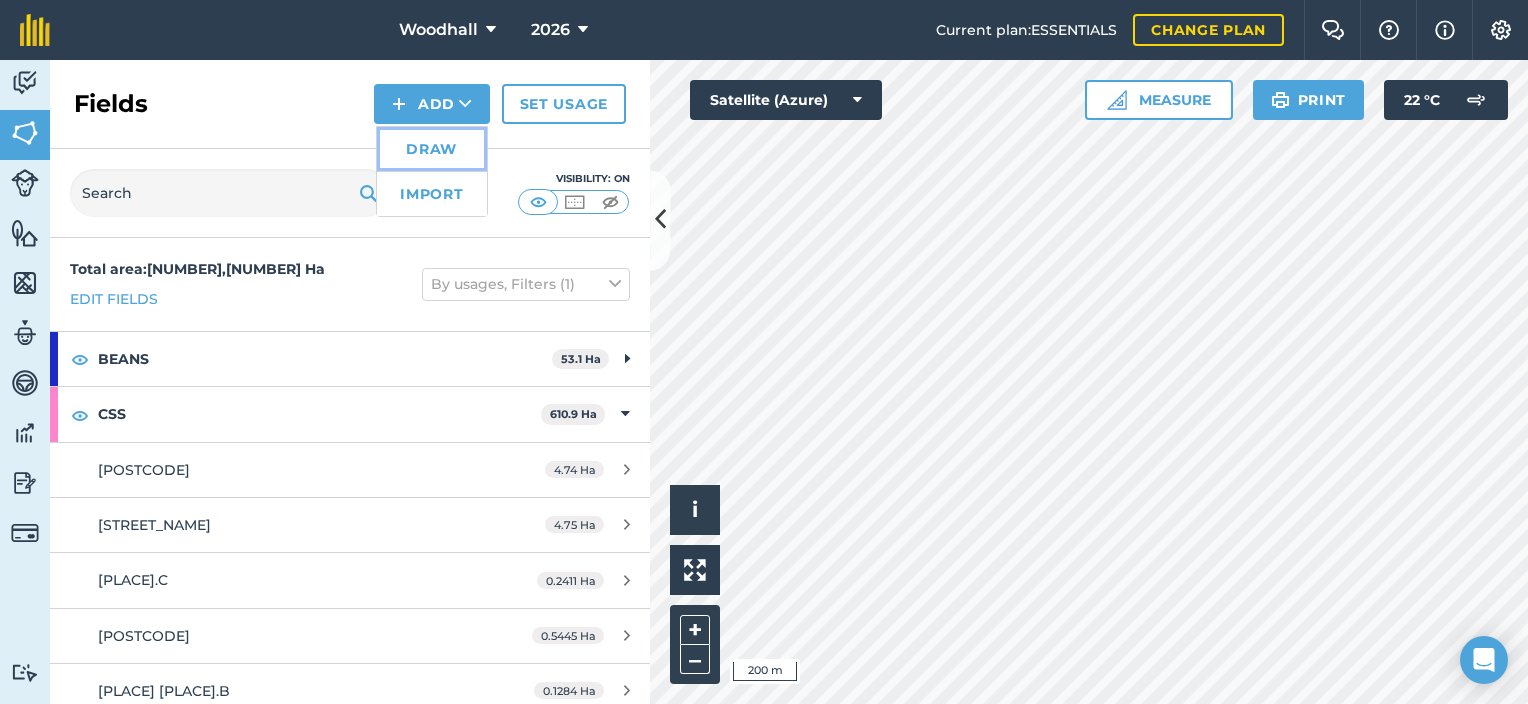 click on "Draw" at bounding box center [432, 149] 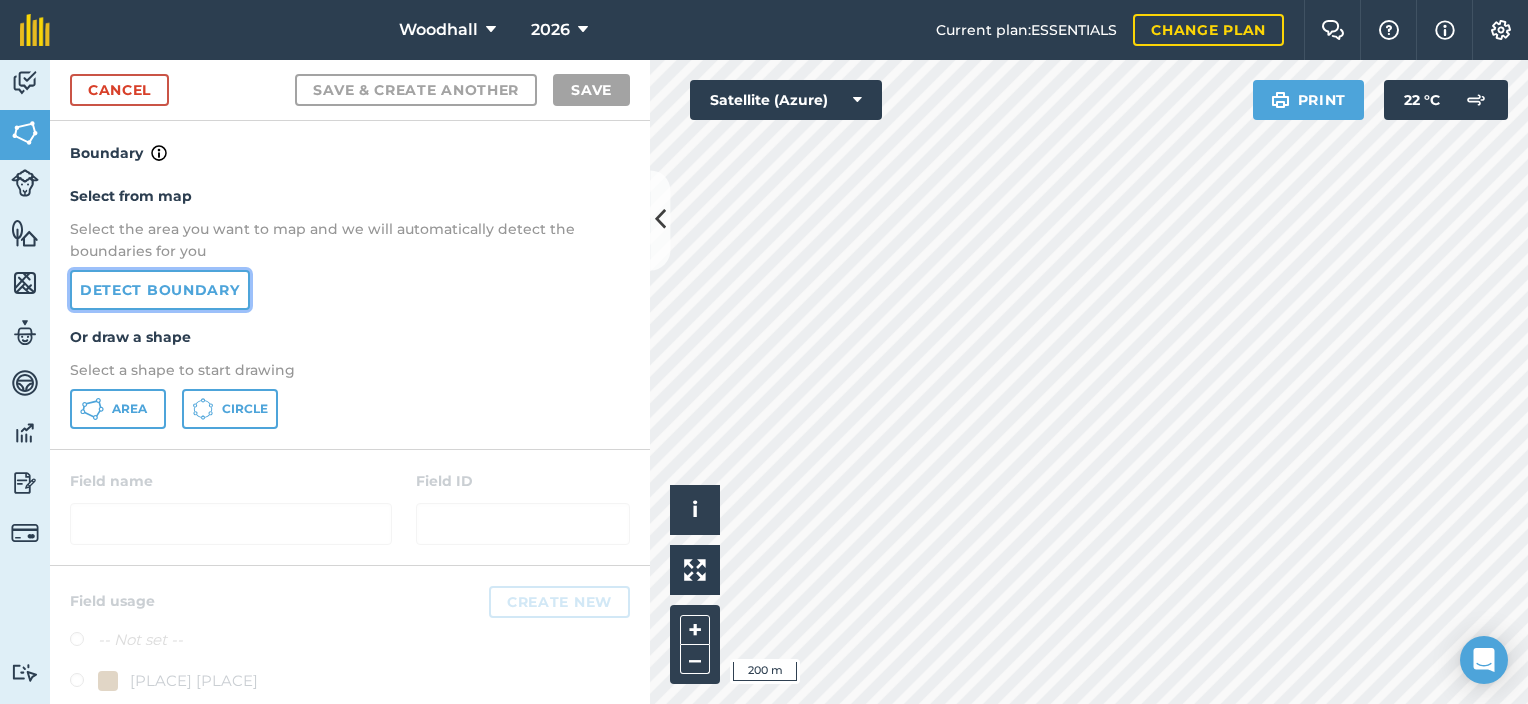 click on "Detect boundary" at bounding box center (160, 290) 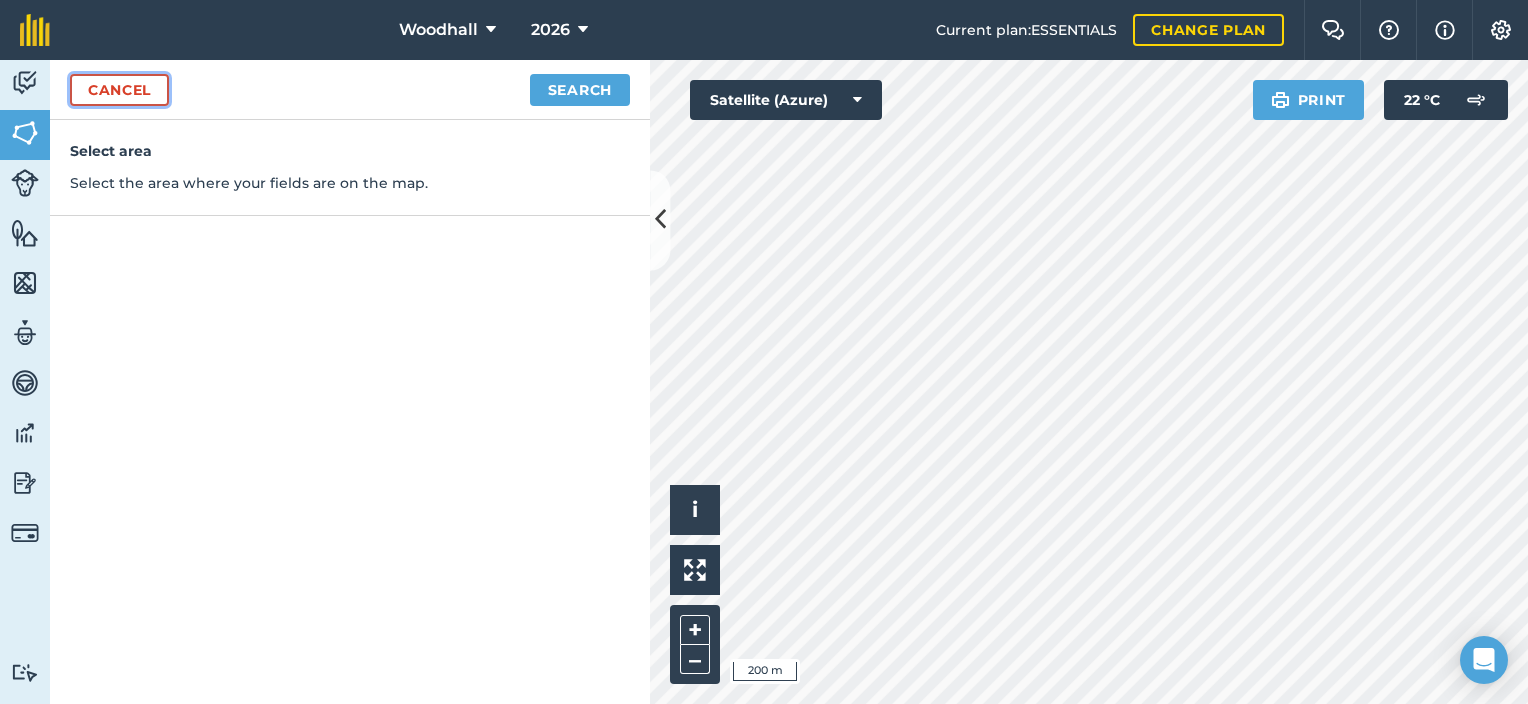 click on "Cancel" at bounding box center (119, 90) 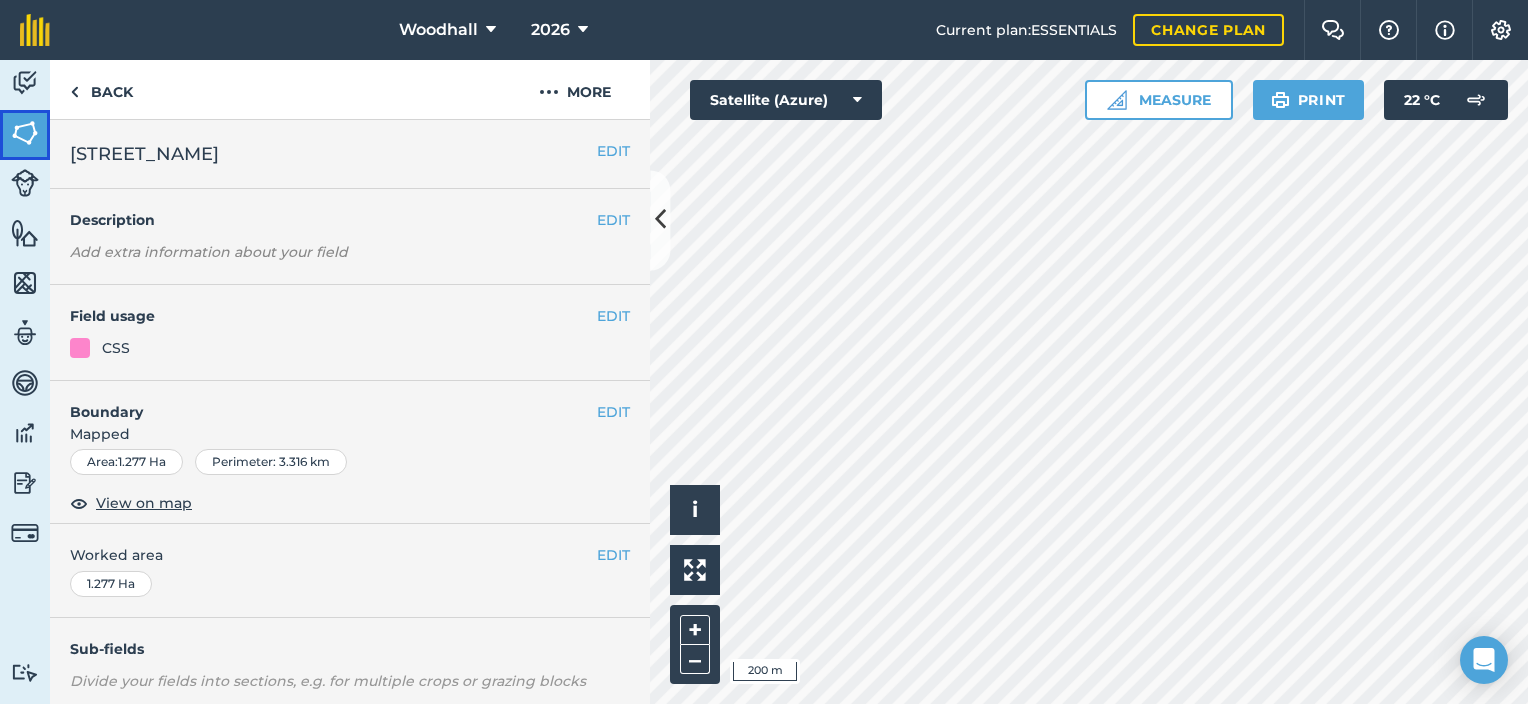 click at bounding box center (25, 133) 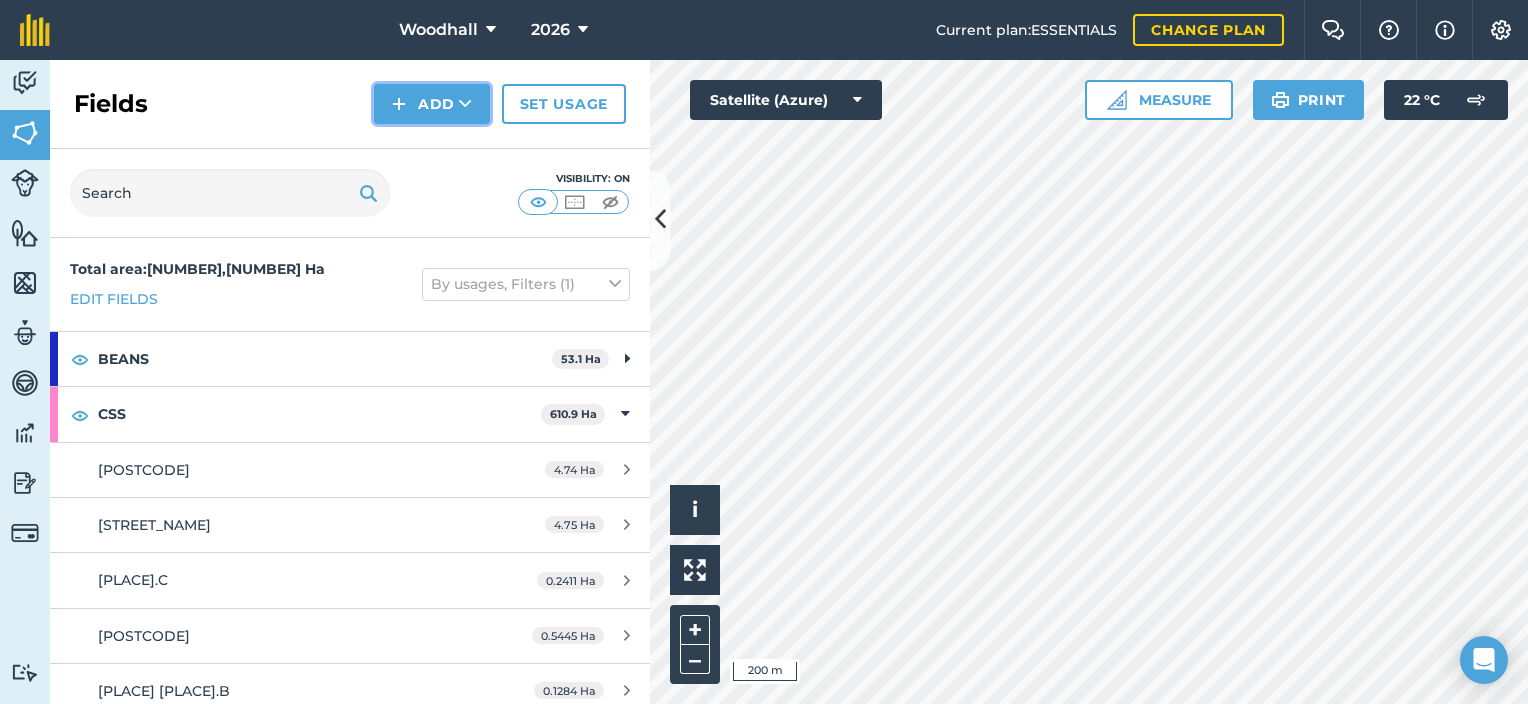 click on "Add" at bounding box center [432, 104] 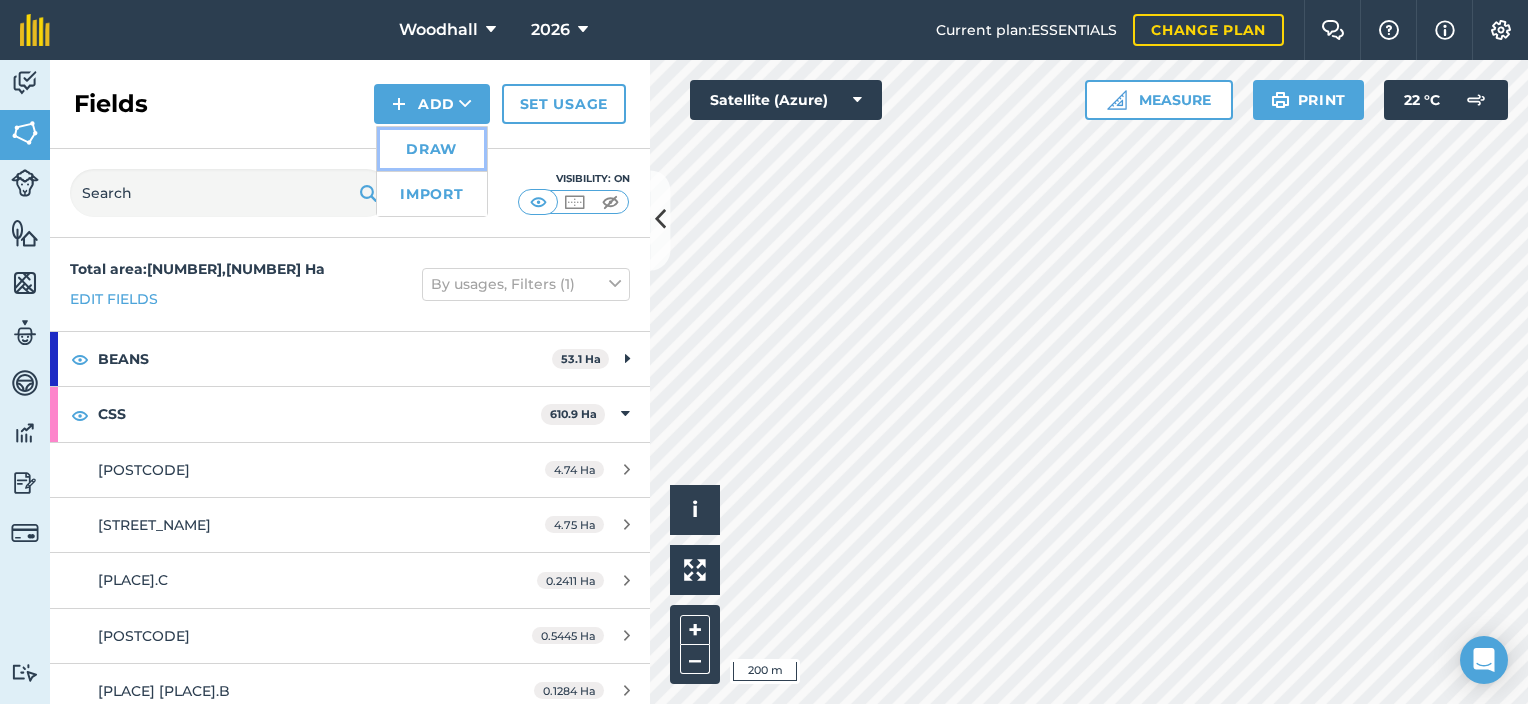 click on "Draw" at bounding box center (432, 149) 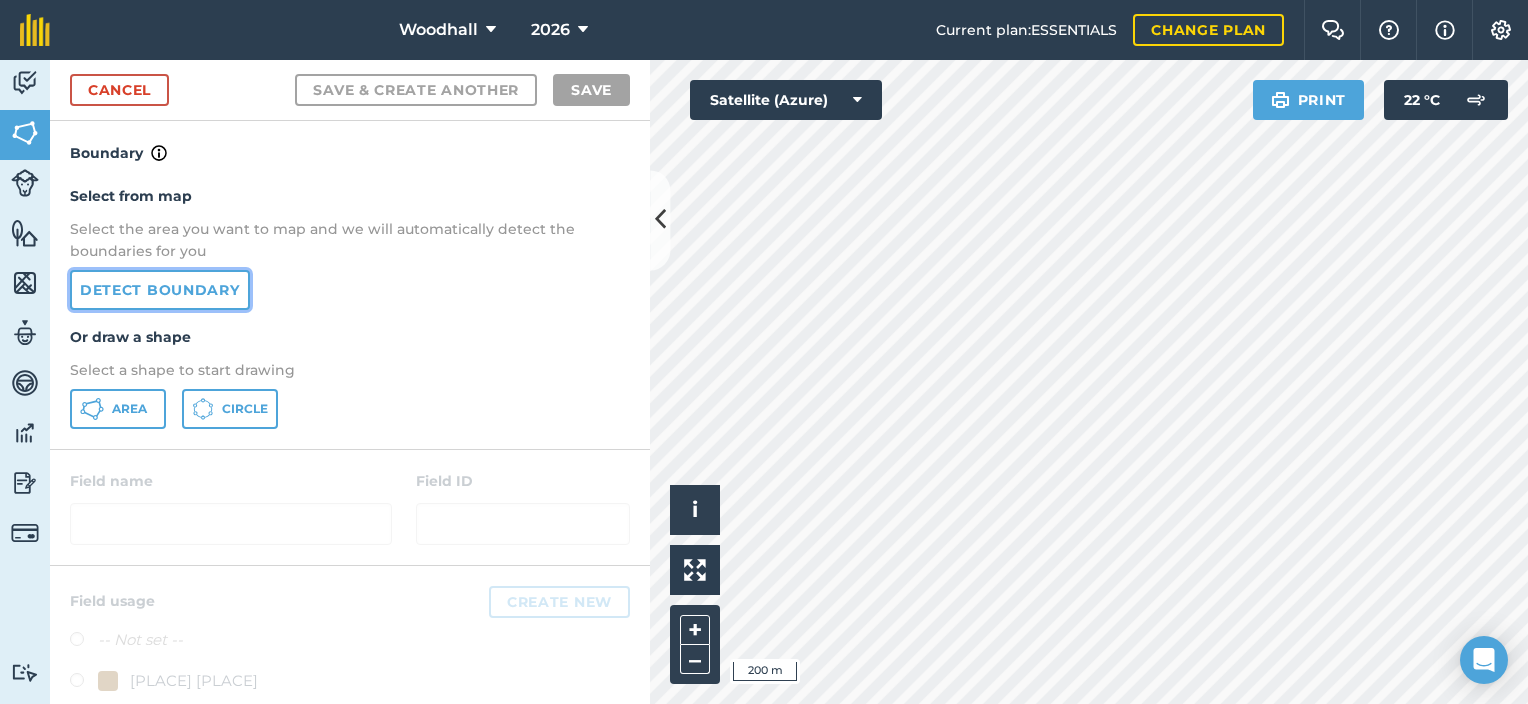 click on "Detect boundary" at bounding box center (160, 290) 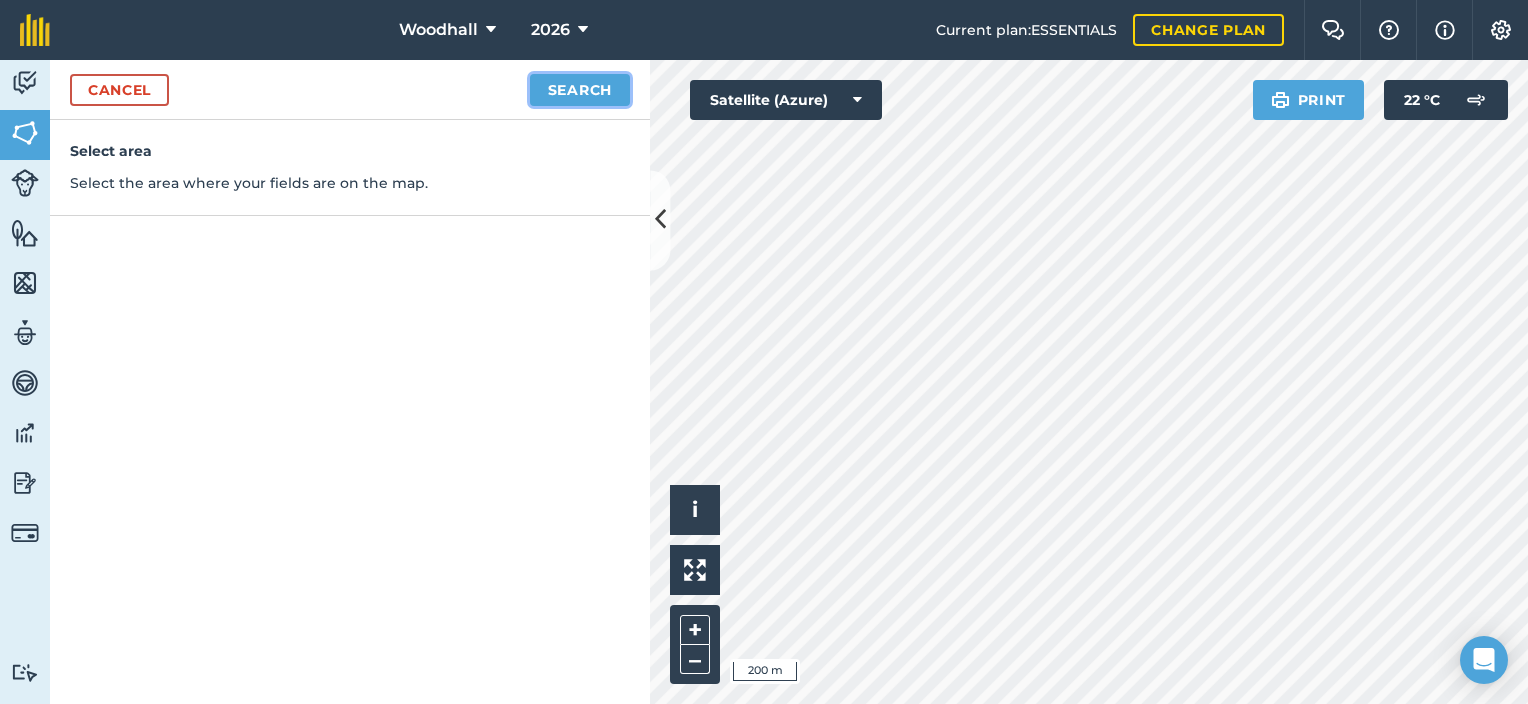 click on "Search" at bounding box center [580, 90] 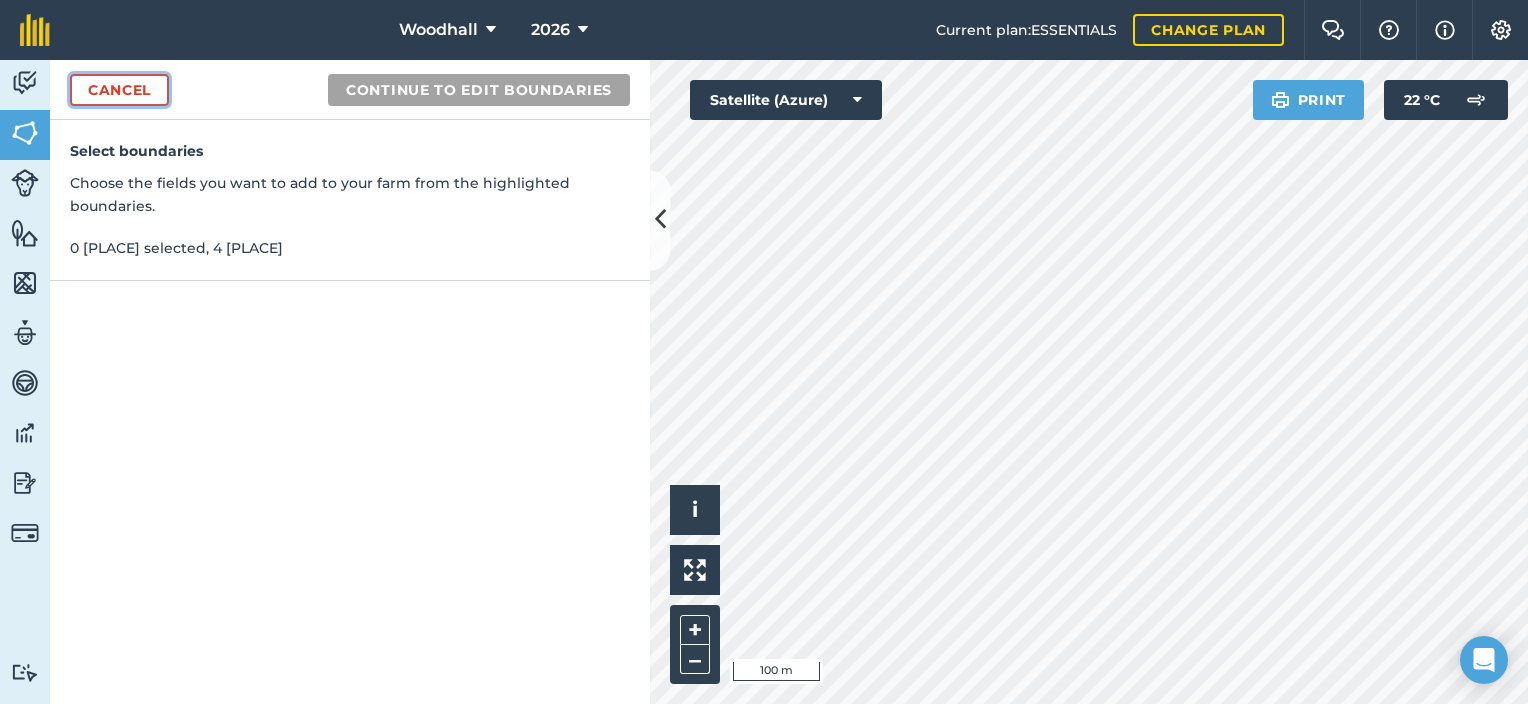 click on "Cancel" at bounding box center (119, 90) 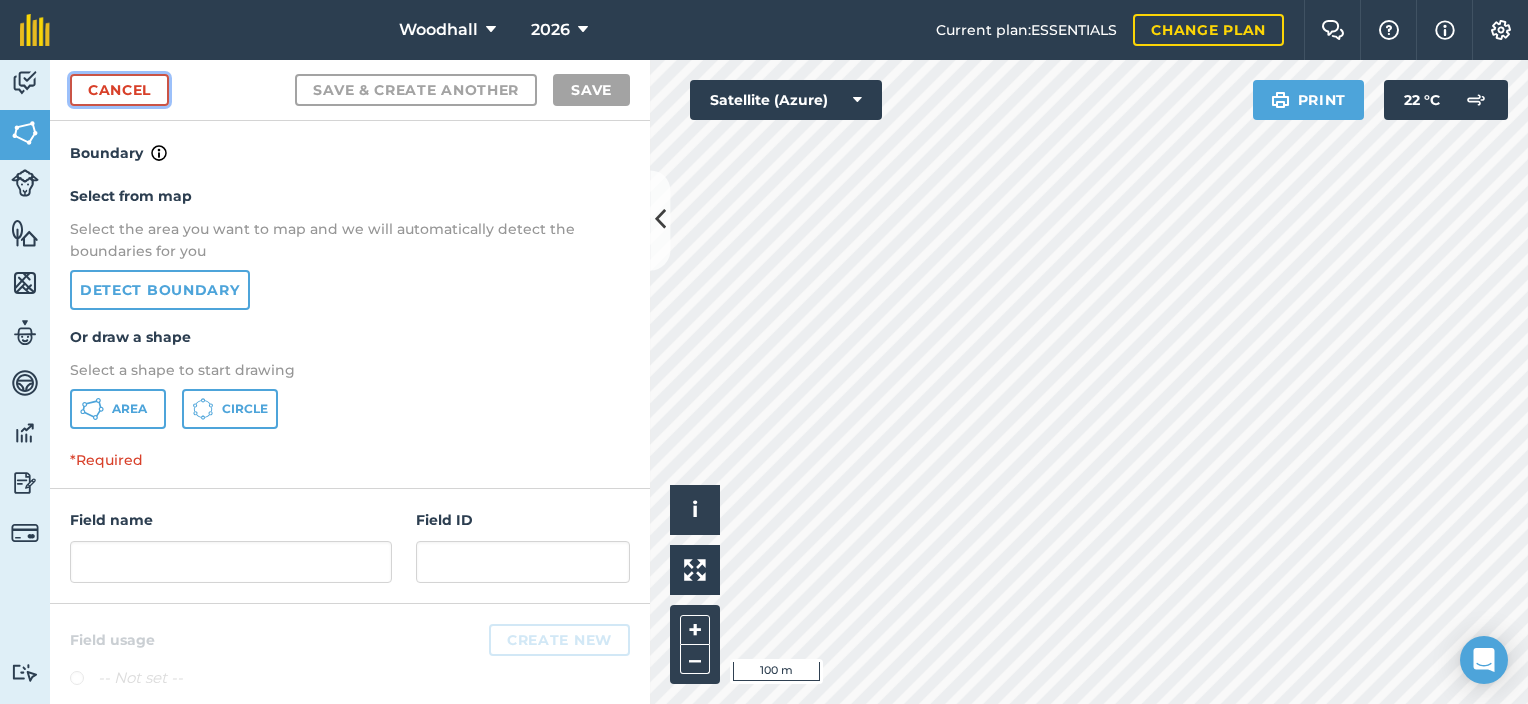 click on "Cancel" at bounding box center [119, 90] 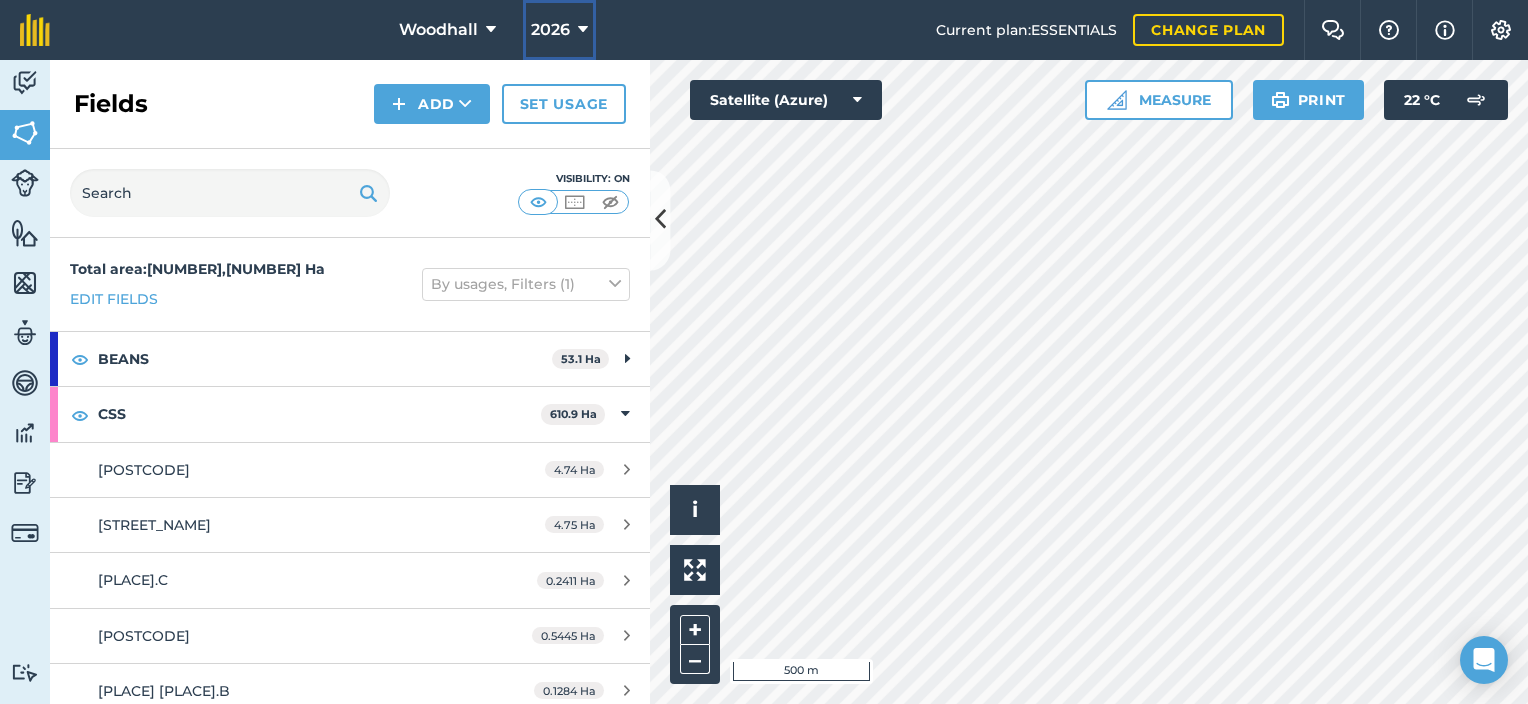 click on "2026" at bounding box center [559, 30] 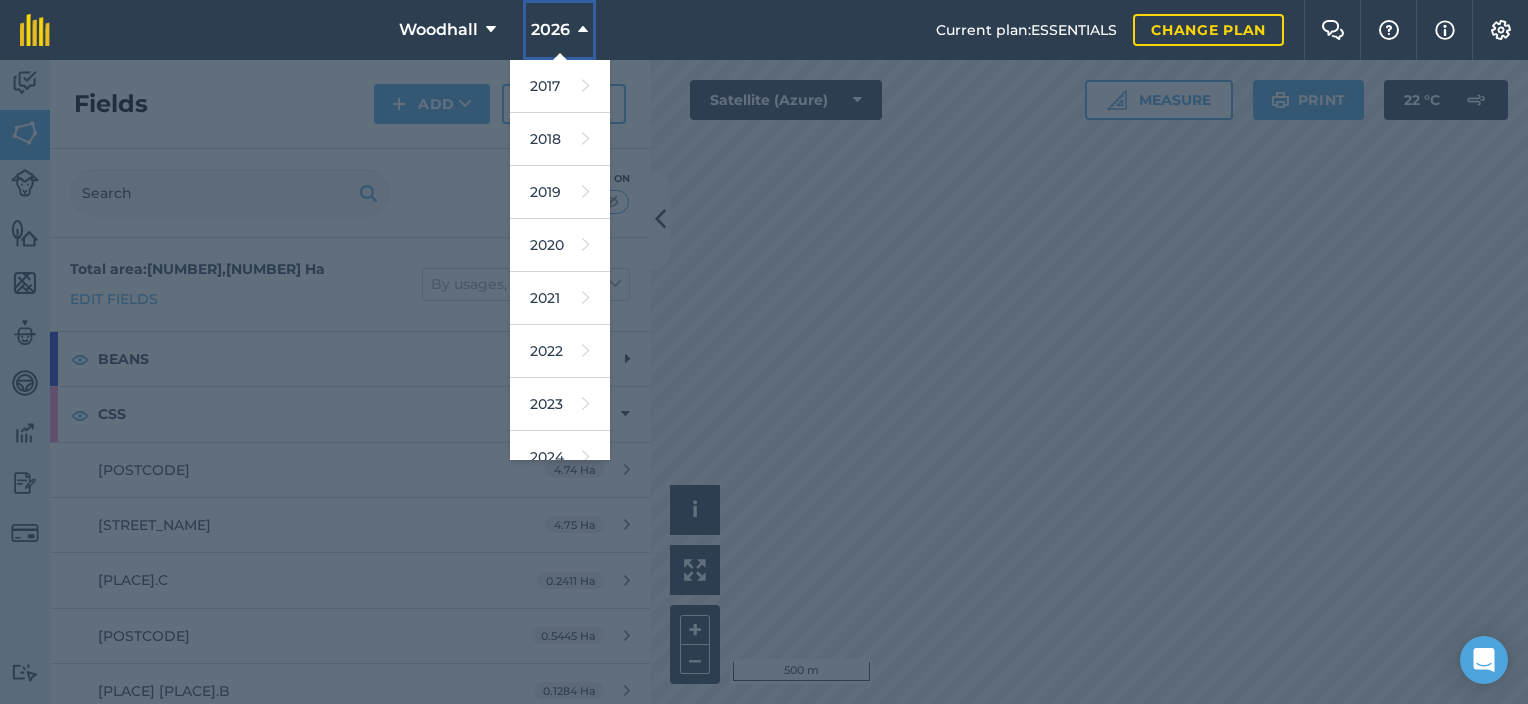 click on "2026" at bounding box center [559, 30] 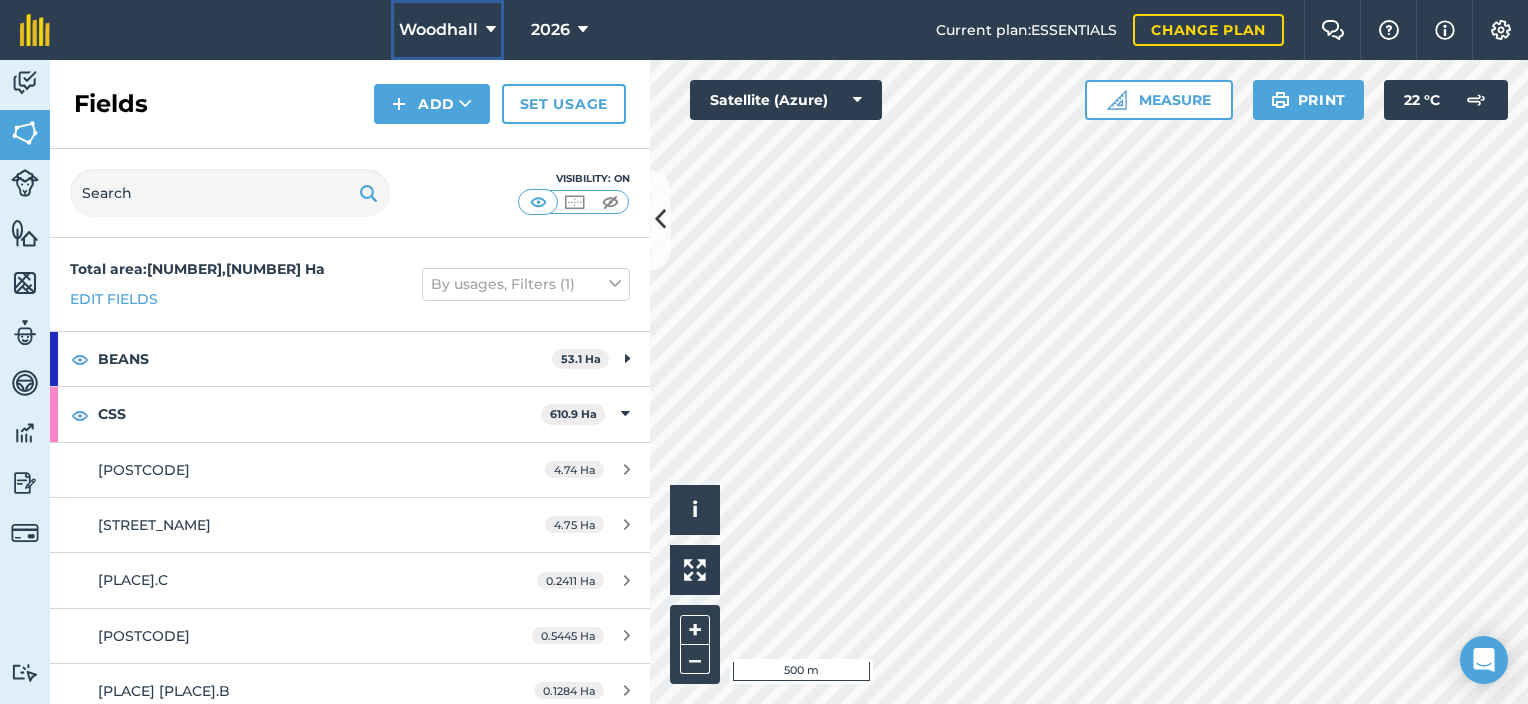 click on "Woodhall" at bounding box center (447, 30) 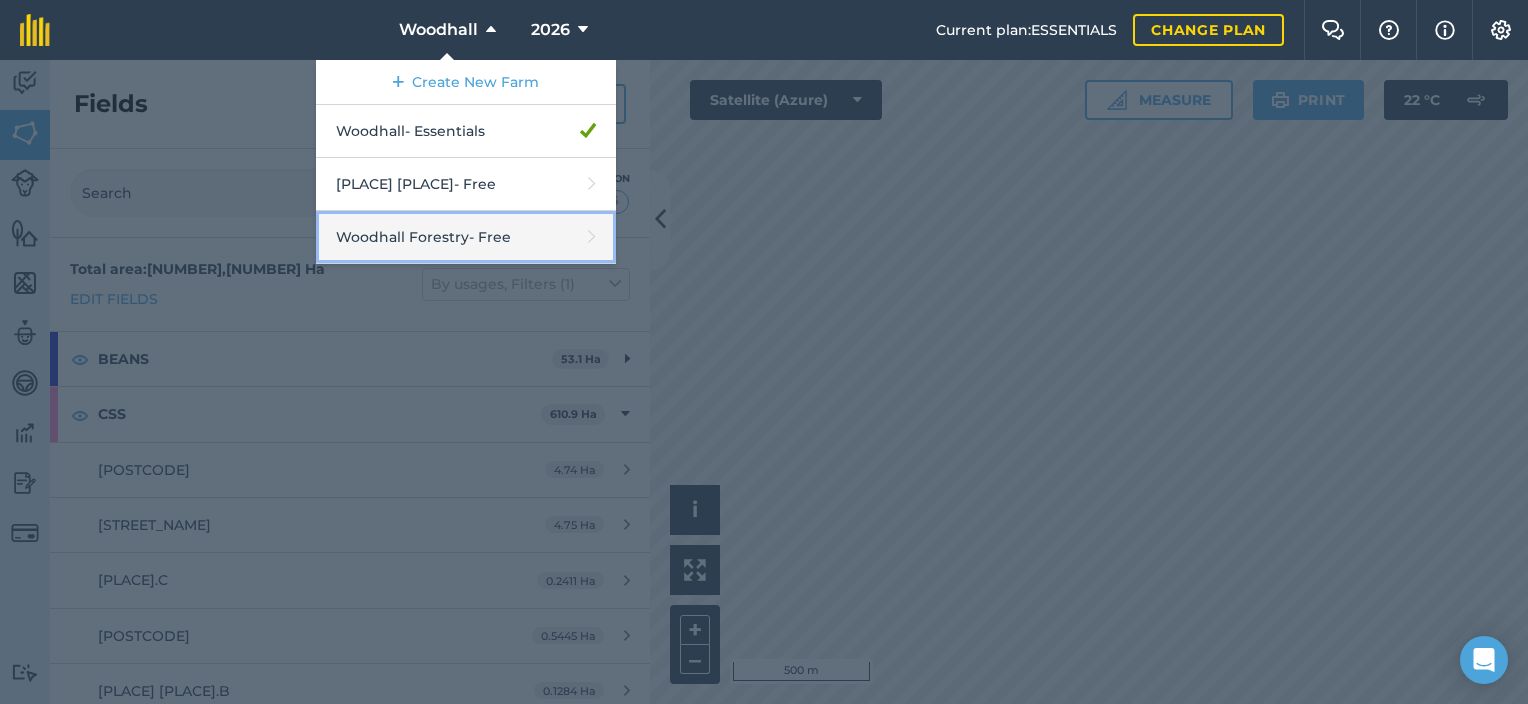 click on "Woodhall Forestry  - Free" at bounding box center (466, 237) 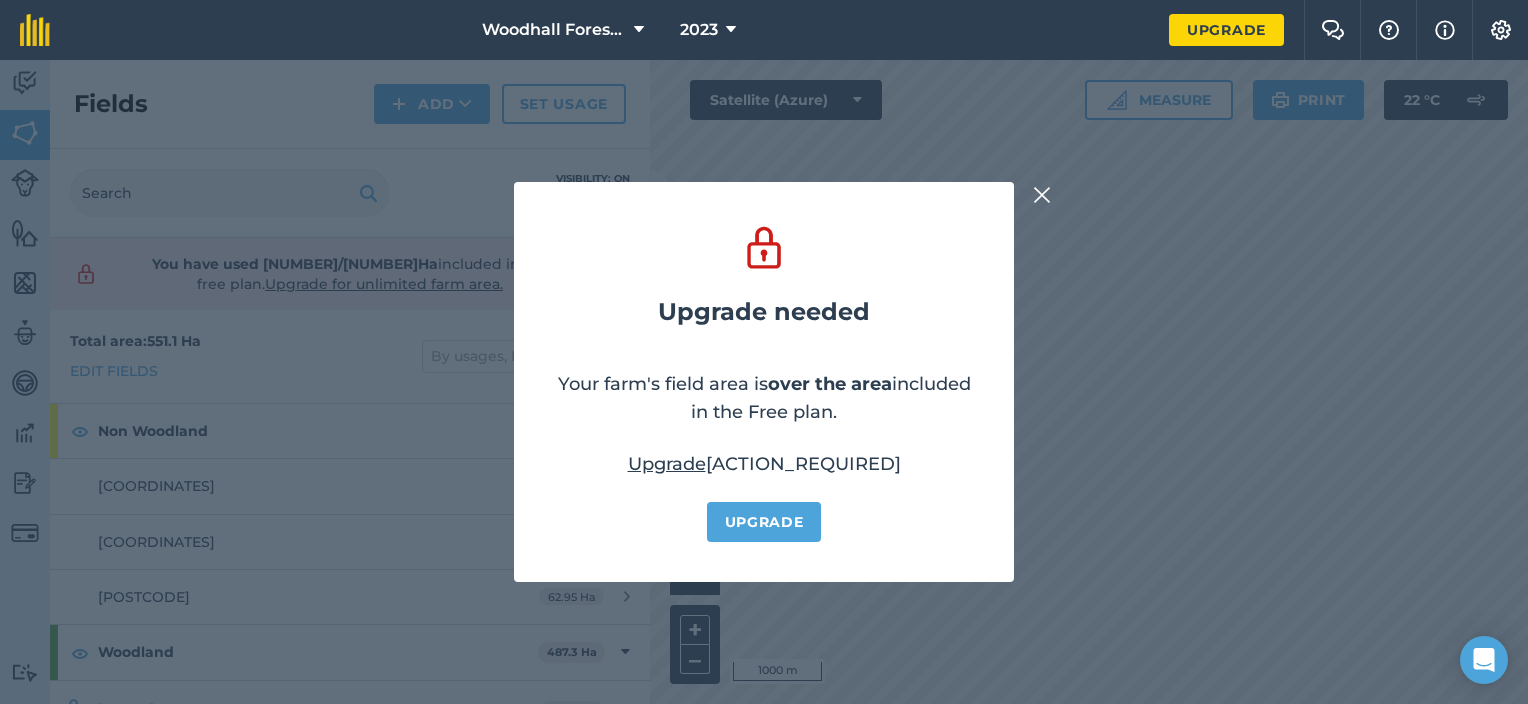 click at bounding box center [1042, 195] 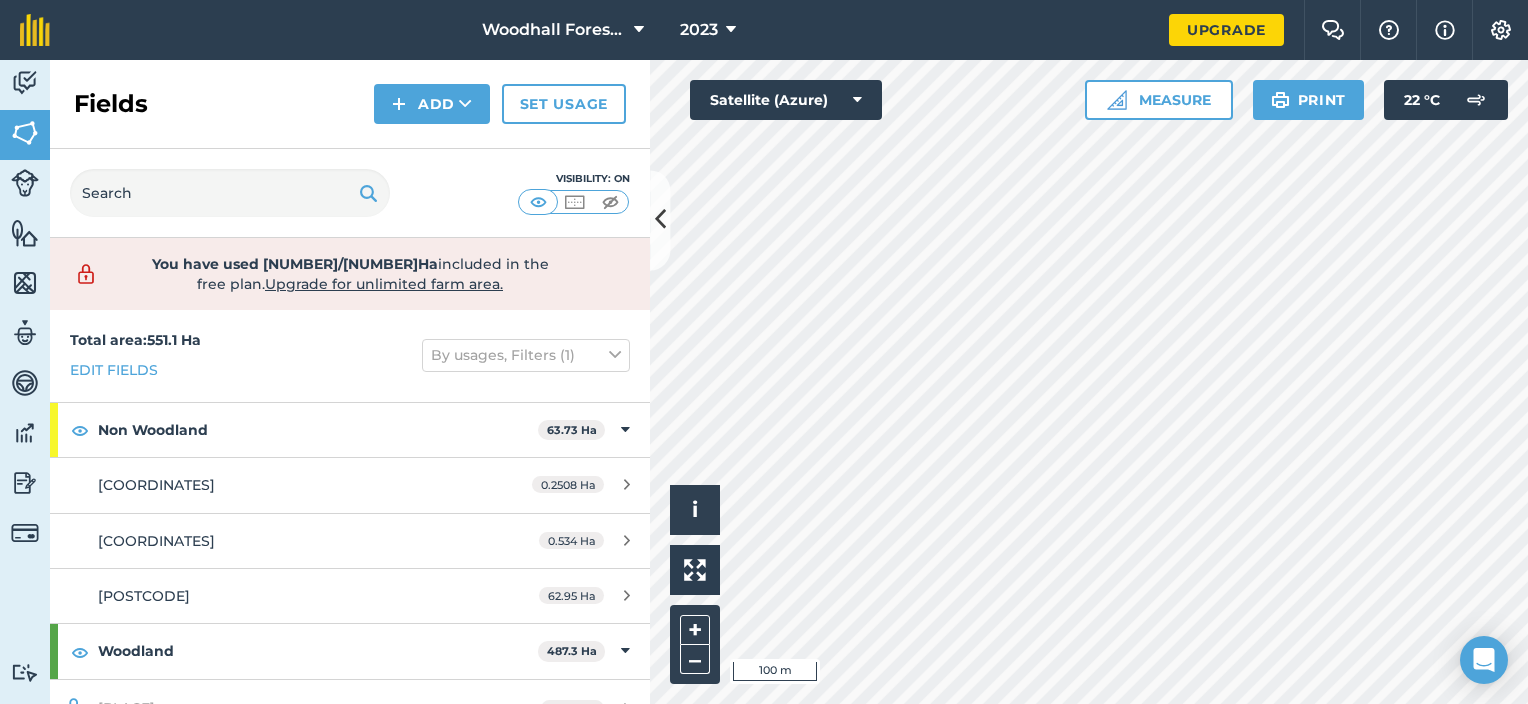 scroll, scrollTop: 0, scrollLeft: 0, axis: both 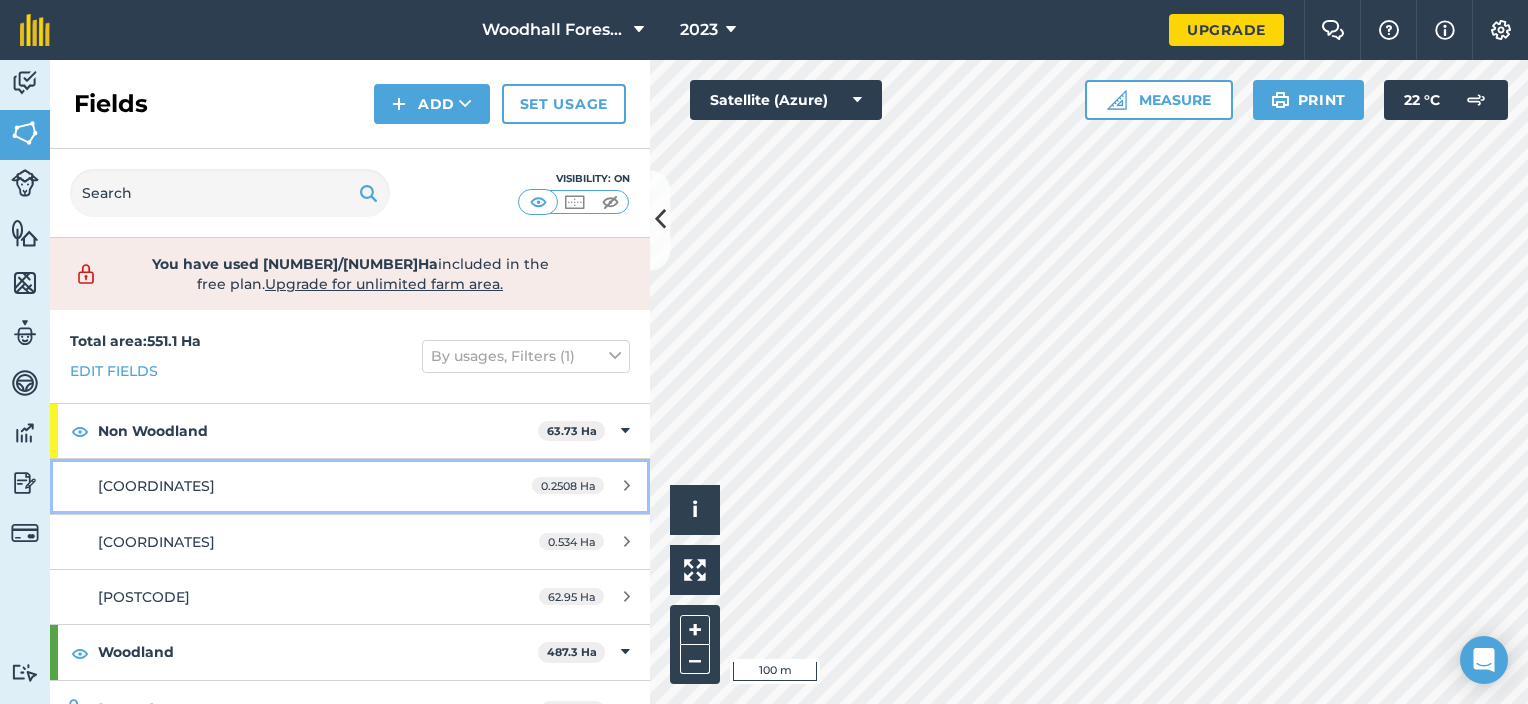 click on "TL31164296" at bounding box center (156, 486) 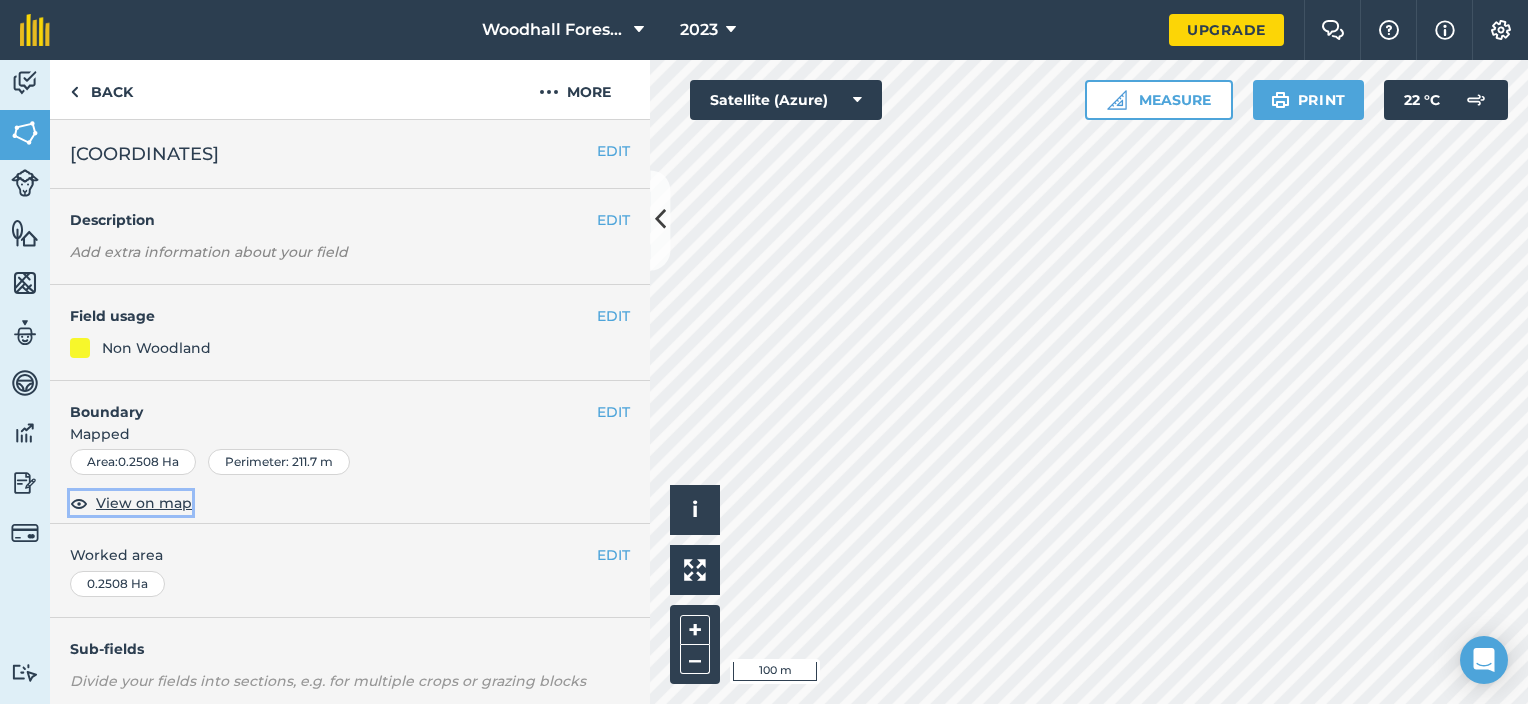 click on "View on map" at bounding box center [144, 503] 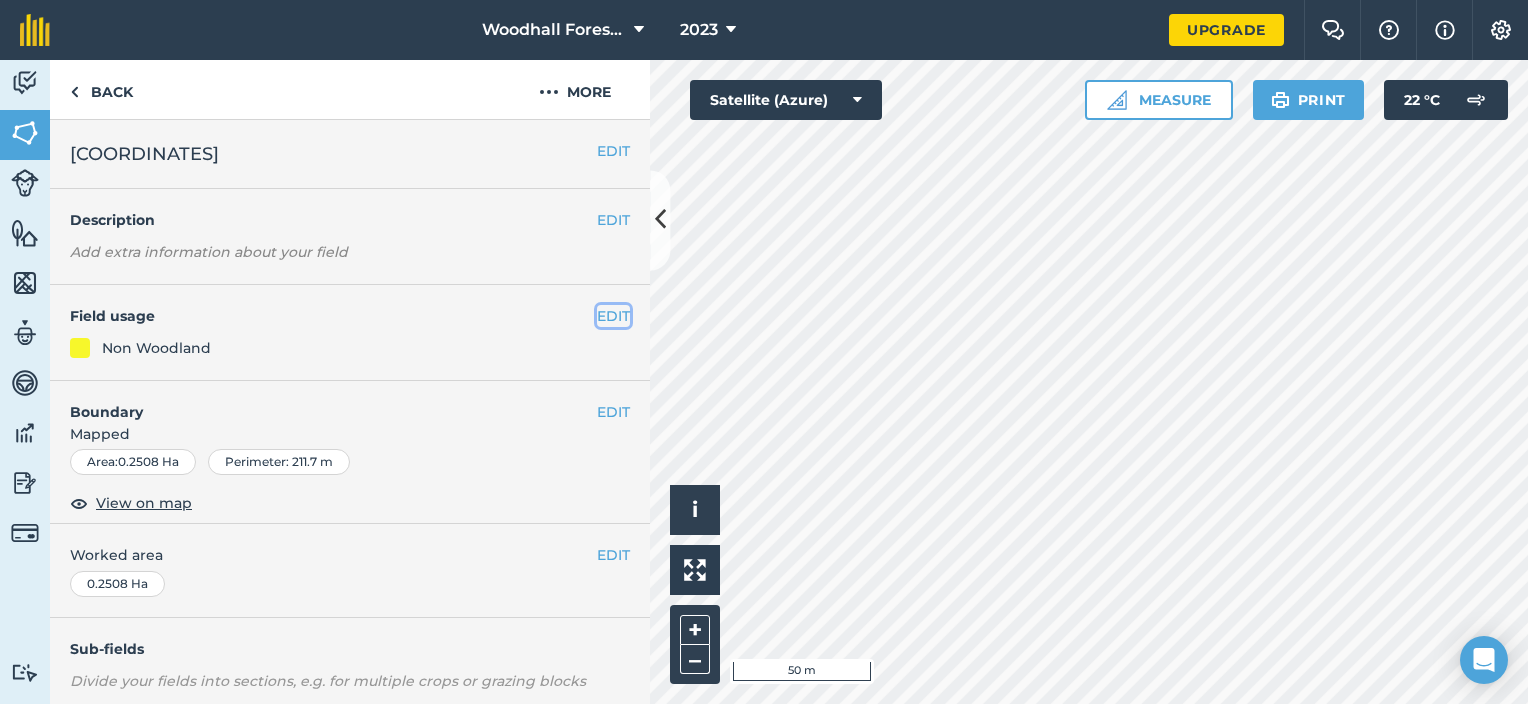 click on "EDIT" at bounding box center [613, 316] 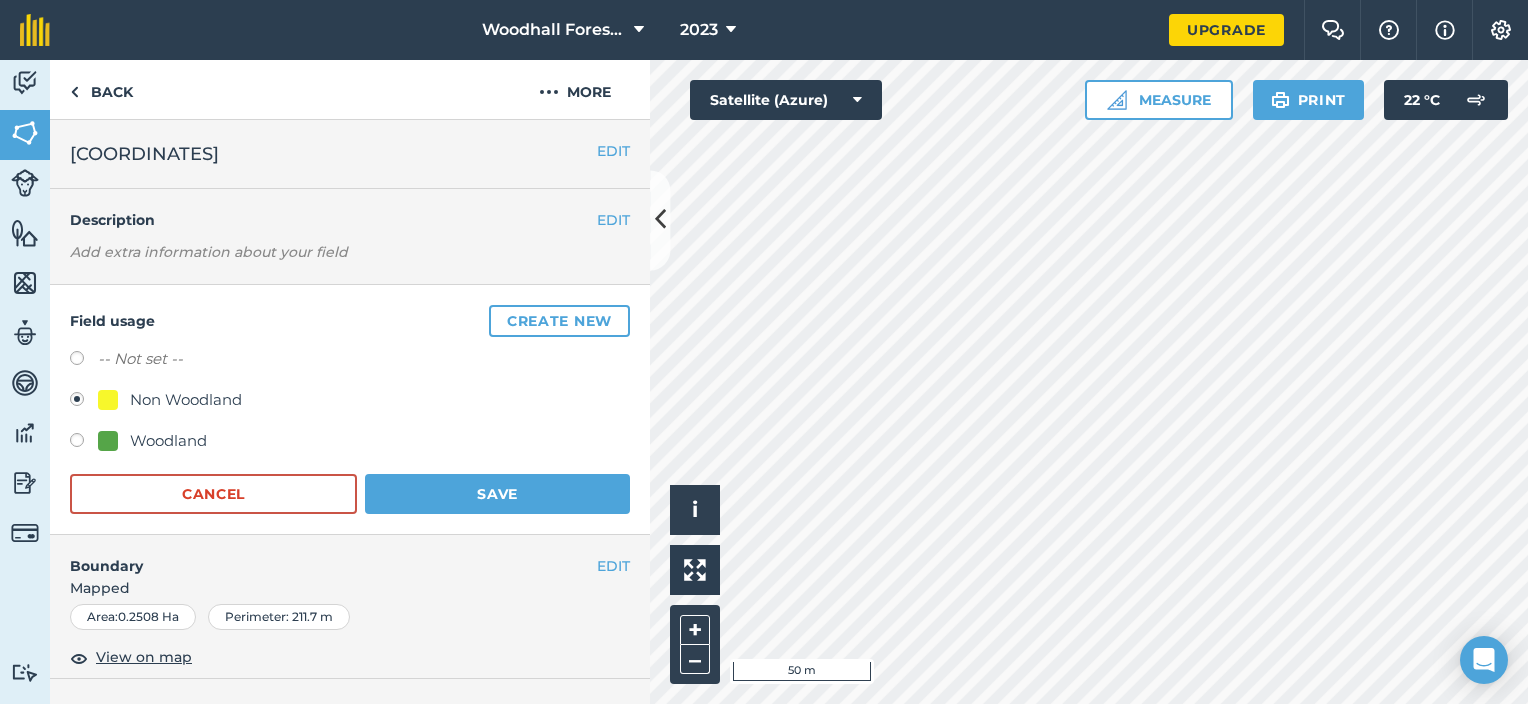 click on "Woodland" at bounding box center (168, 441) 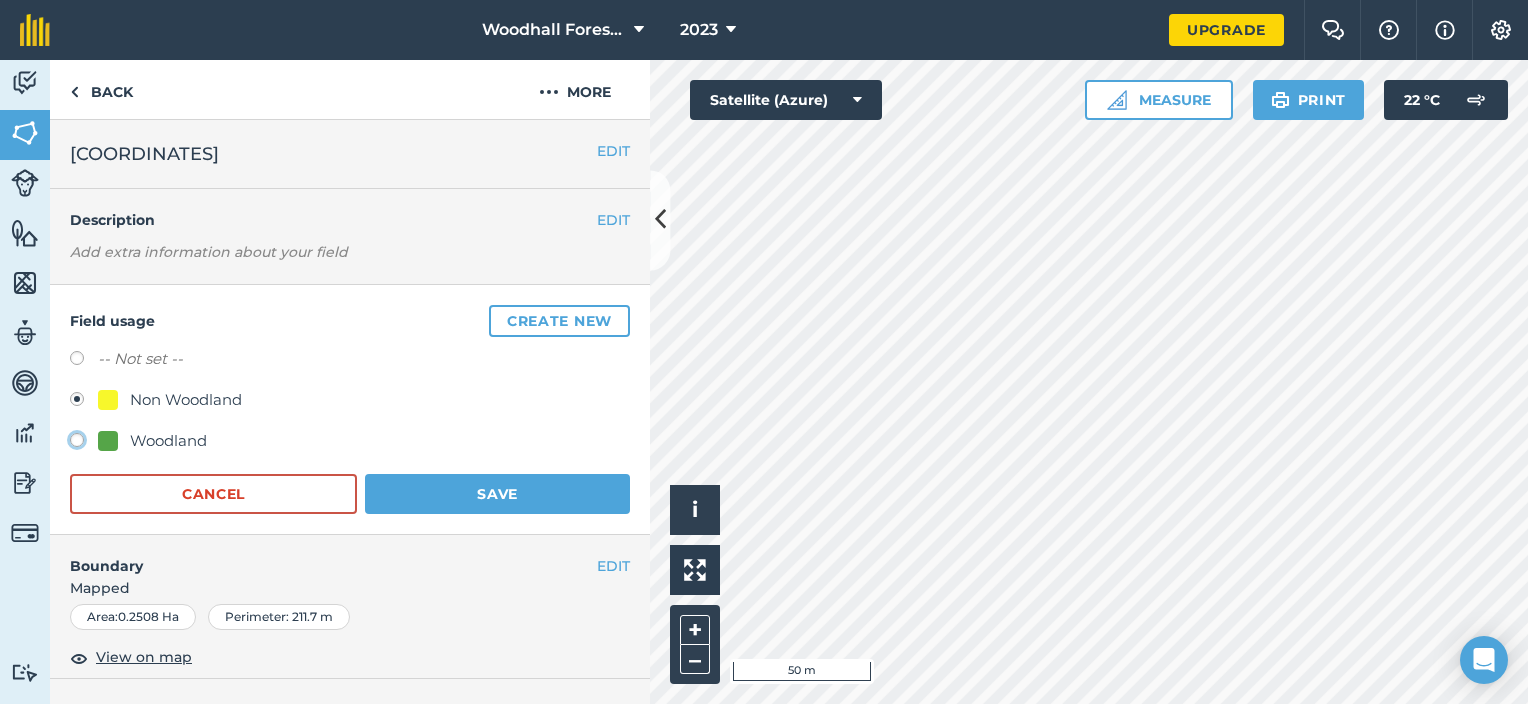 click on "Woodland" at bounding box center (-9923, 439) 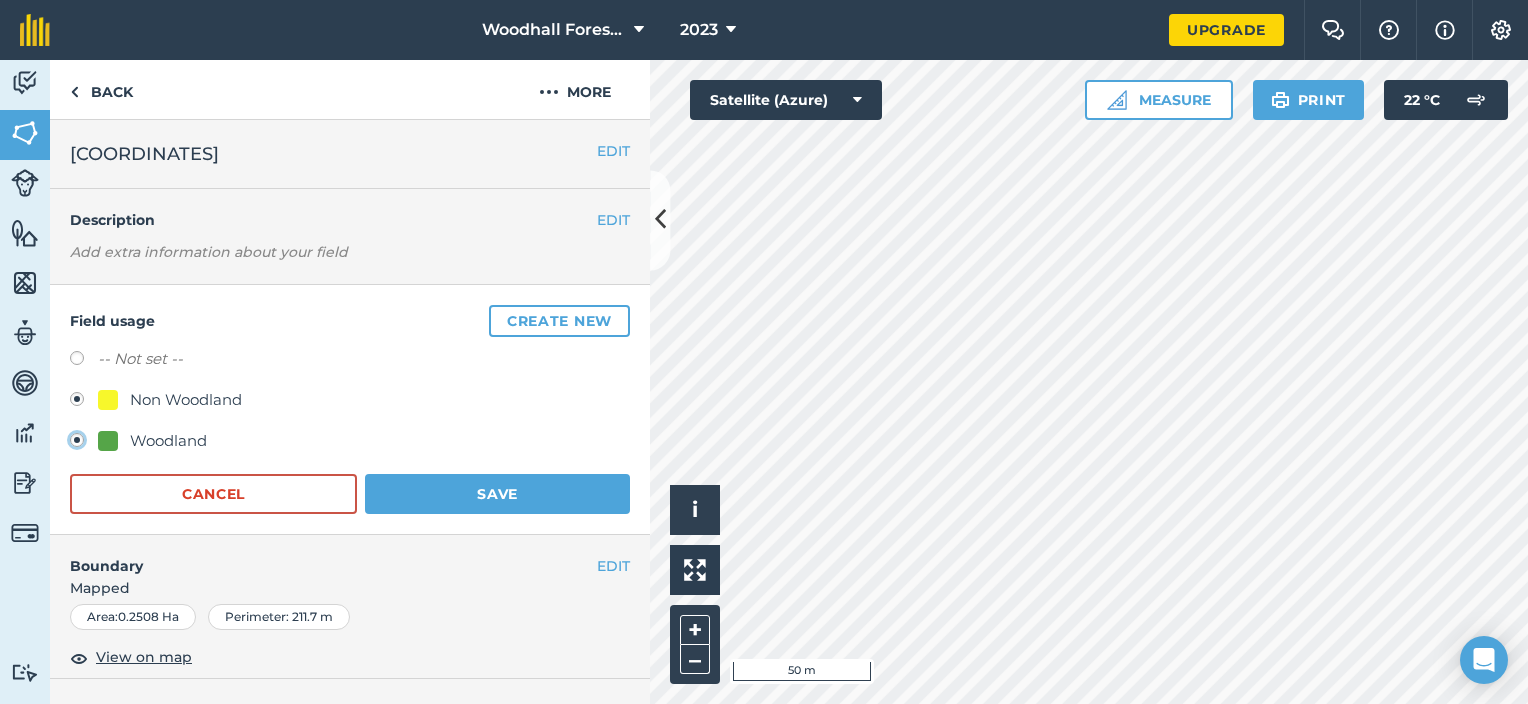 radio on "true" 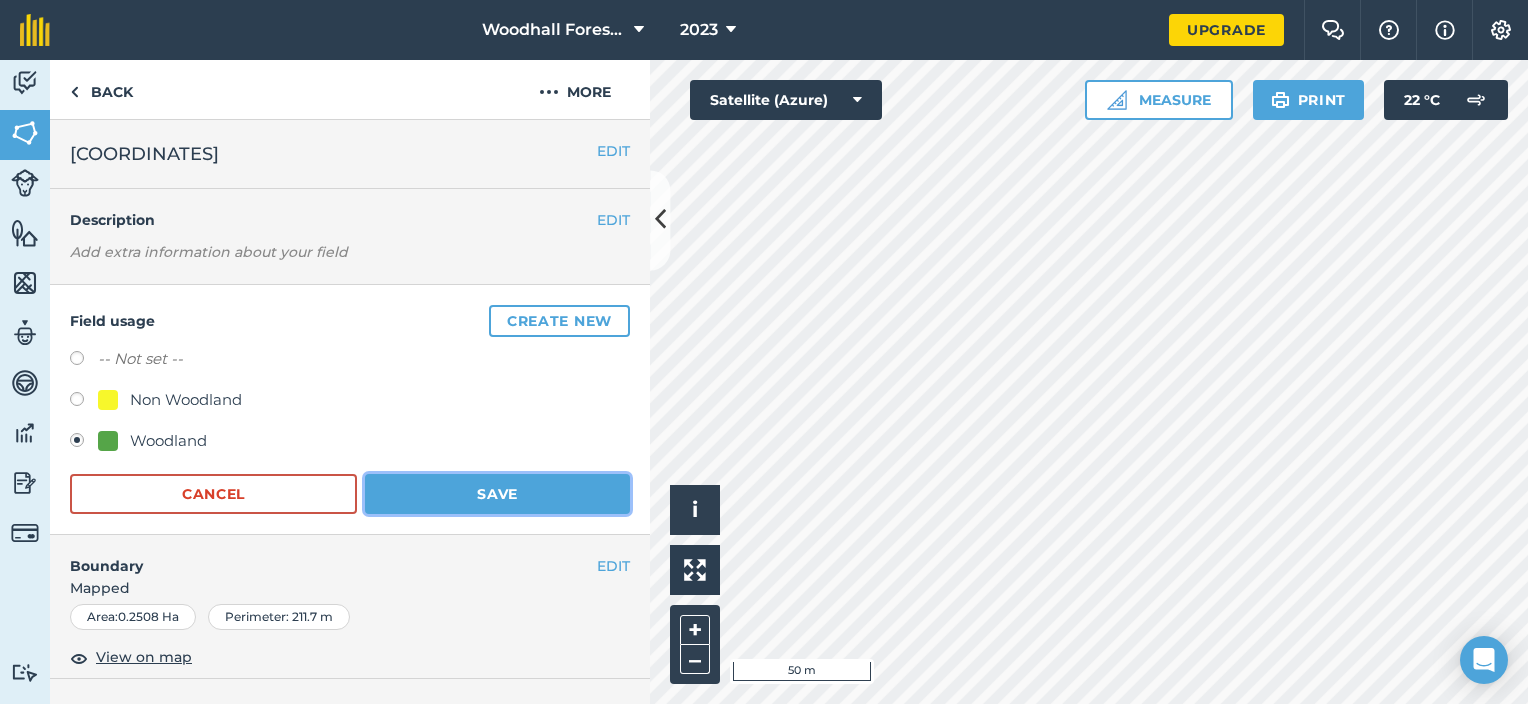 click on "Save" at bounding box center [497, 494] 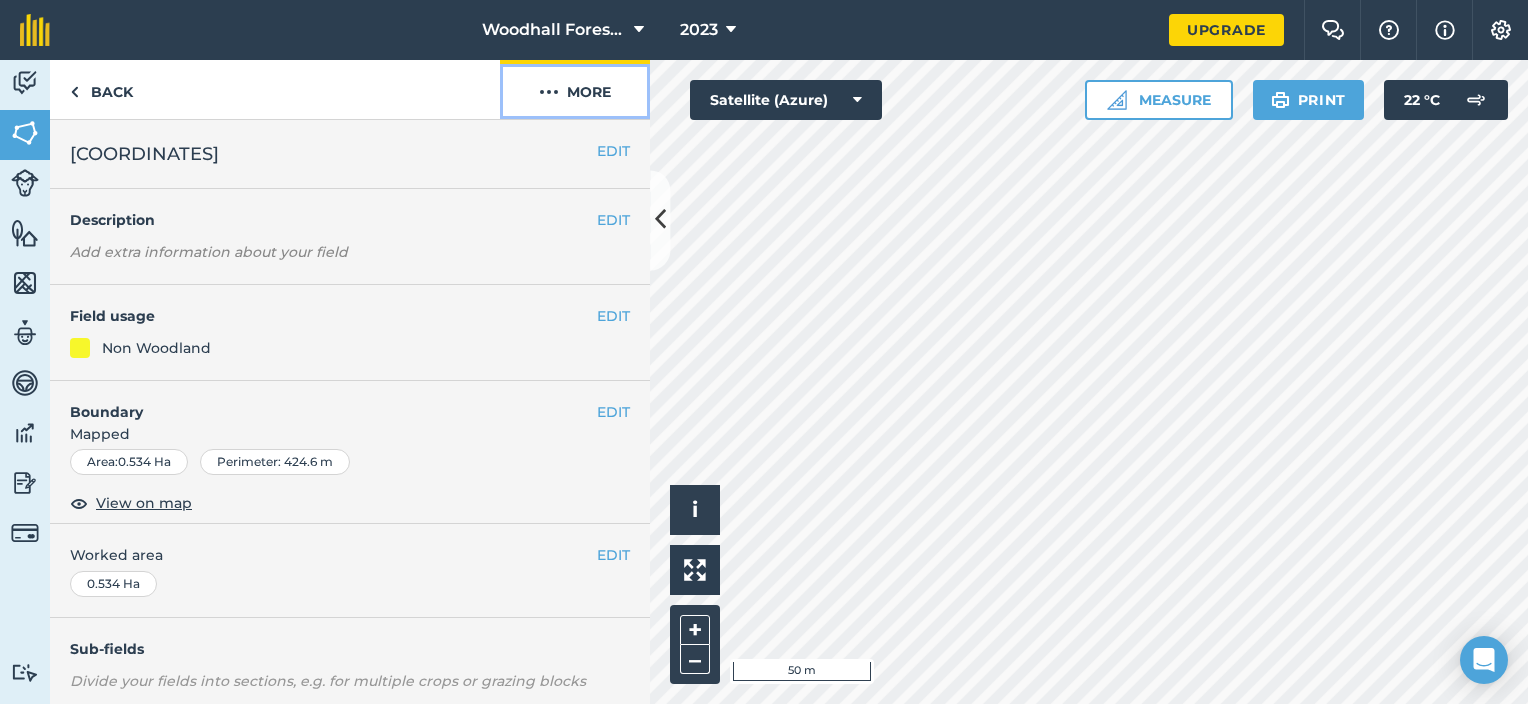 click at bounding box center [549, 92] 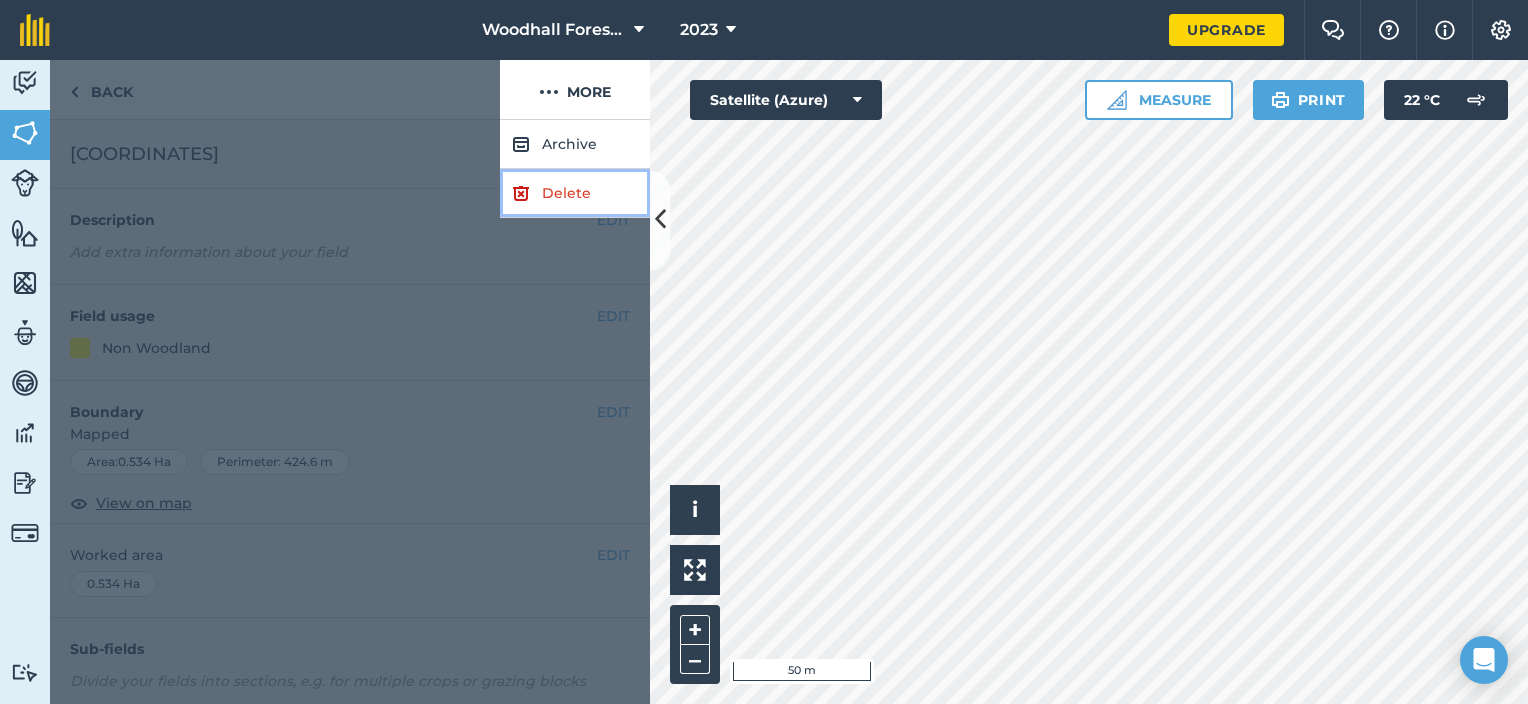 click on "Delete" at bounding box center [575, 193] 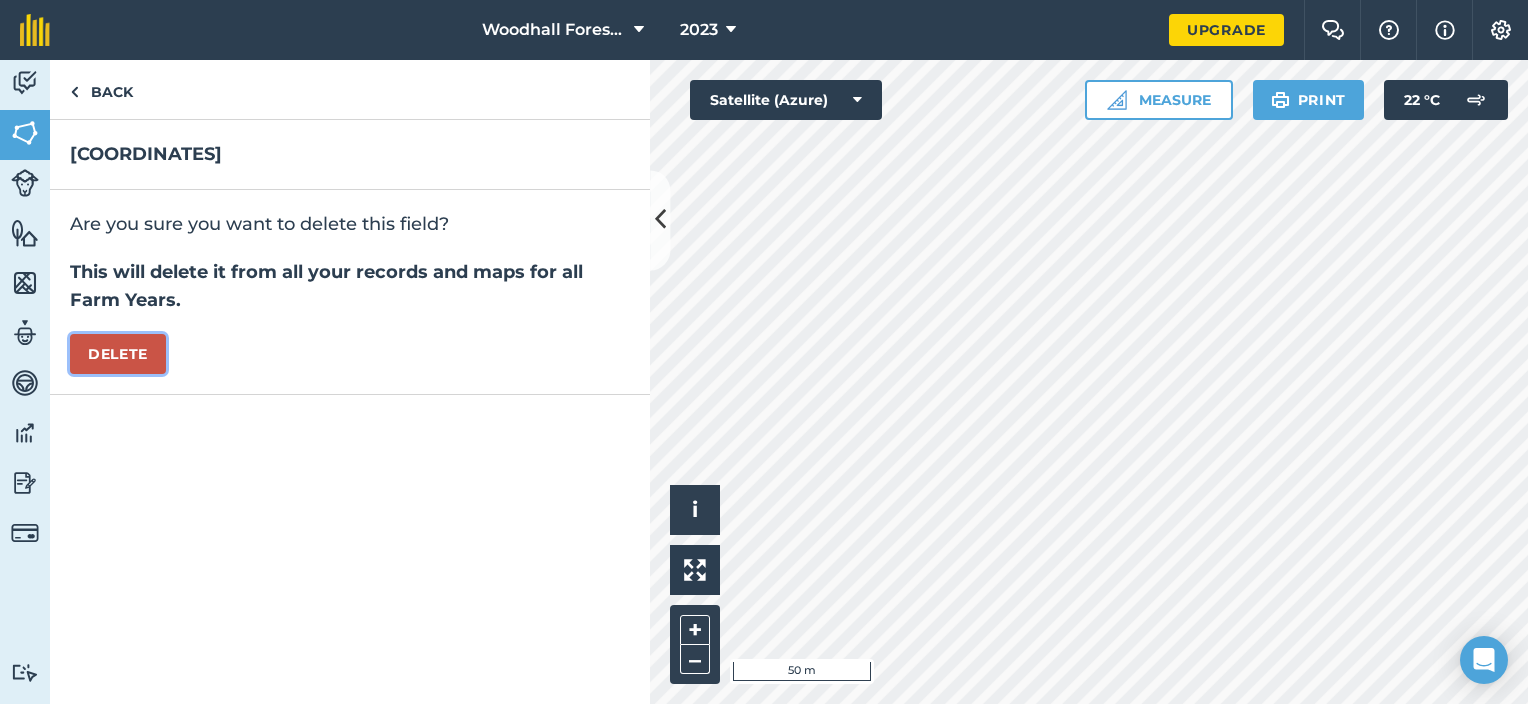 click on "Delete" at bounding box center [118, 354] 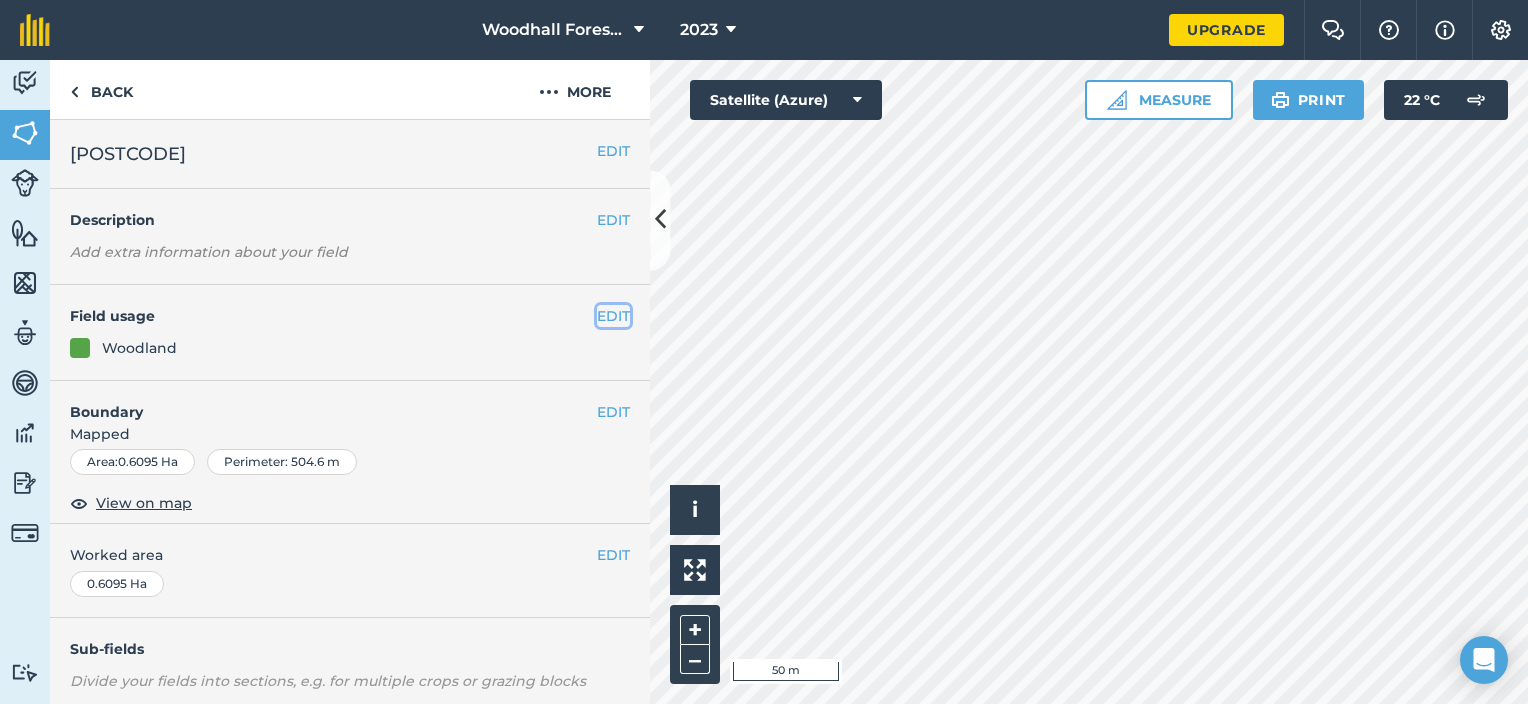 click on "EDIT" at bounding box center (613, 316) 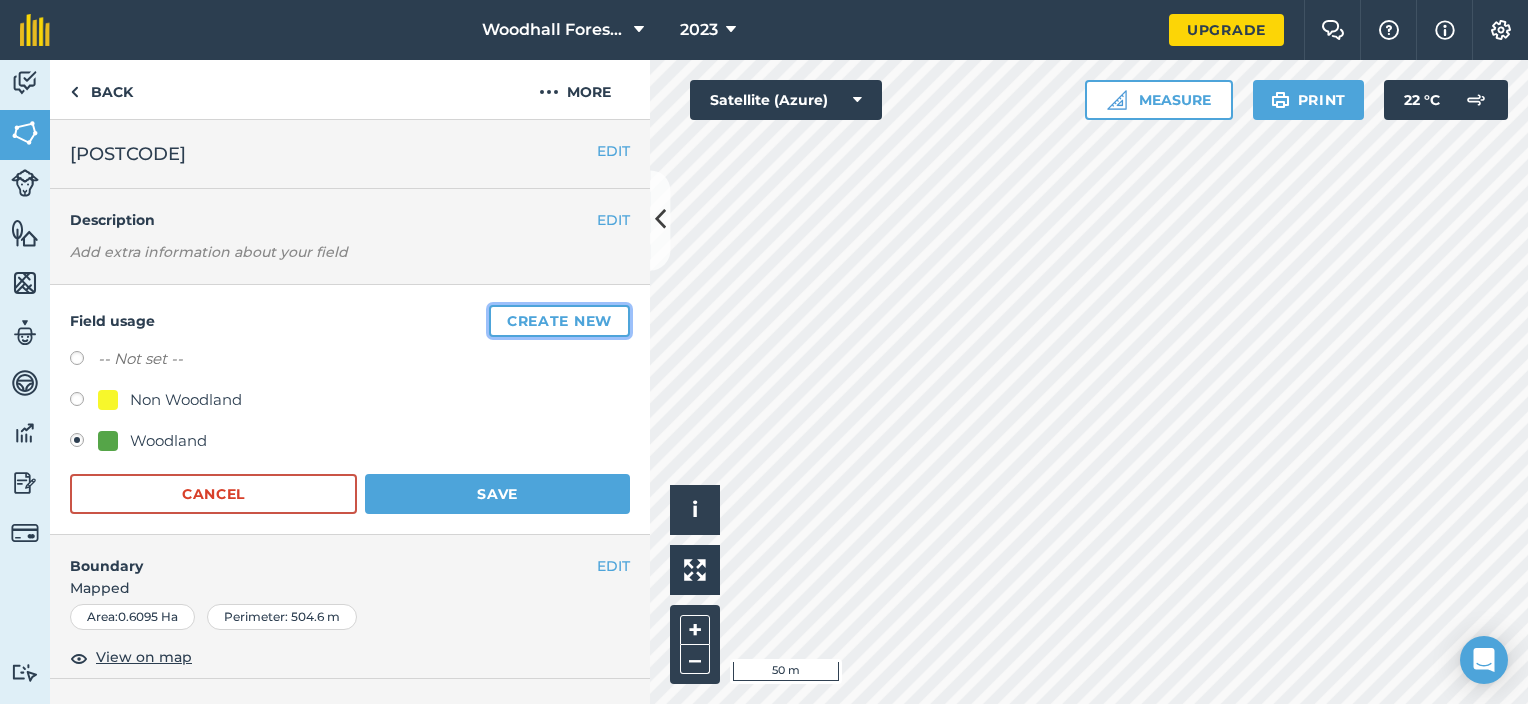 click on "Create new" at bounding box center [559, 321] 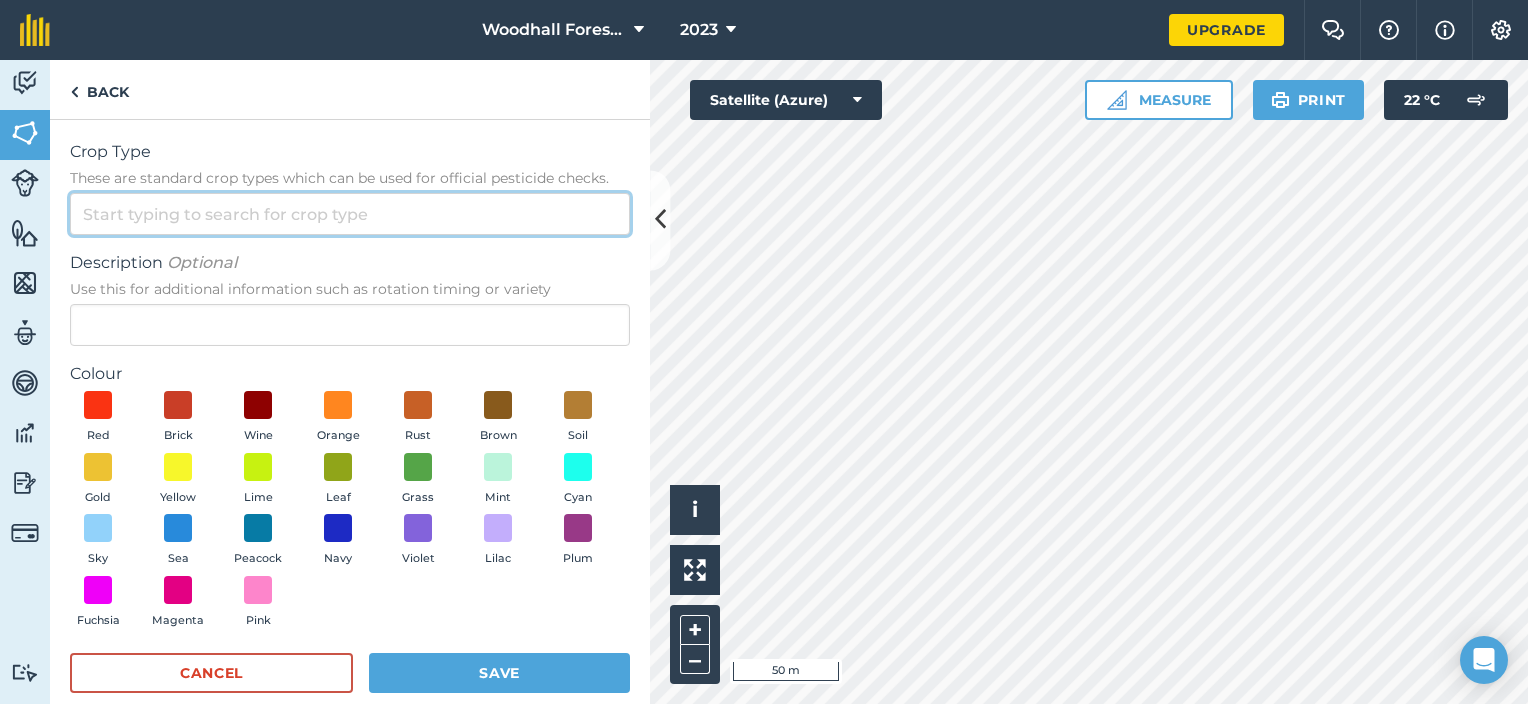 click on "Crop Type These are standard crop types which can be used for official pesticide checks." at bounding box center [350, 214] 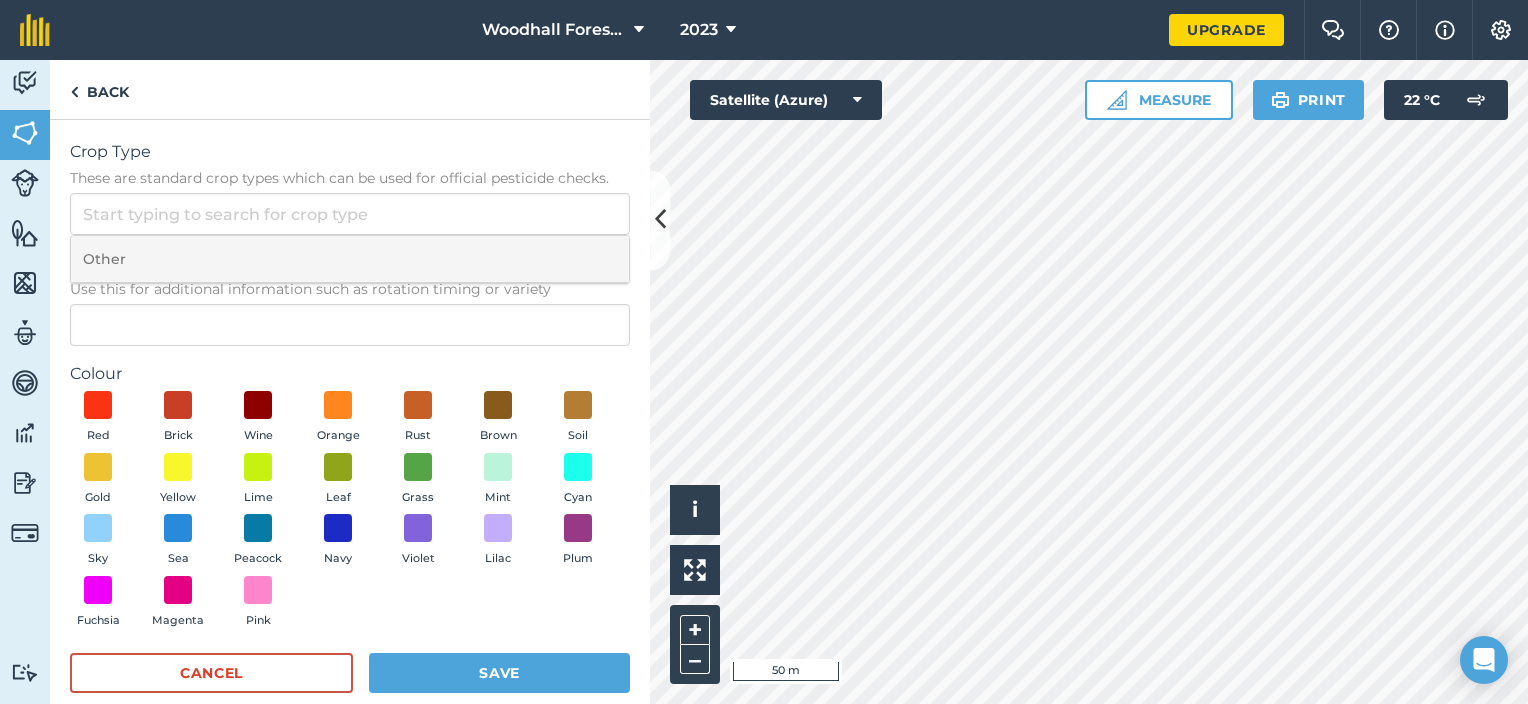 click on "Other" at bounding box center [350, 259] 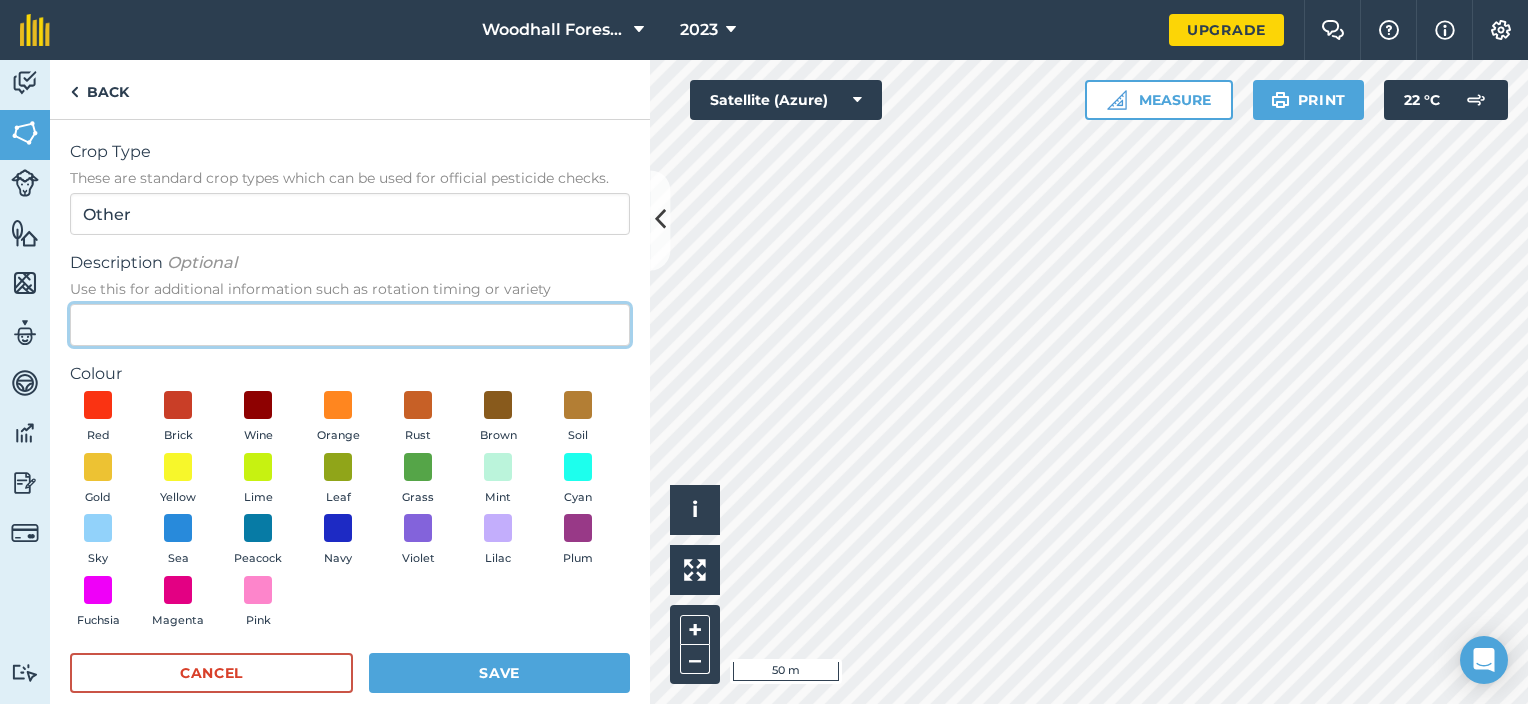 click on "Description   Optional Use this for additional information such as rotation timing or variety" at bounding box center [350, 325] 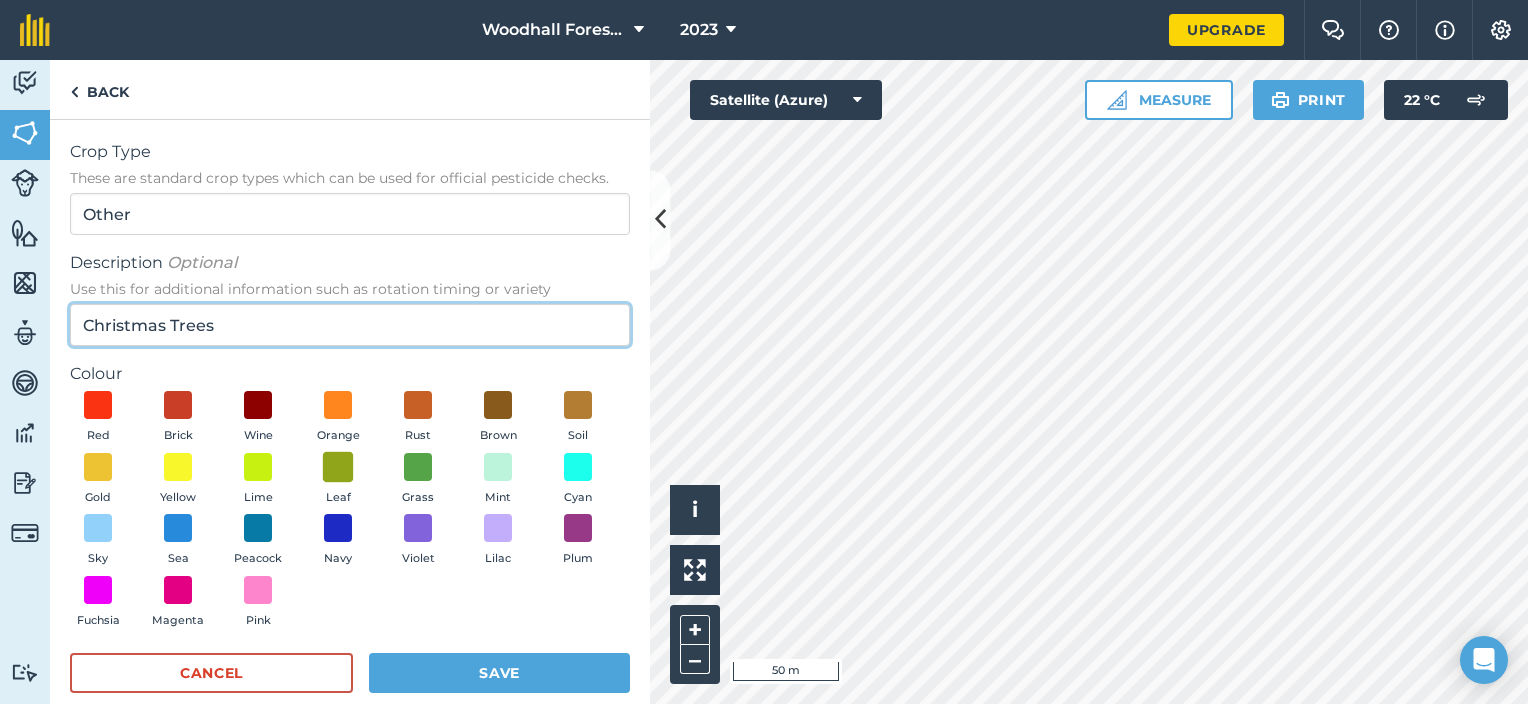 type on "Christmas Trees" 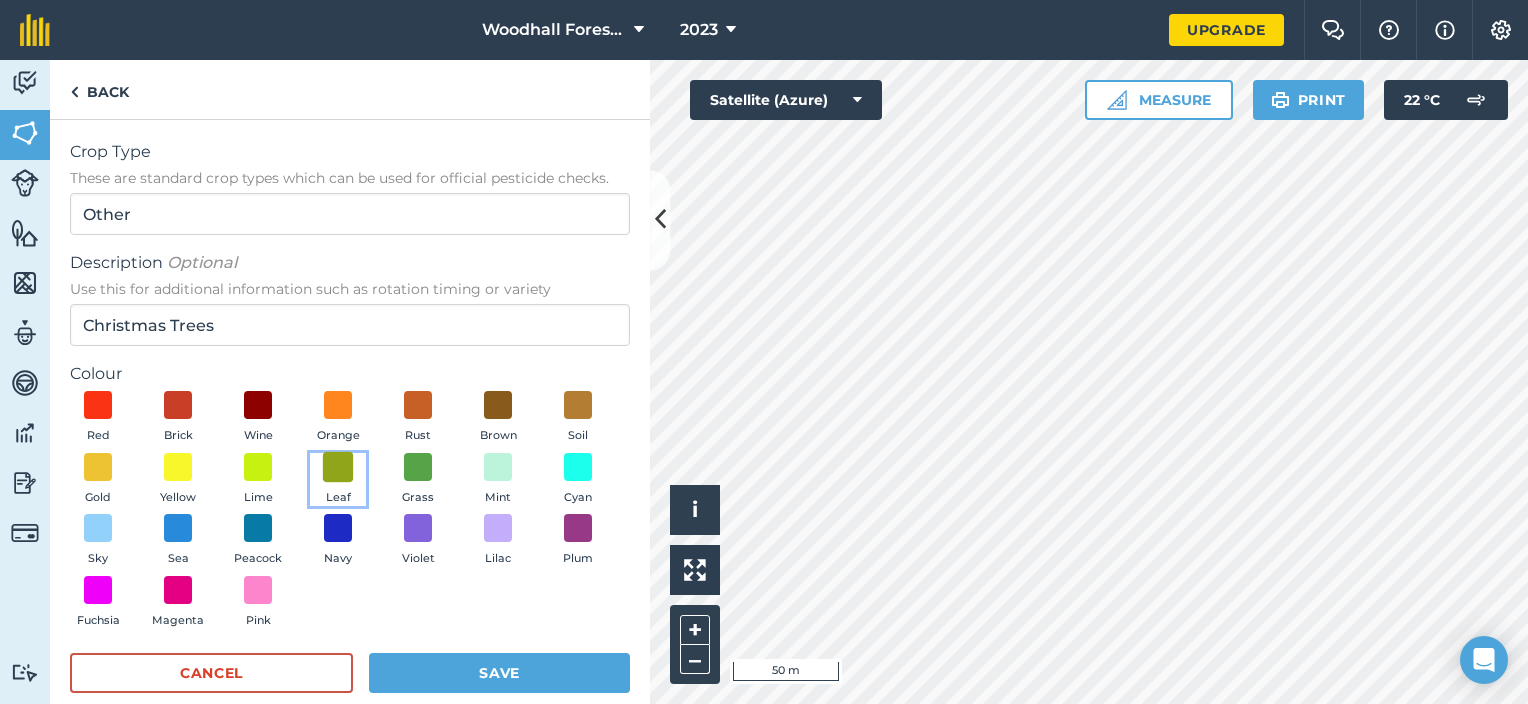 click at bounding box center [338, 466] 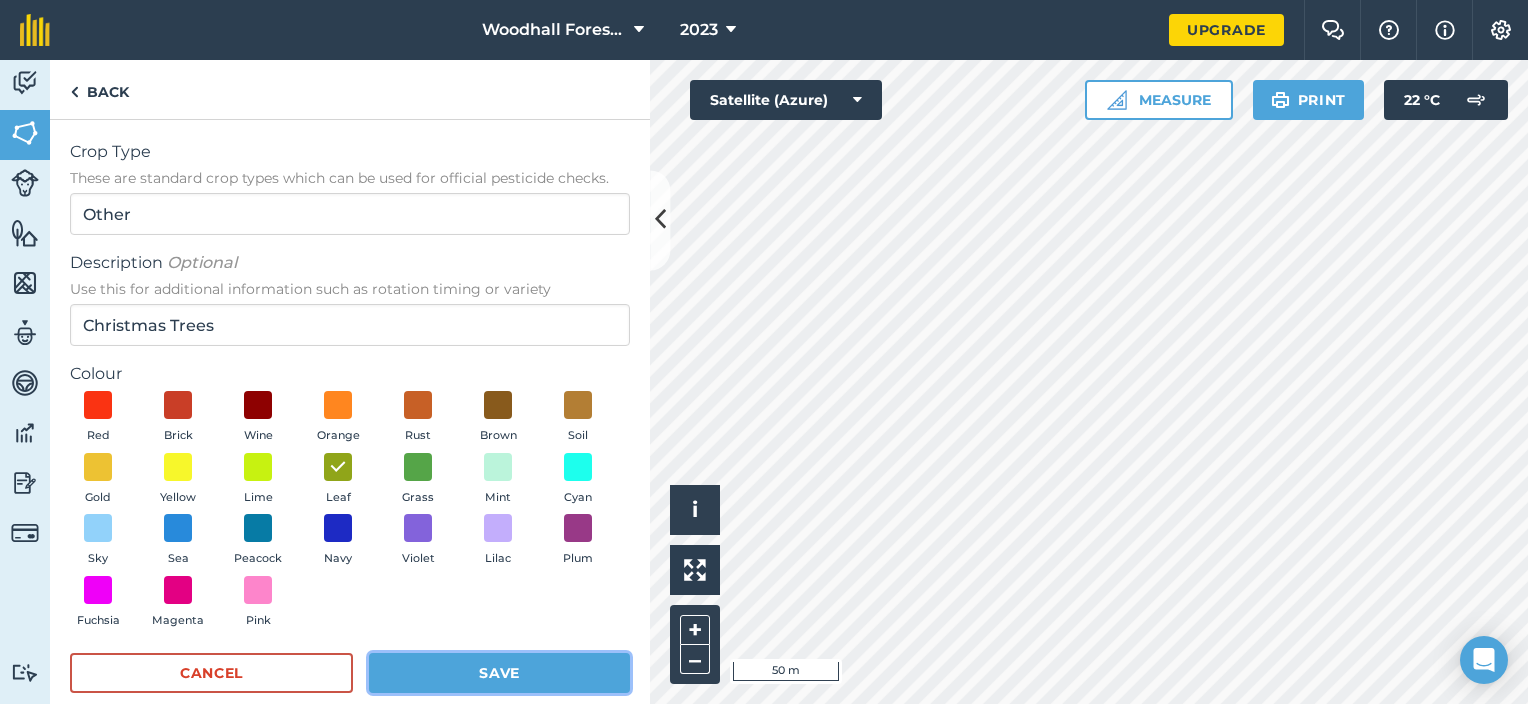 click on "Save" at bounding box center (499, 673) 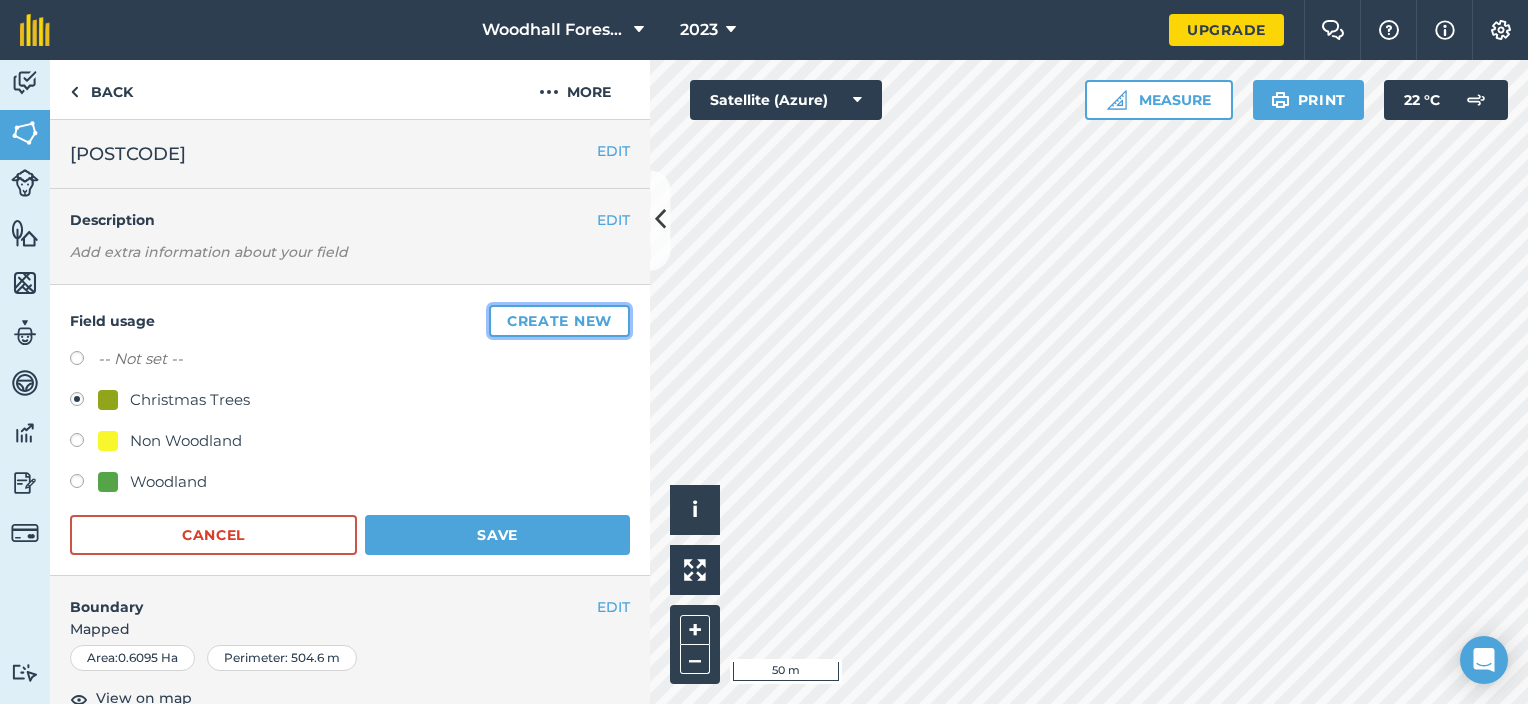 click on "Create new" at bounding box center (559, 321) 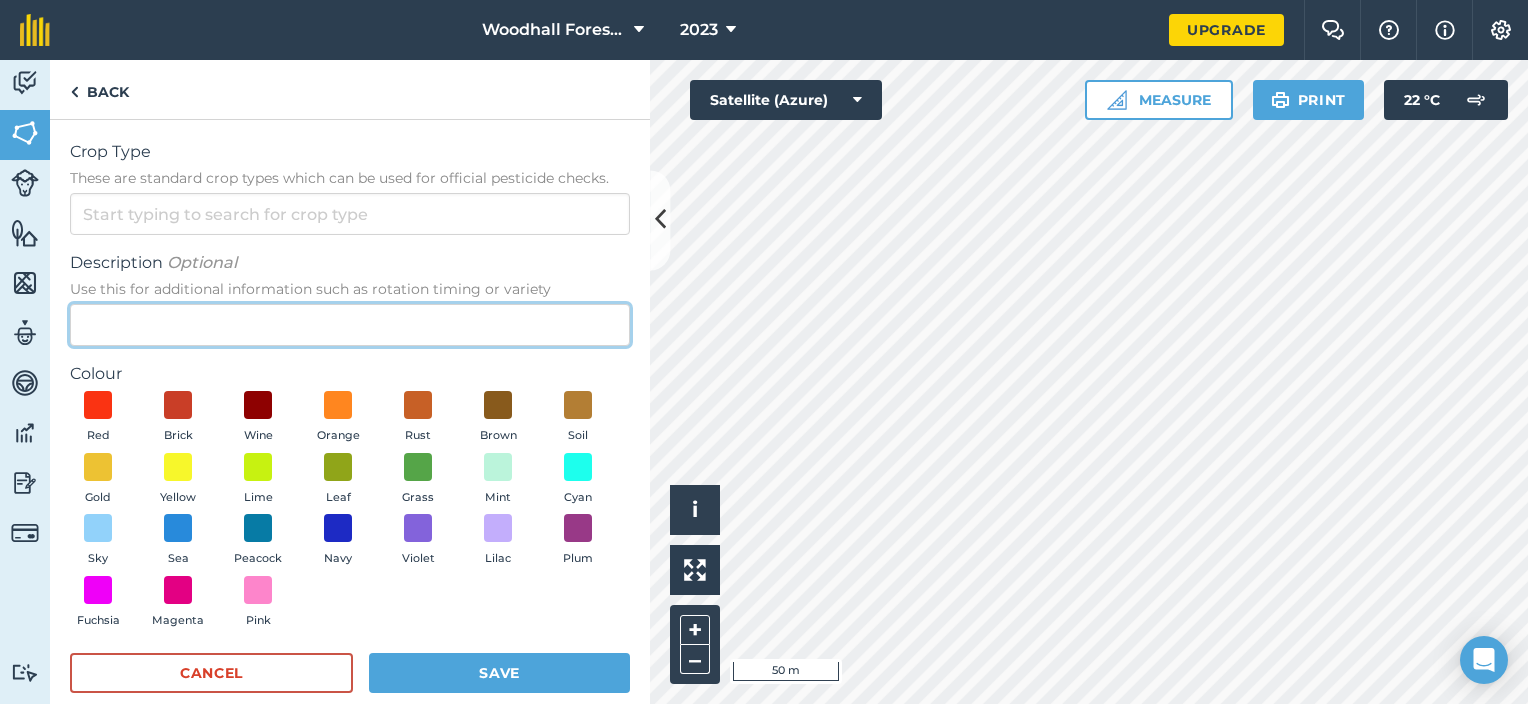 click on "Description   Optional Use this for additional information such as rotation timing or variety" at bounding box center [350, 325] 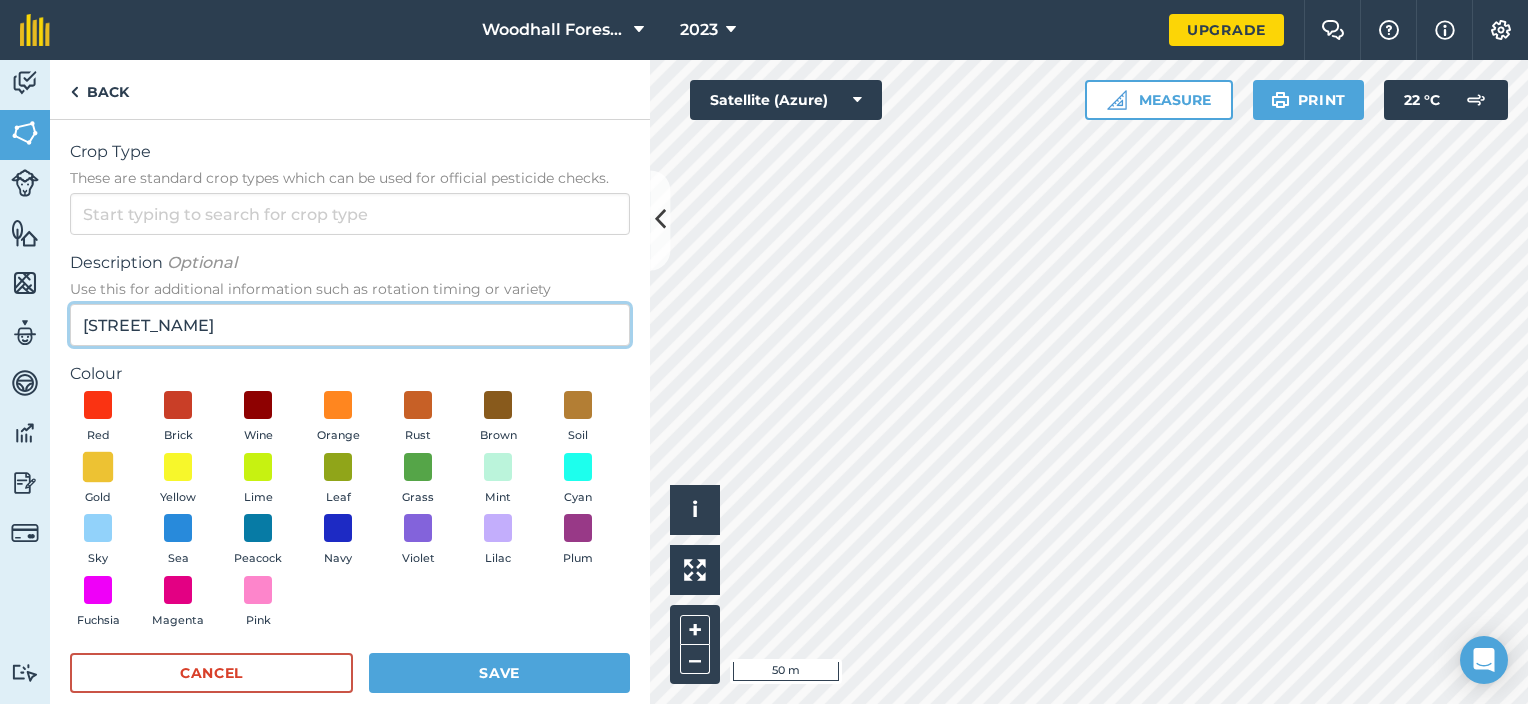 type on "HS2 Woodland" 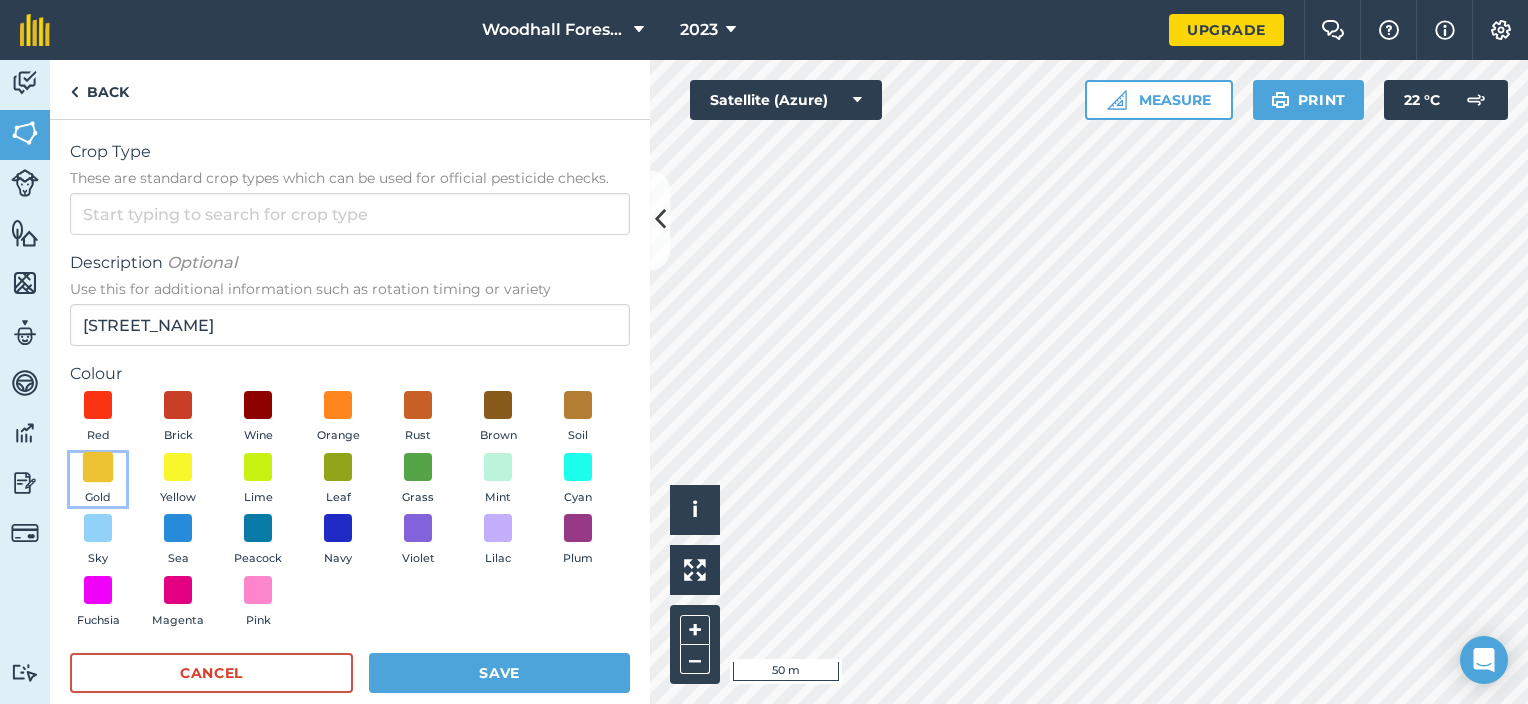 click at bounding box center [98, 466] 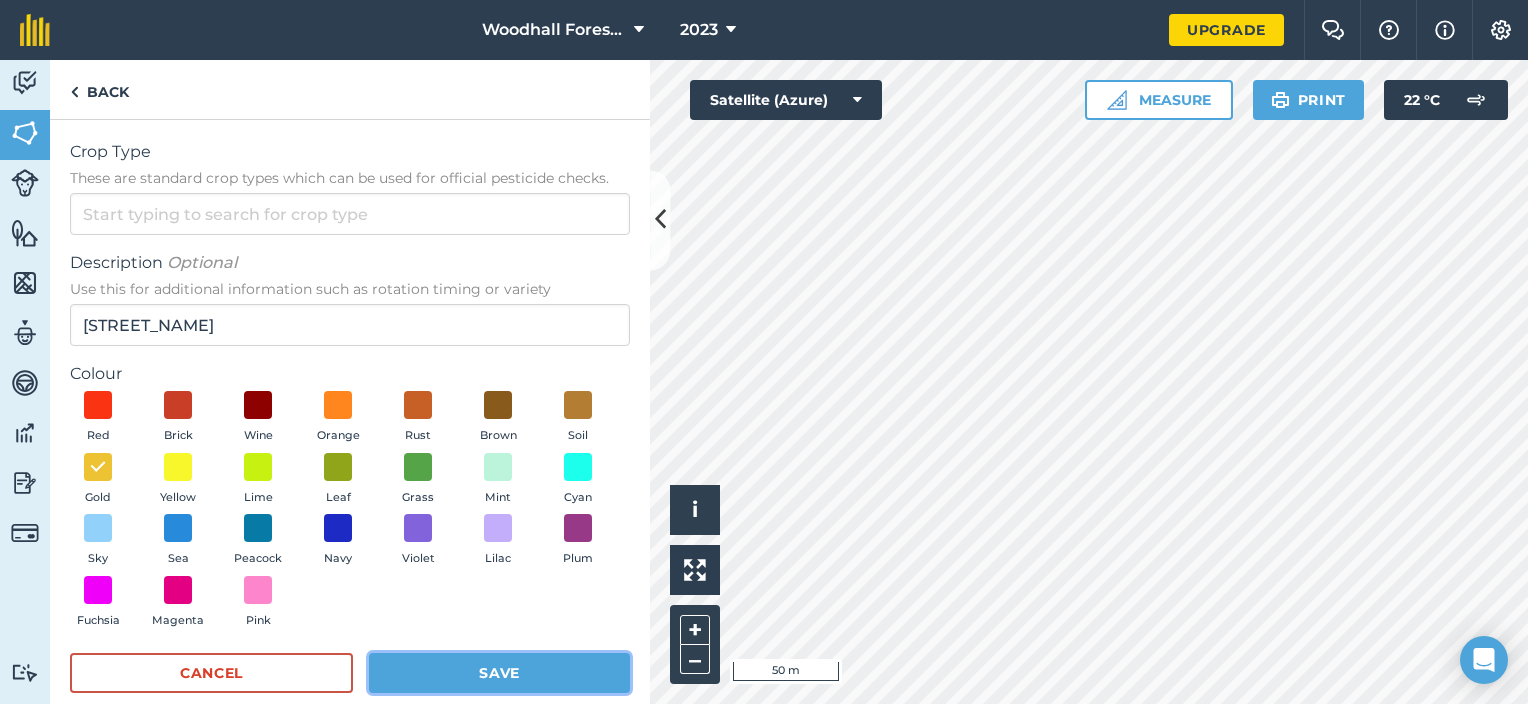 click on "Save" at bounding box center (499, 673) 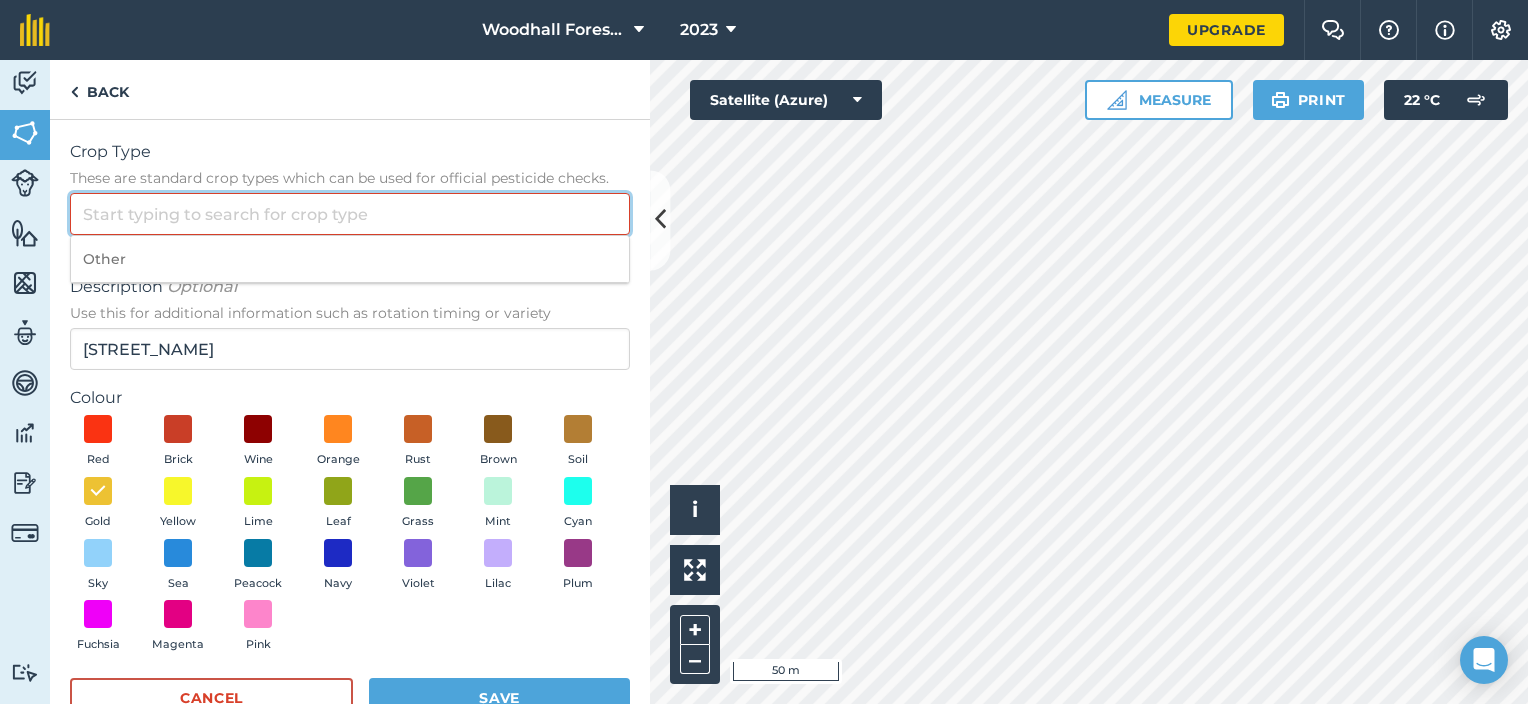 click on "Crop Type These are standard crop types which can be used for official pesticide checks." at bounding box center (350, 214) 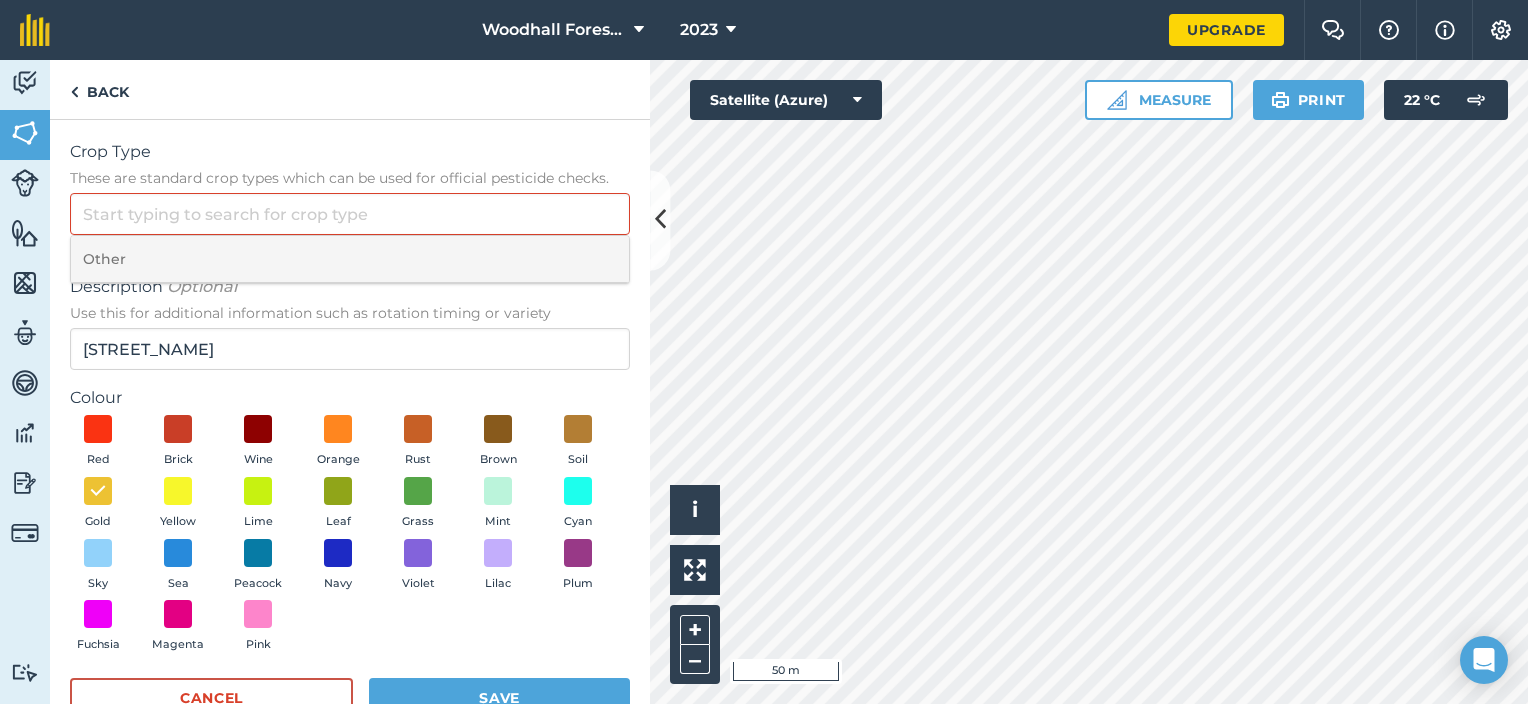 click on "Other" at bounding box center [350, 259] 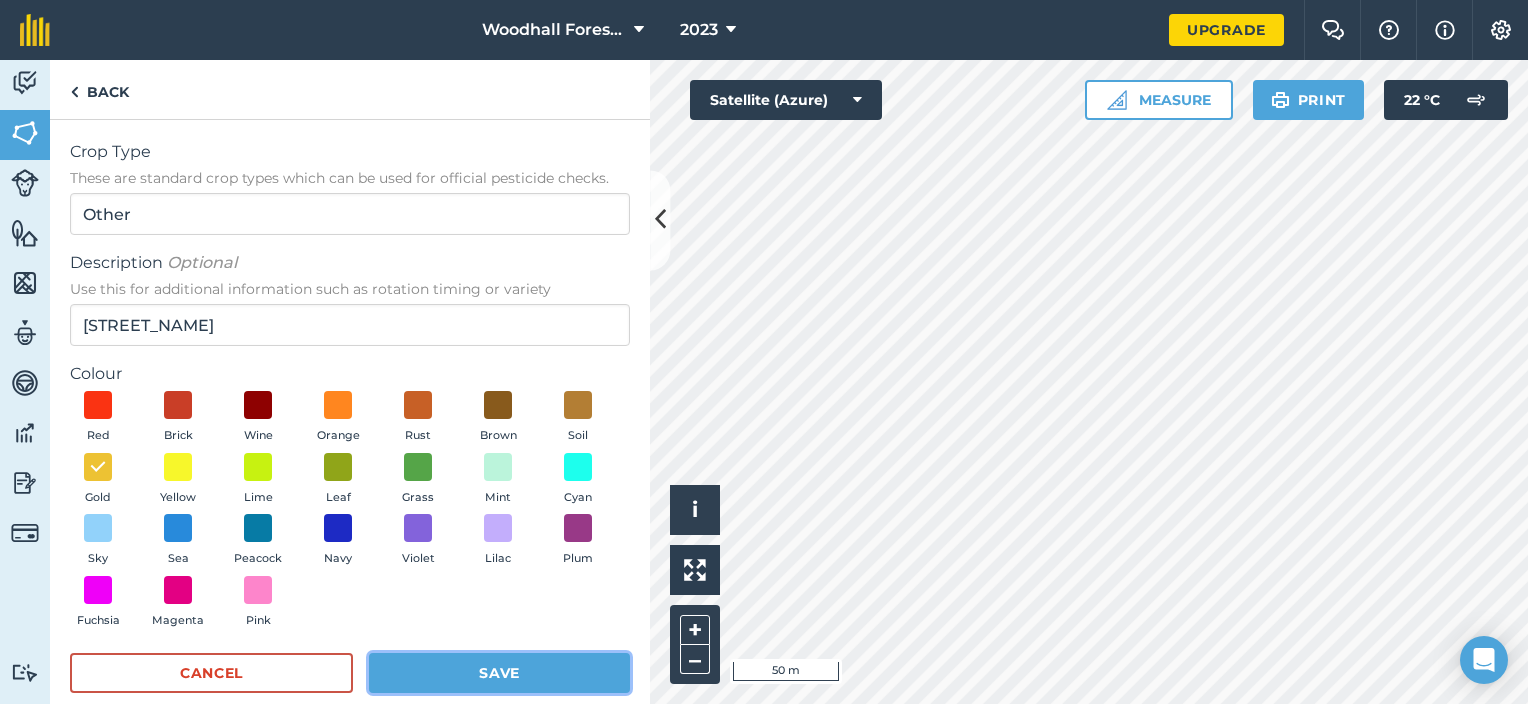 click on "Save" at bounding box center (499, 673) 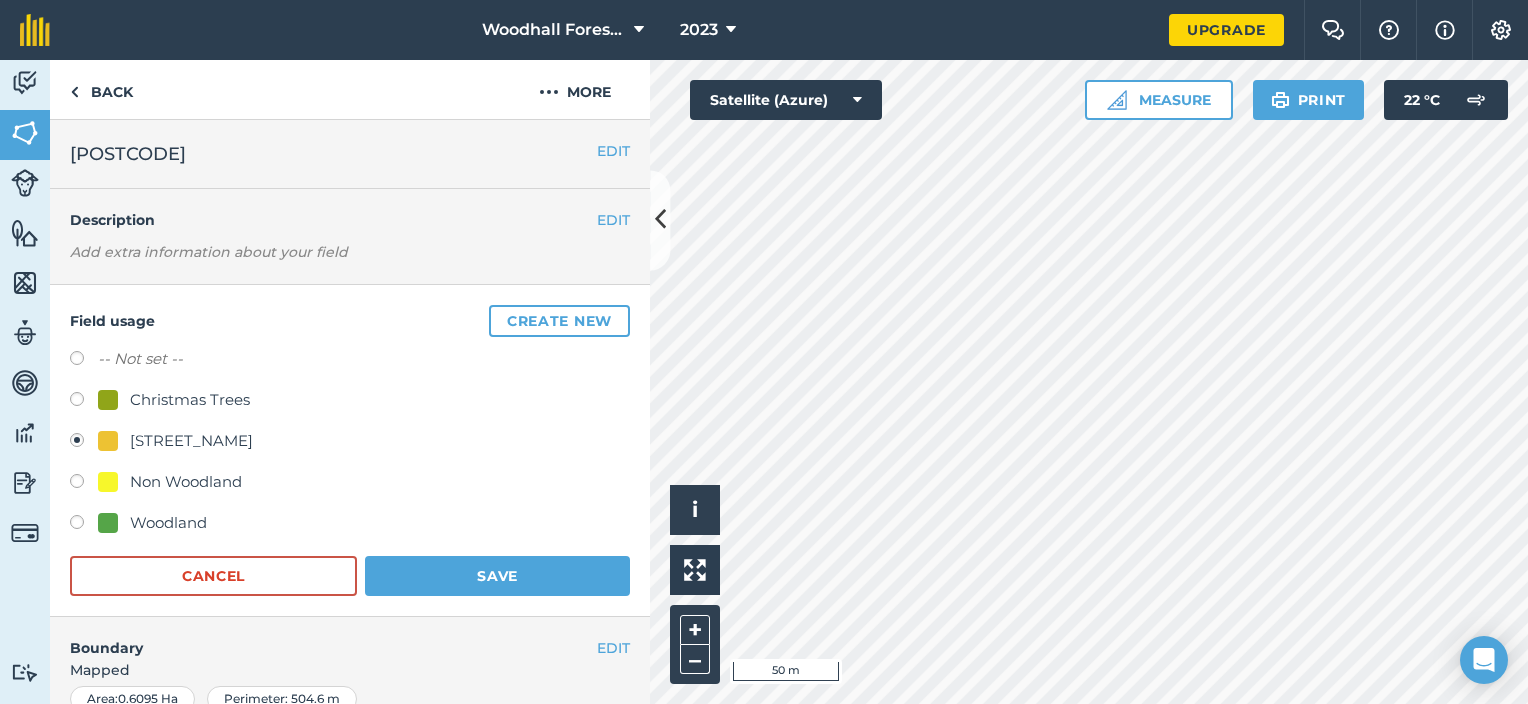 click on "Christmas Trees" at bounding box center [190, 400] 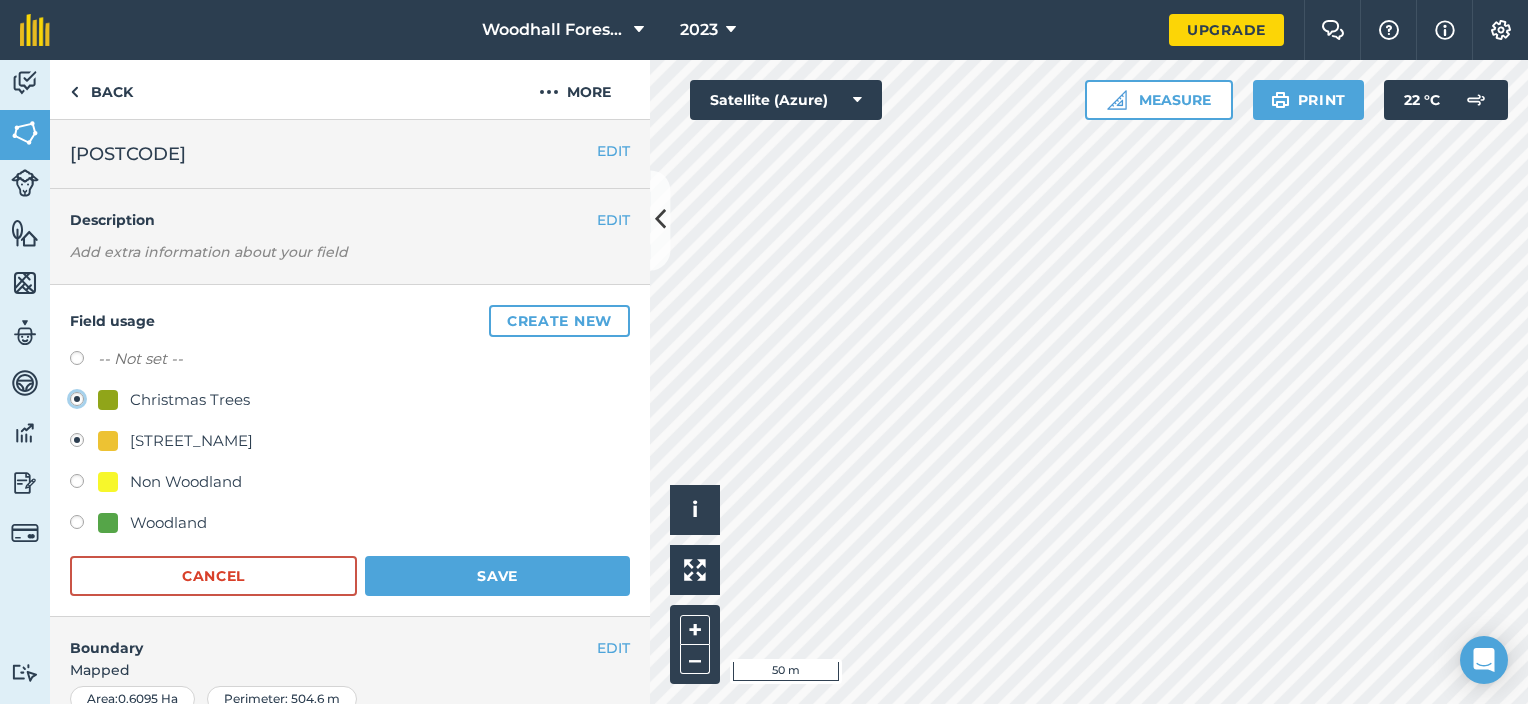 radio on "true" 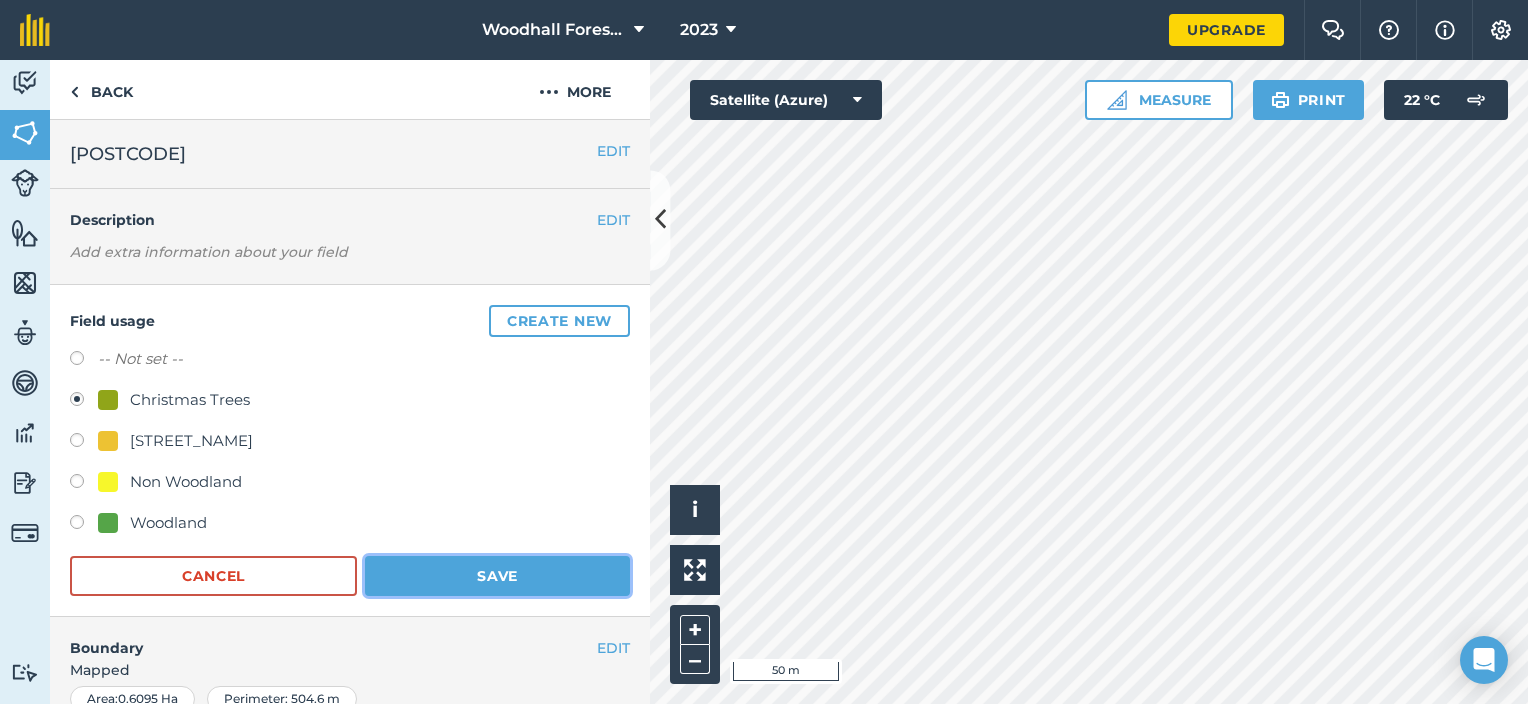 click on "Save" at bounding box center (497, 576) 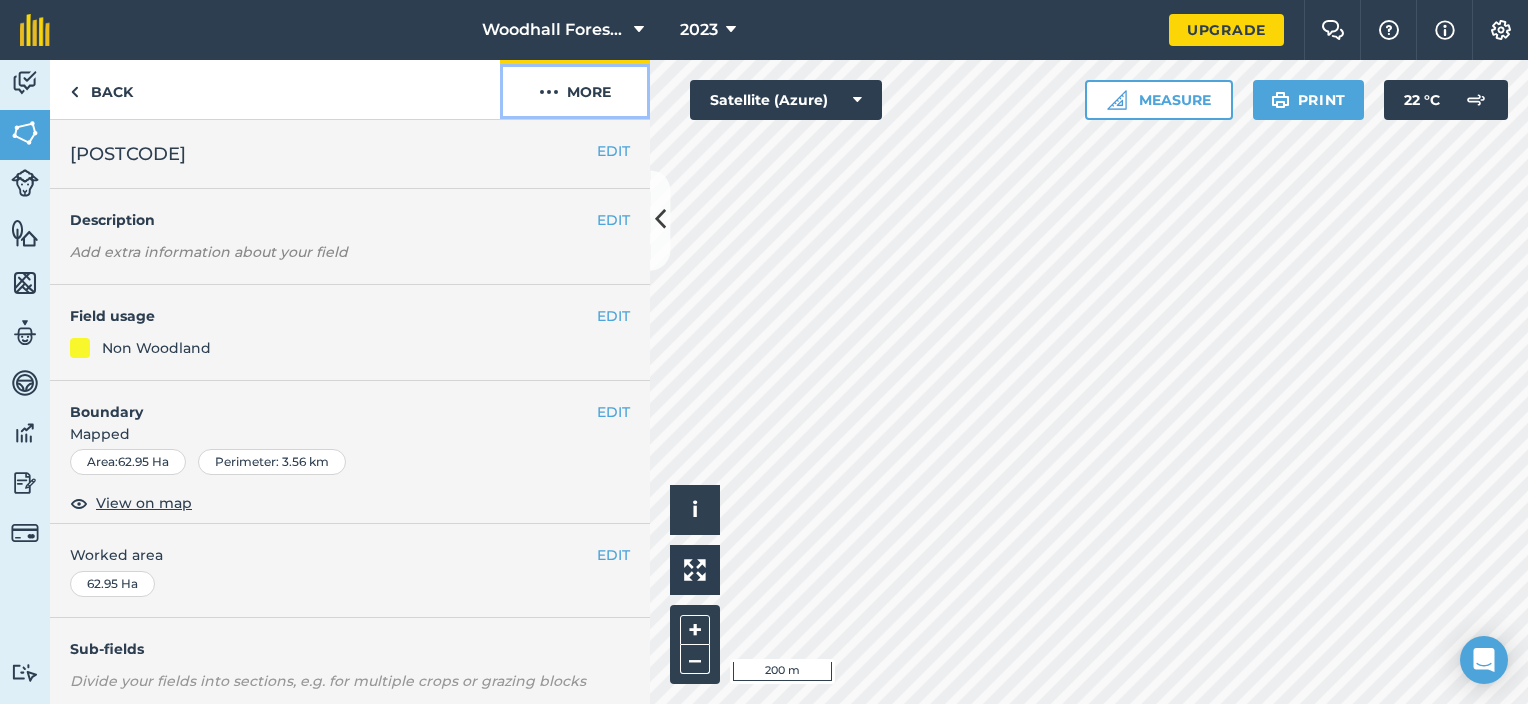 click on "More" at bounding box center (575, 89) 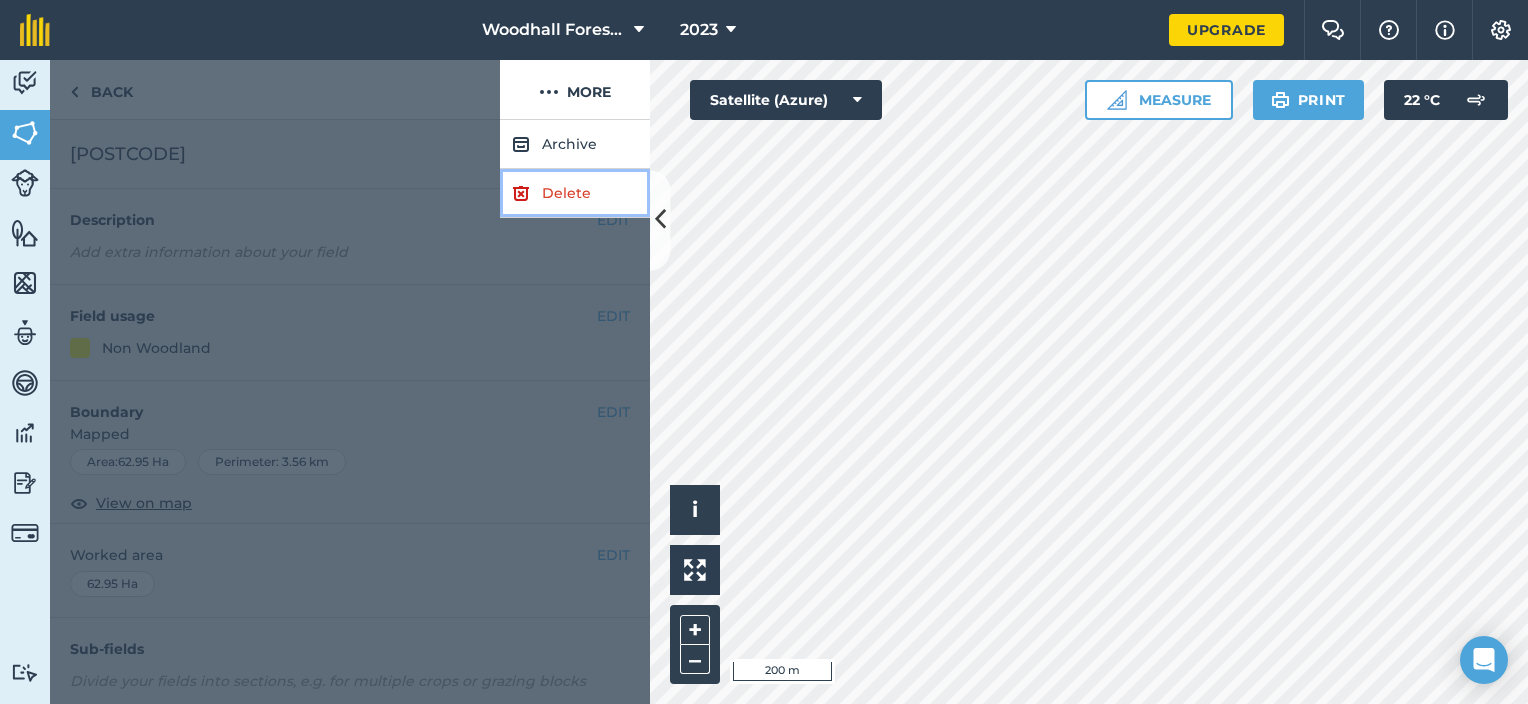 click on "Delete" at bounding box center [575, 193] 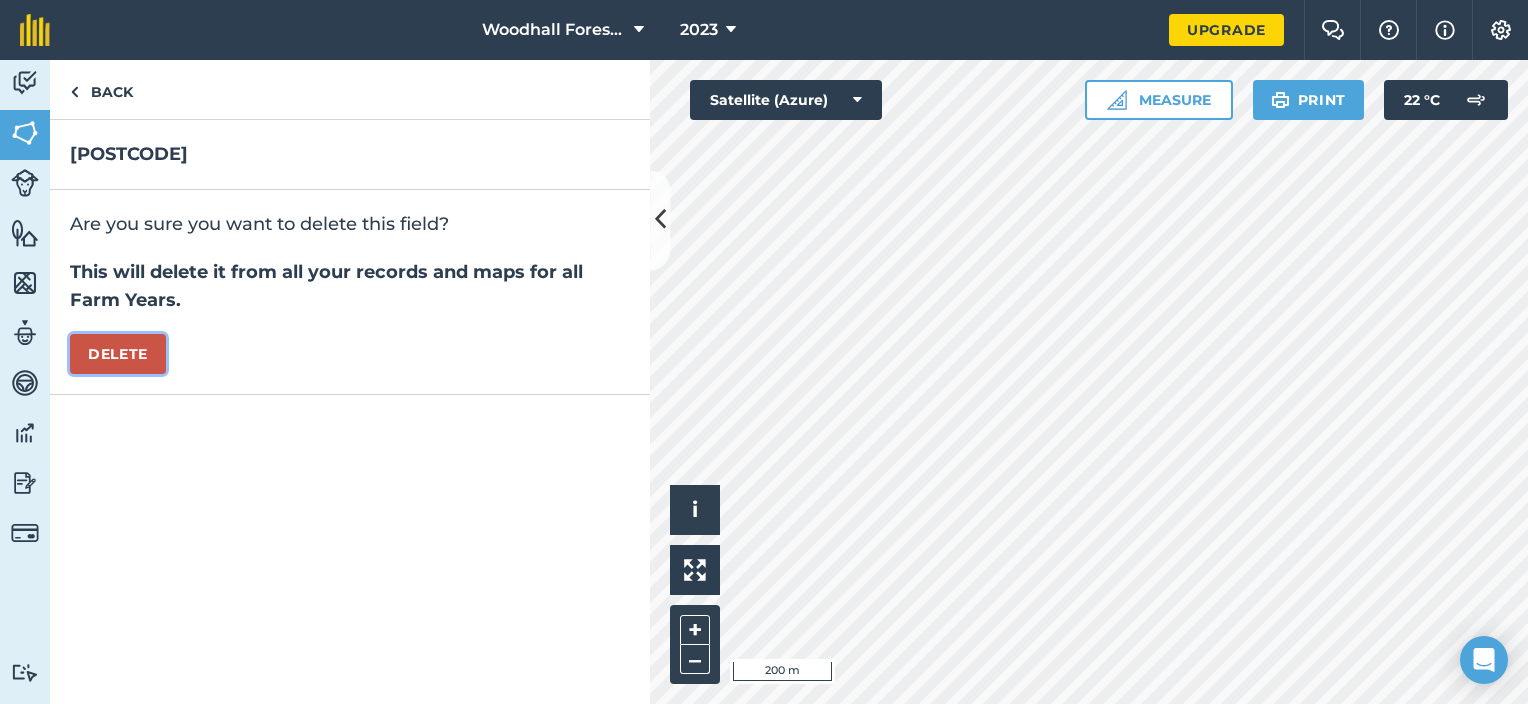 click on "Delete" at bounding box center [118, 354] 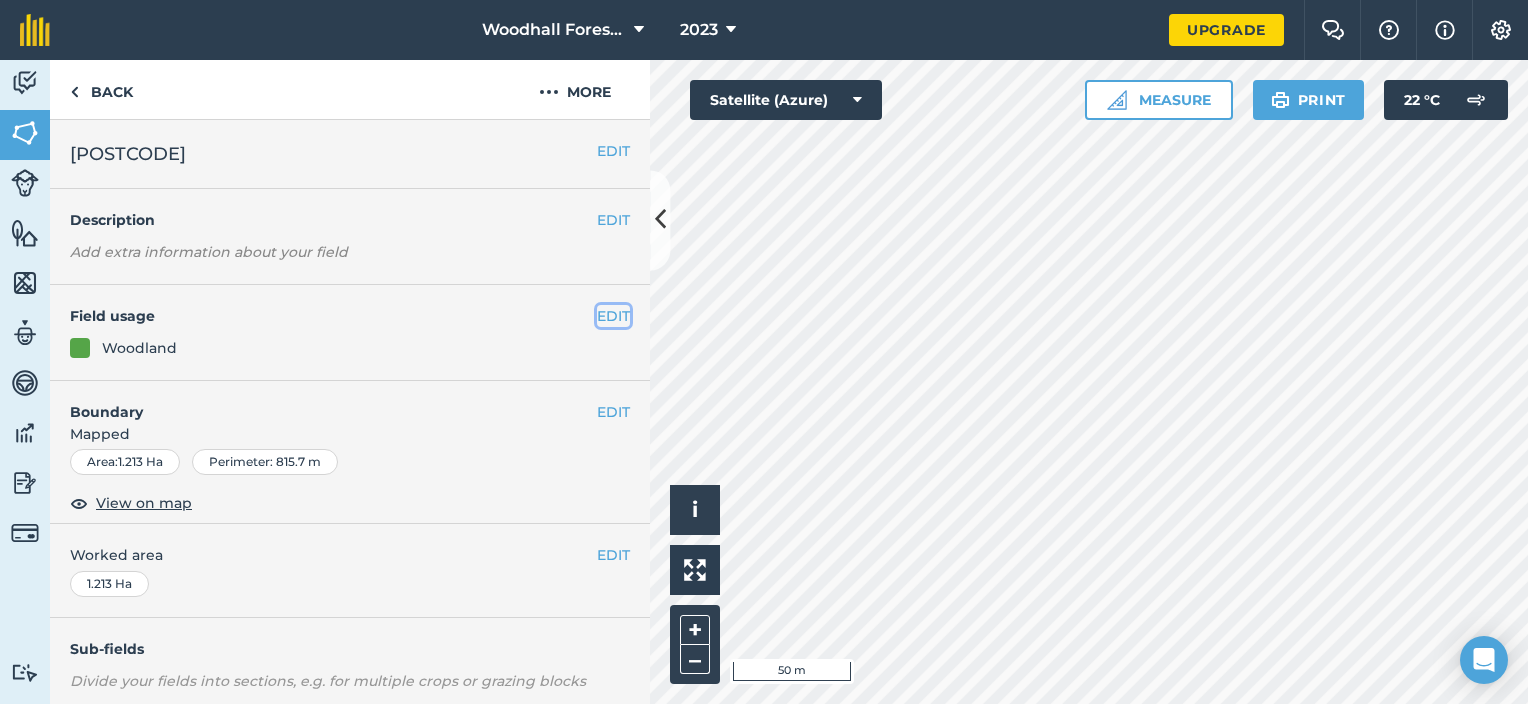 click on "EDIT" at bounding box center (613, 316) 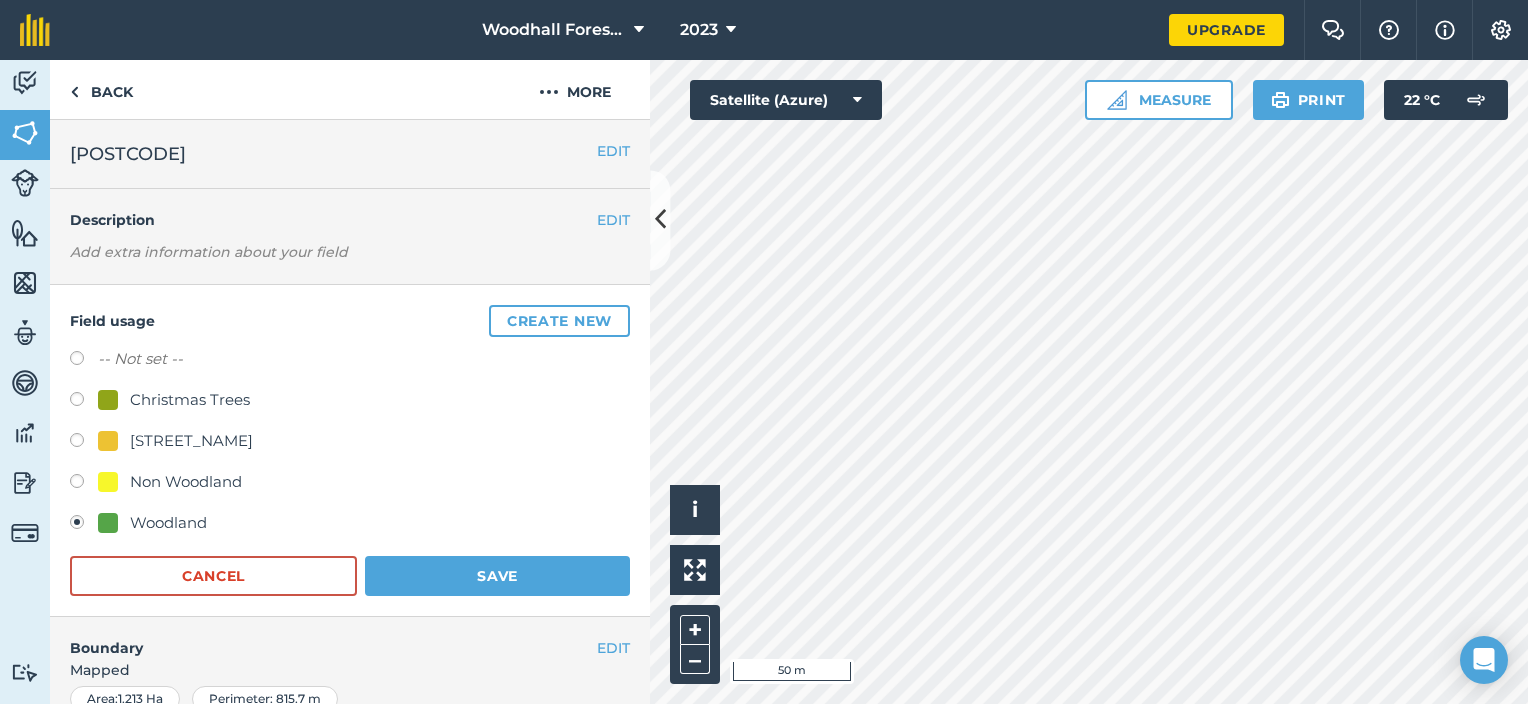 click on "Woodland" at bounding box center (168, 523) 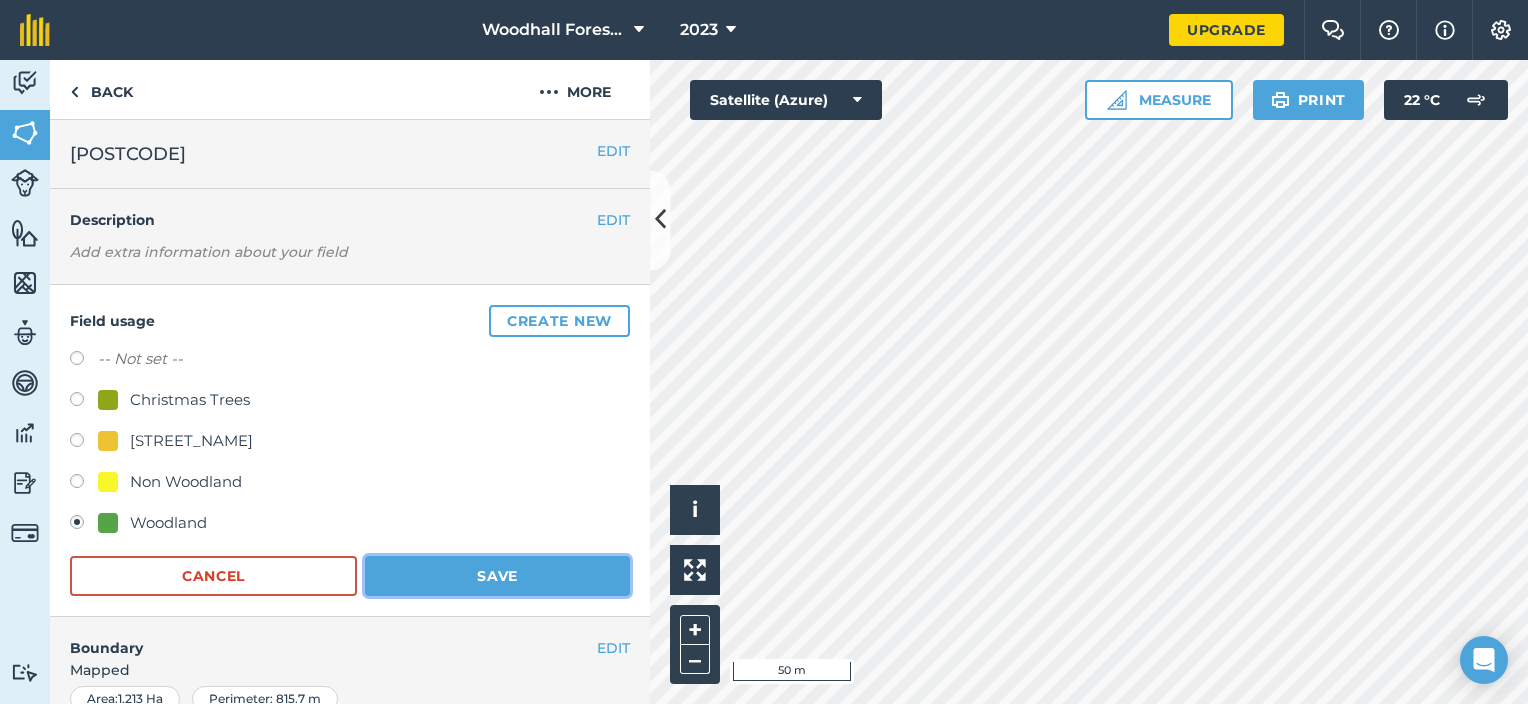 click on "Save" at bounding box center [497, 576] 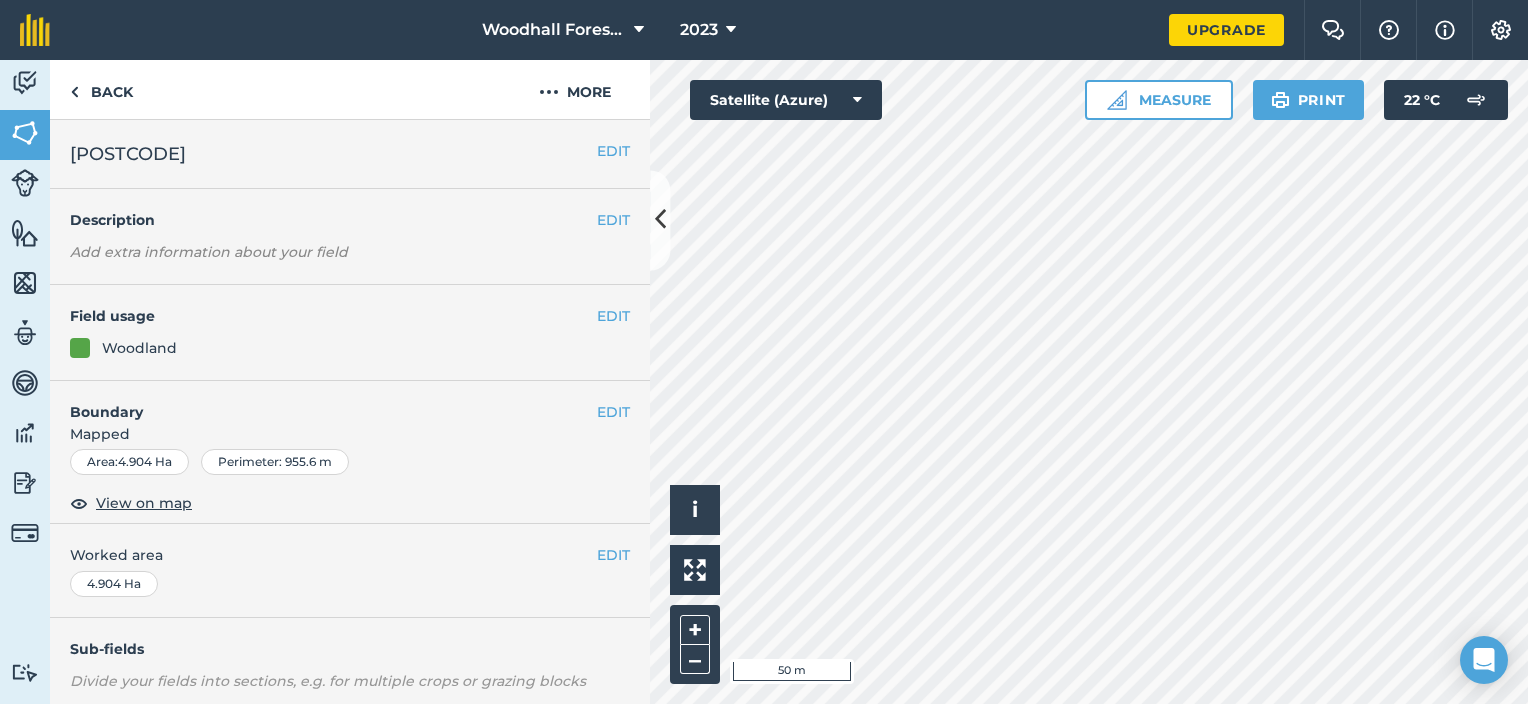 click on "EDIT Field usage Woodland" at bounding box center (350, 333) 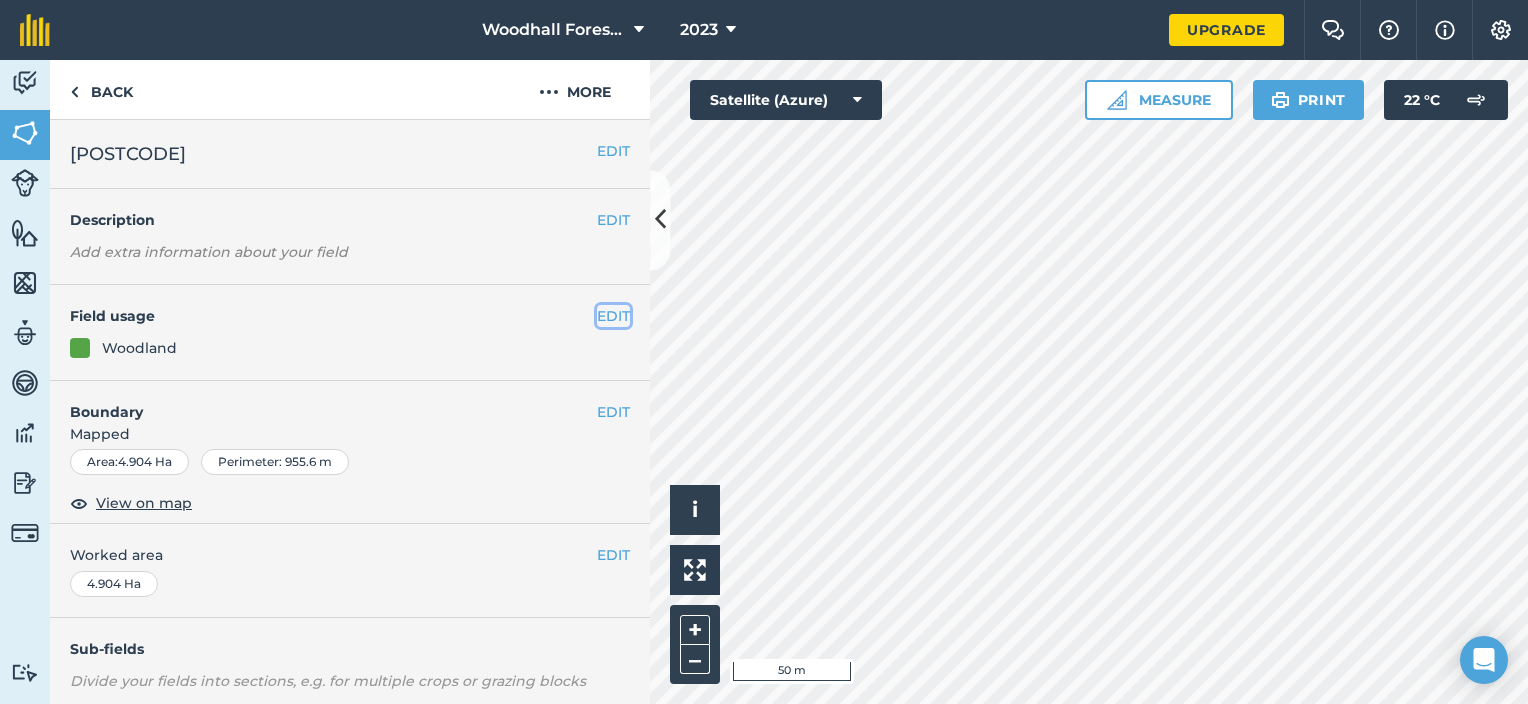 click on "EDIT" at bounding box center (613, 316) 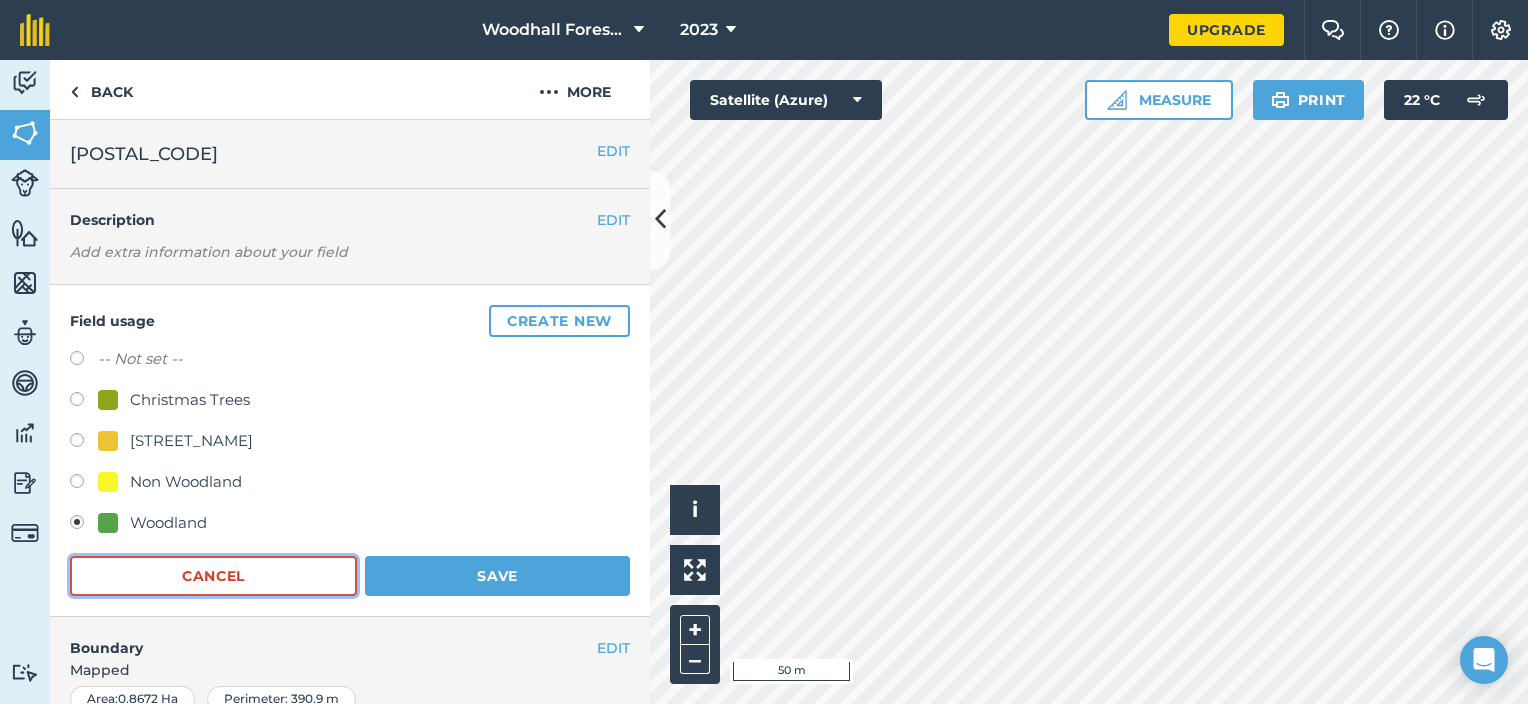 click on "Cancel" at bounding box center (213, 576) 